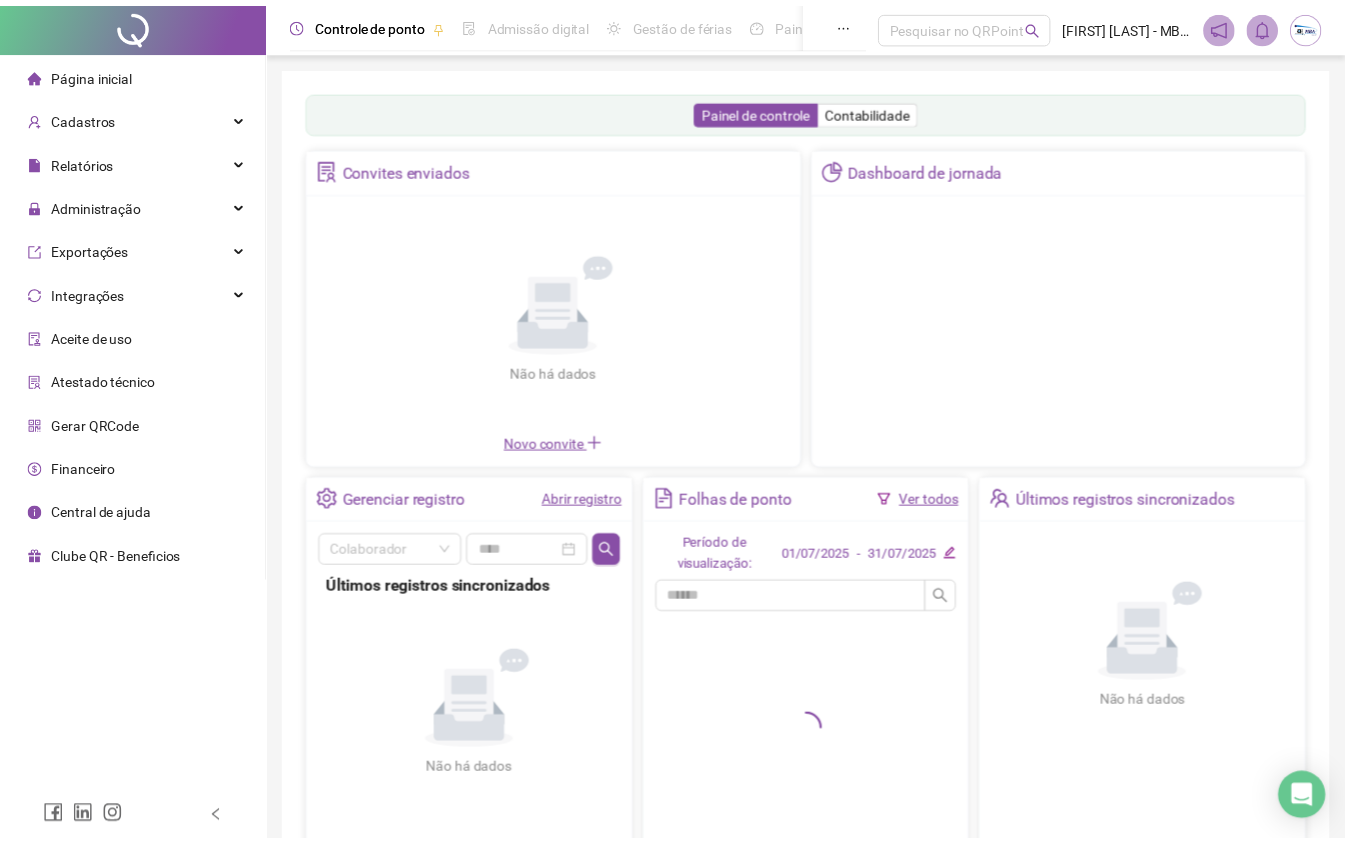 scroll, scrollTop: 0, scrollLeft: 0, axis: both 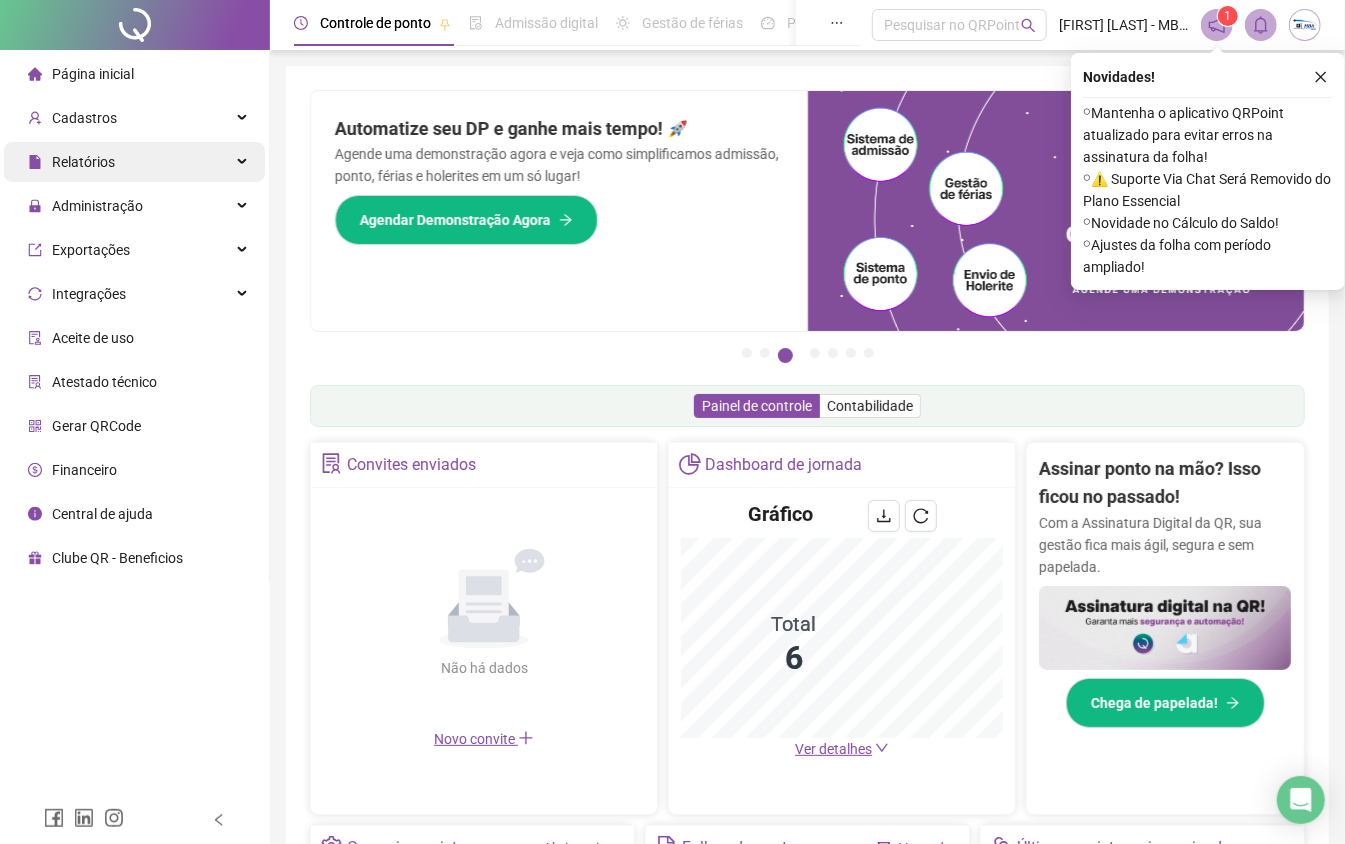 click on "Relatórios" at bounding box center [83, 162] 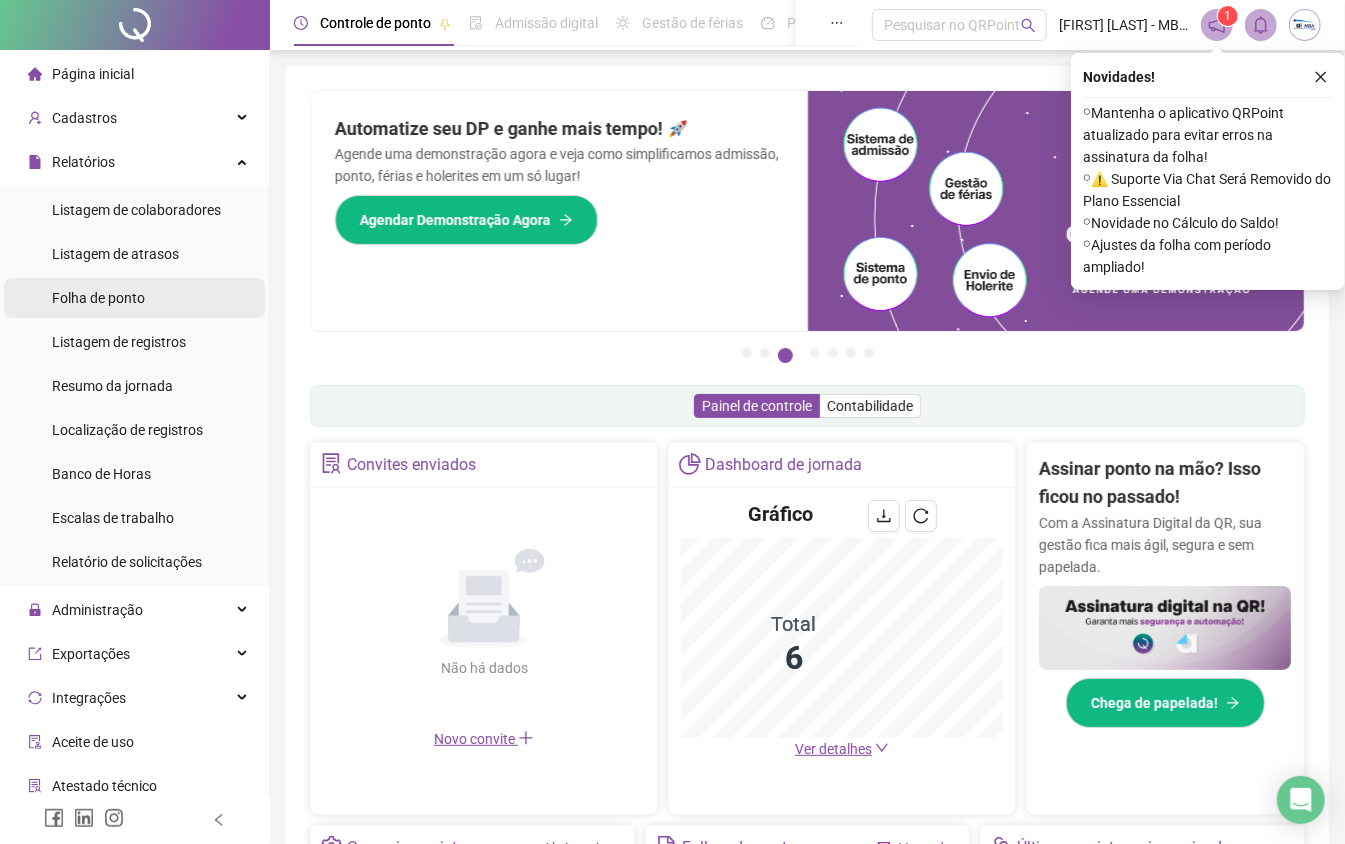 click on "Folha de ponto" at bounding box center [98, 298] 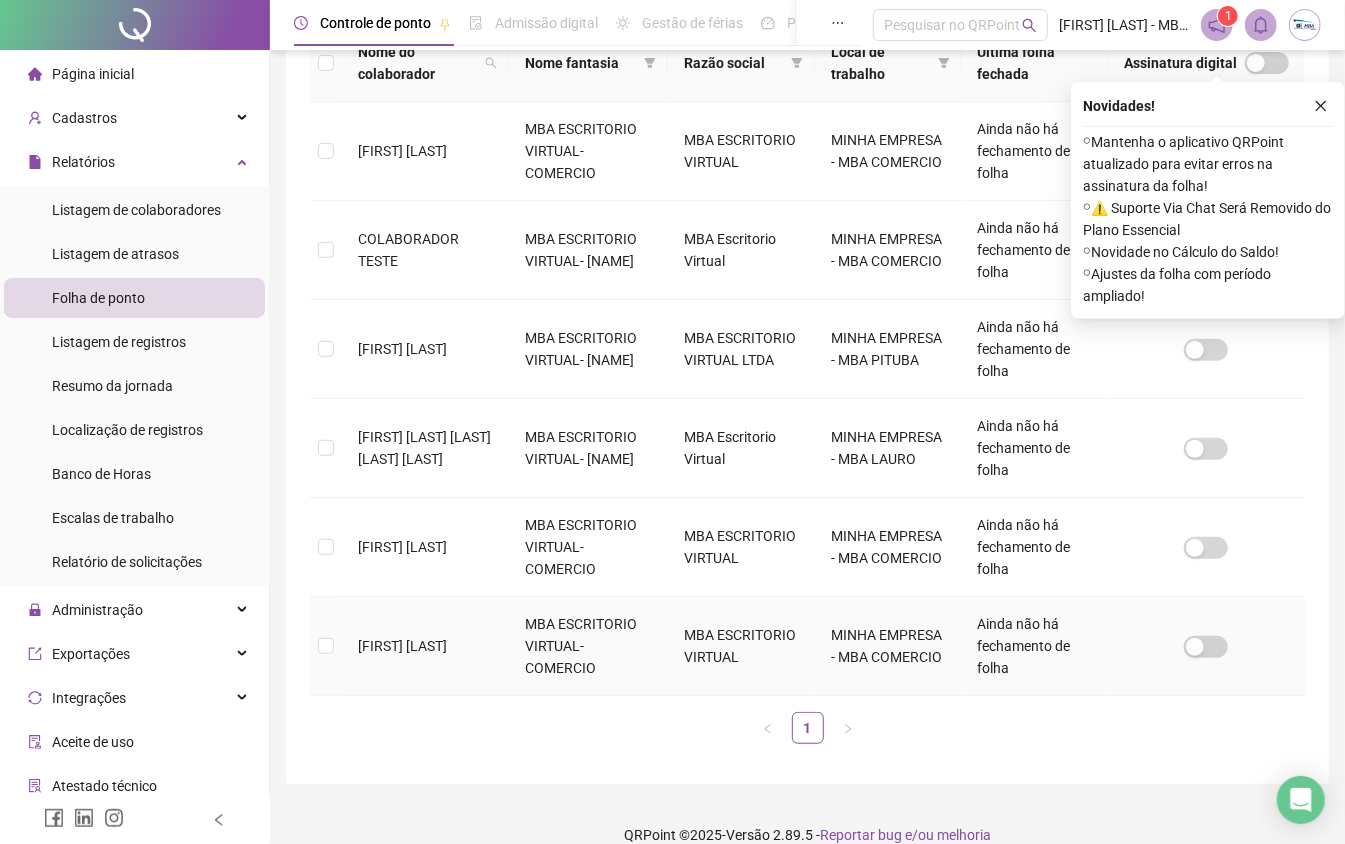 scroll, scrollTop: 374, scrollLeft: 0, axis: vertical 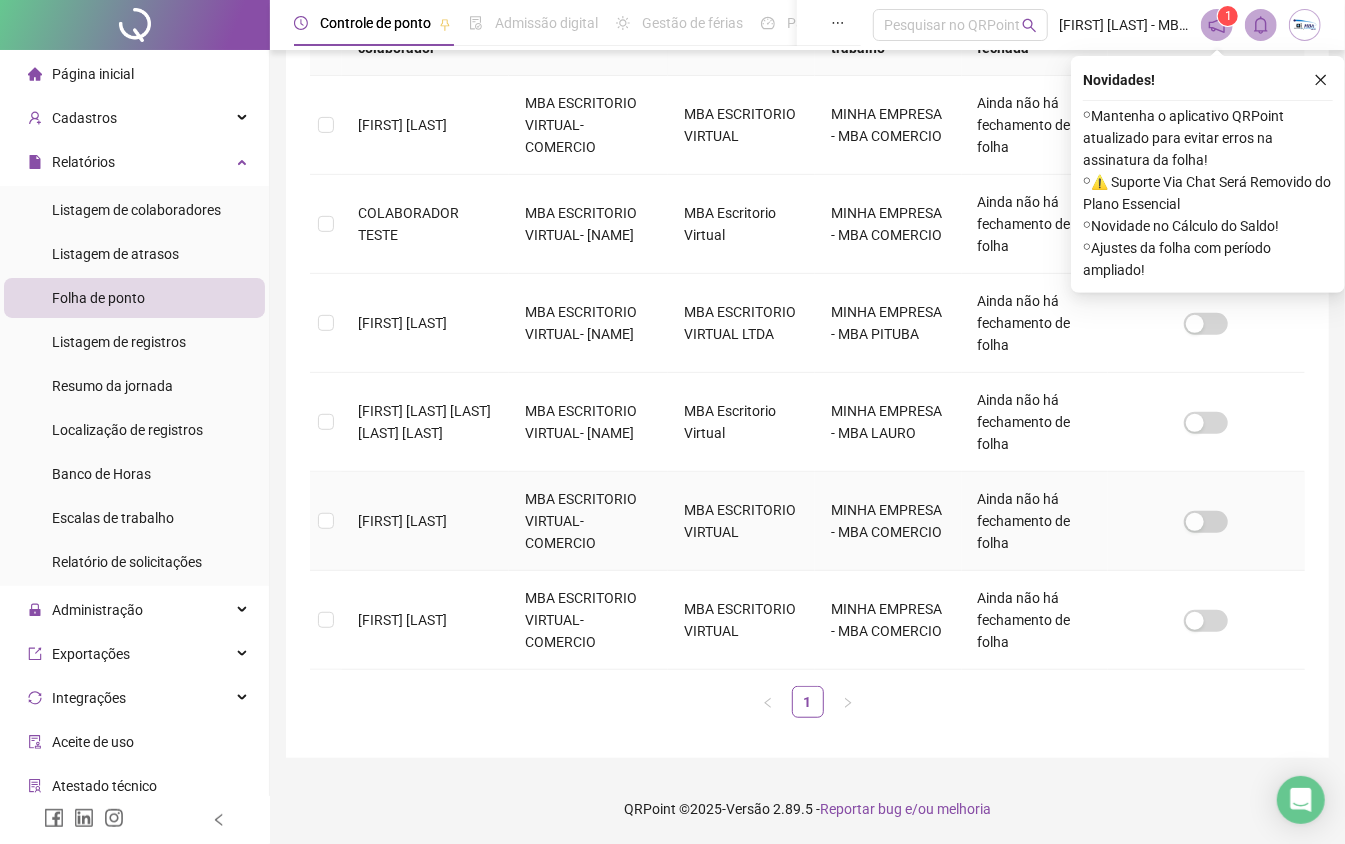 click on "[FIRST] [LAST]" at bounding box center [425, 521] 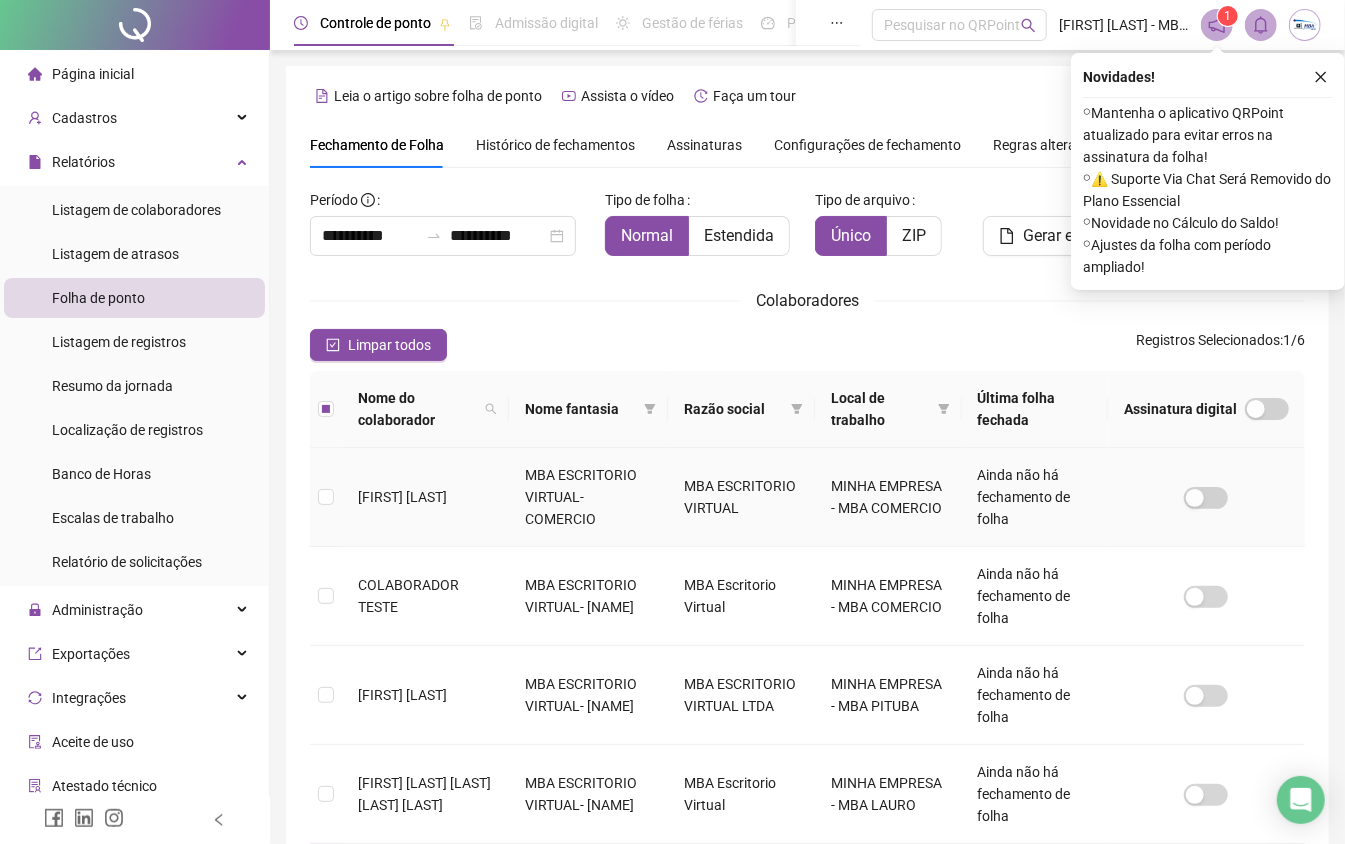 click on "[FIRST] [LAST]" at bounding box center [425, 497] 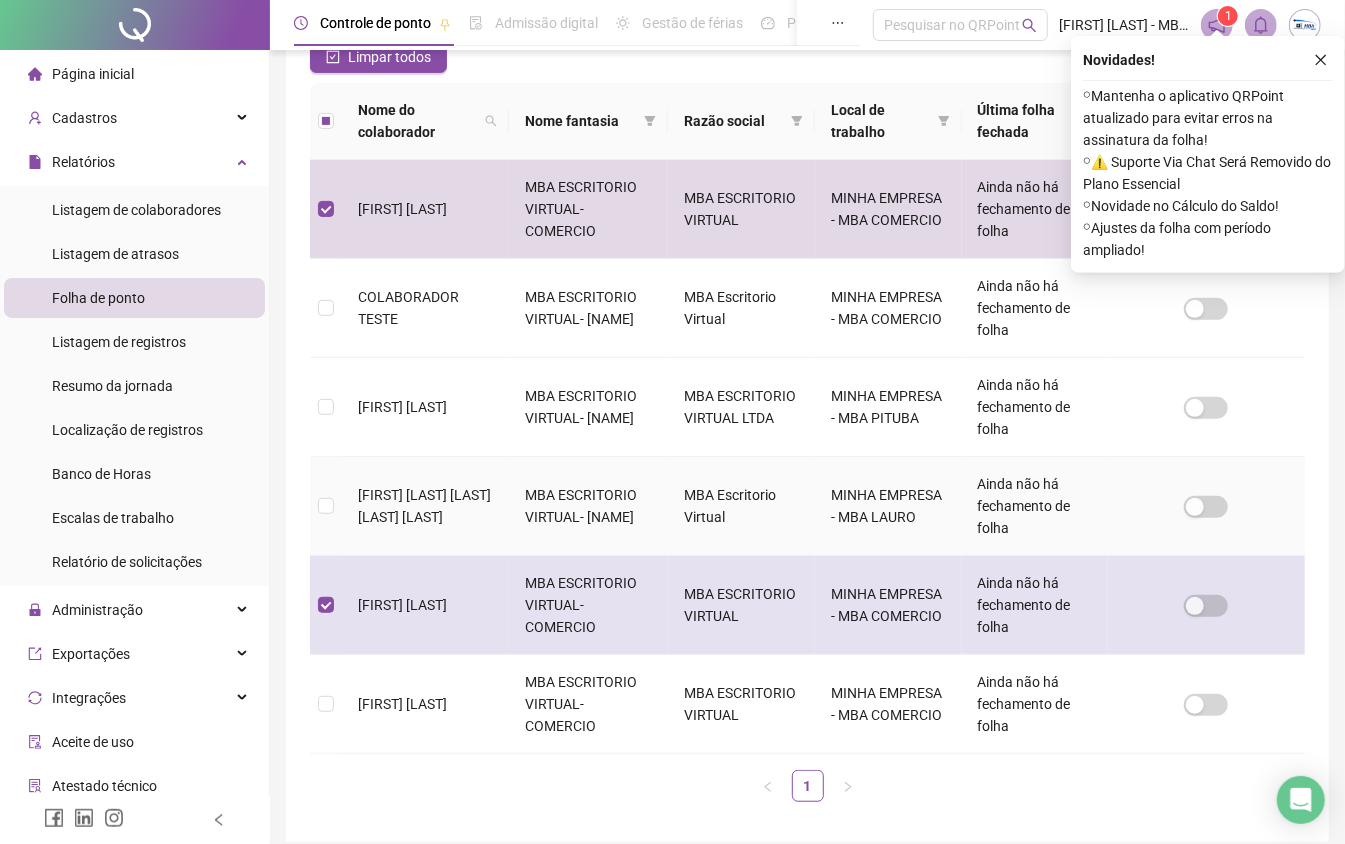 scroll, scrollTop: 241, scrollLeft: 0, axis: vertical 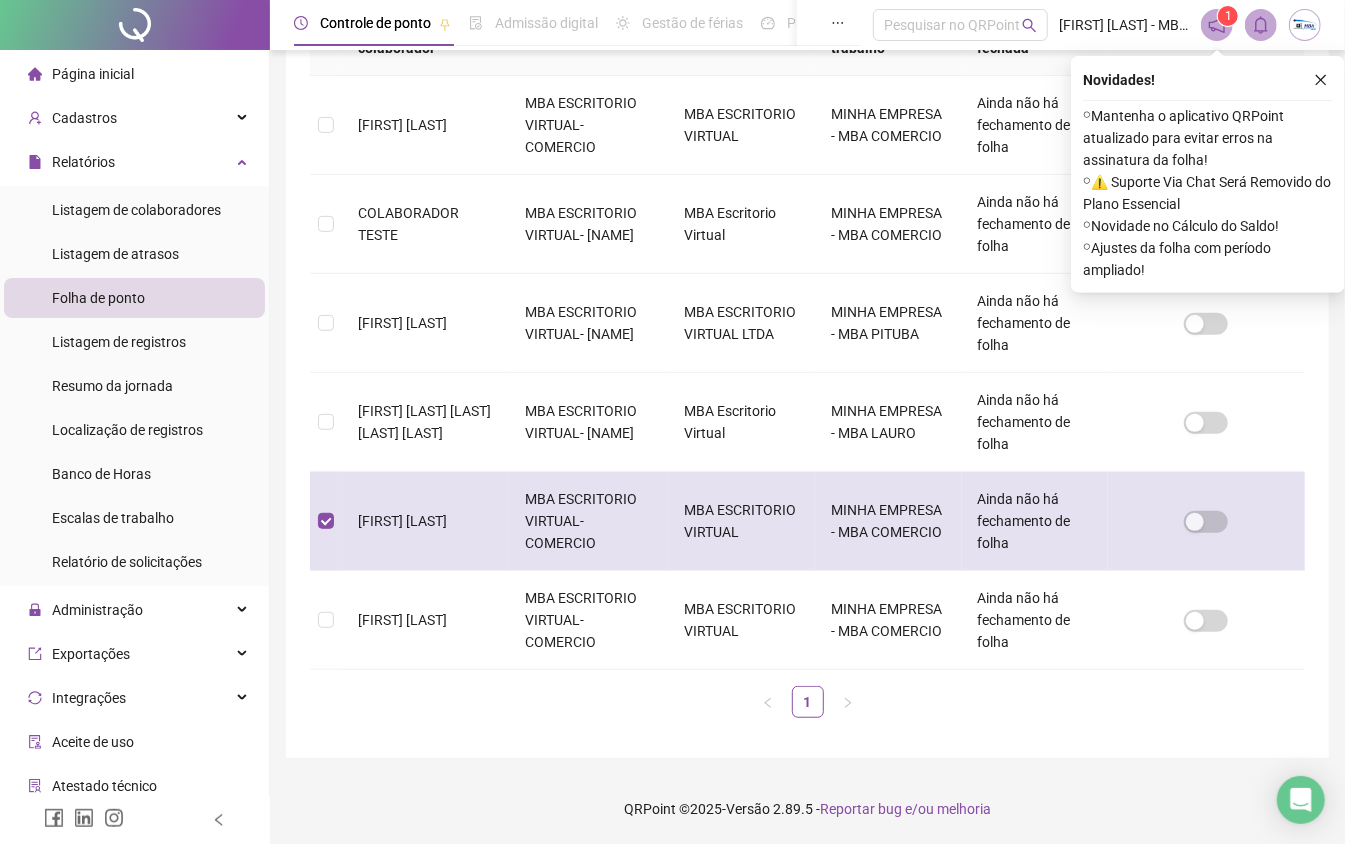 click on "MBA ESCRITORIO VIRTUAL- COMERCIO" at bounding box center [588, 521] 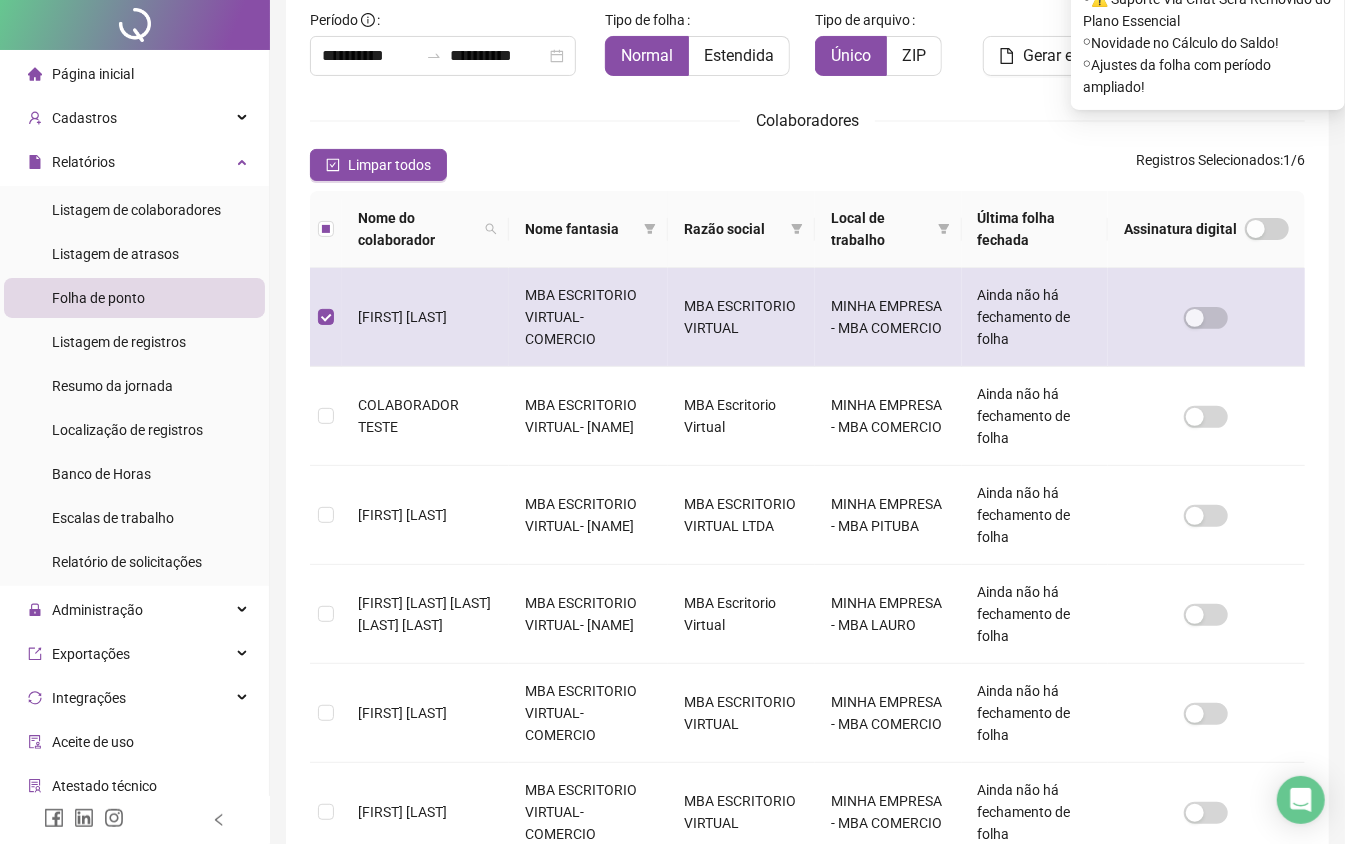scroll, scrollTop: 374, scrollLeft: 0, axis: vertical 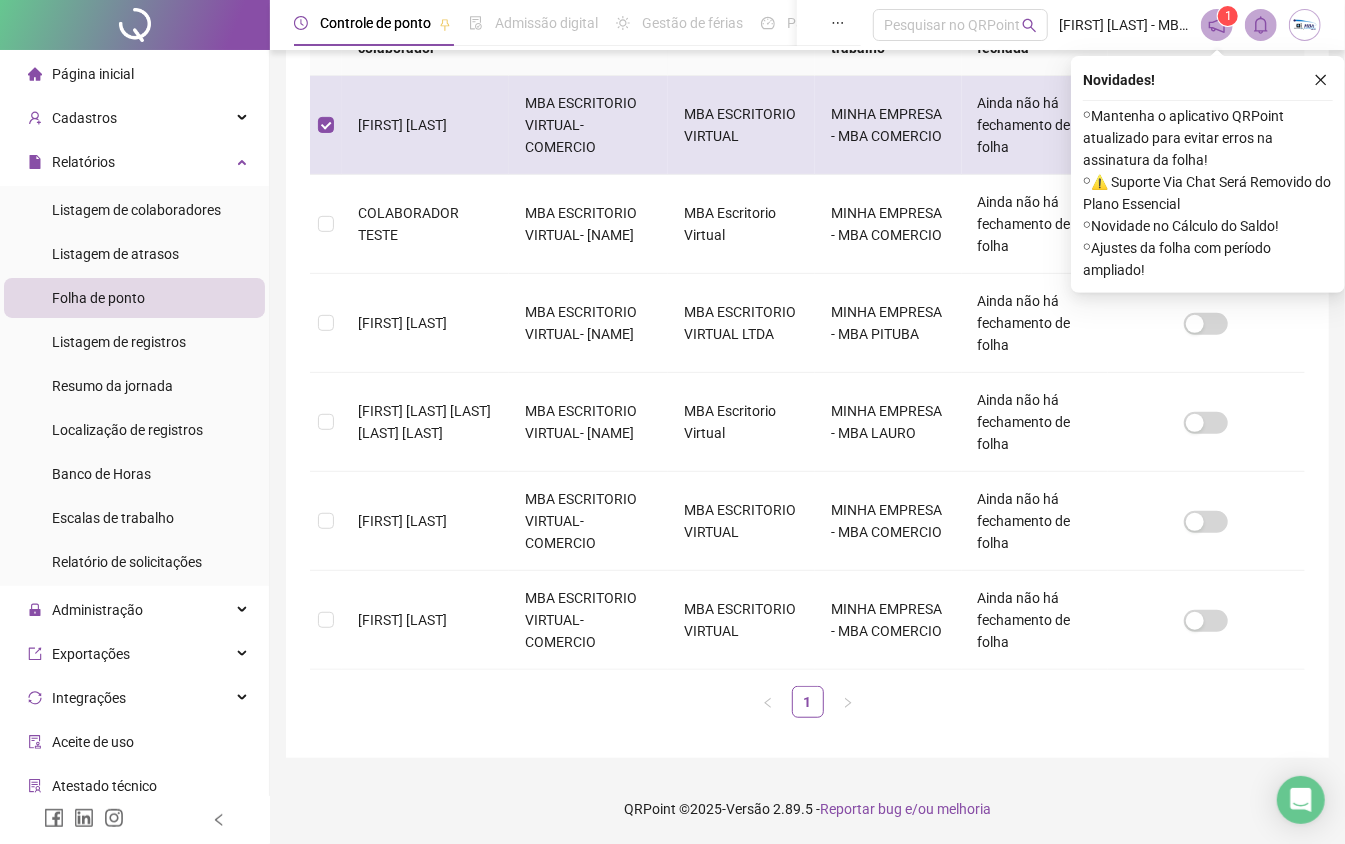 click at bounding box center (326, 125) 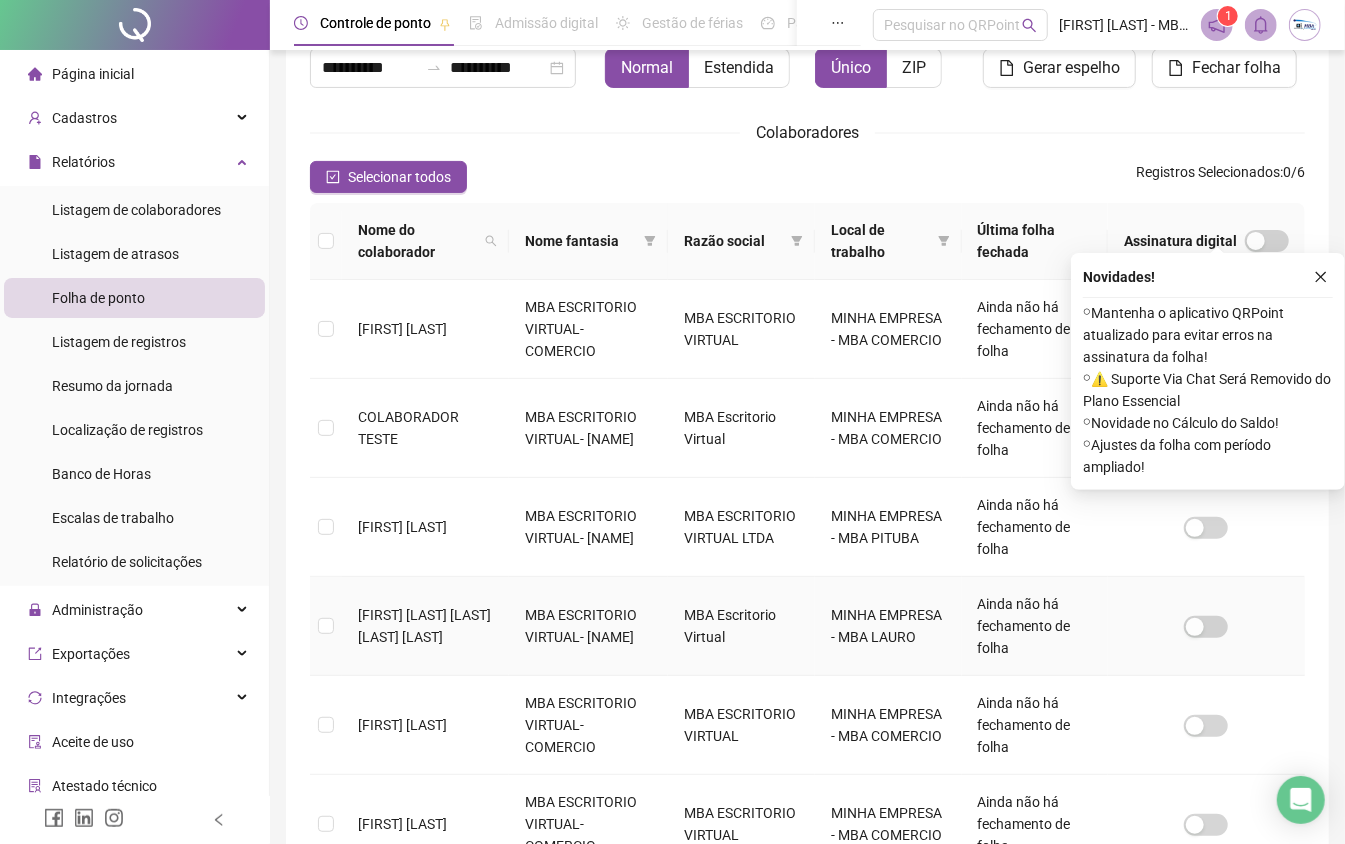 scroll, scrollTop: 374, scrollLeft: 0, axis: vertical 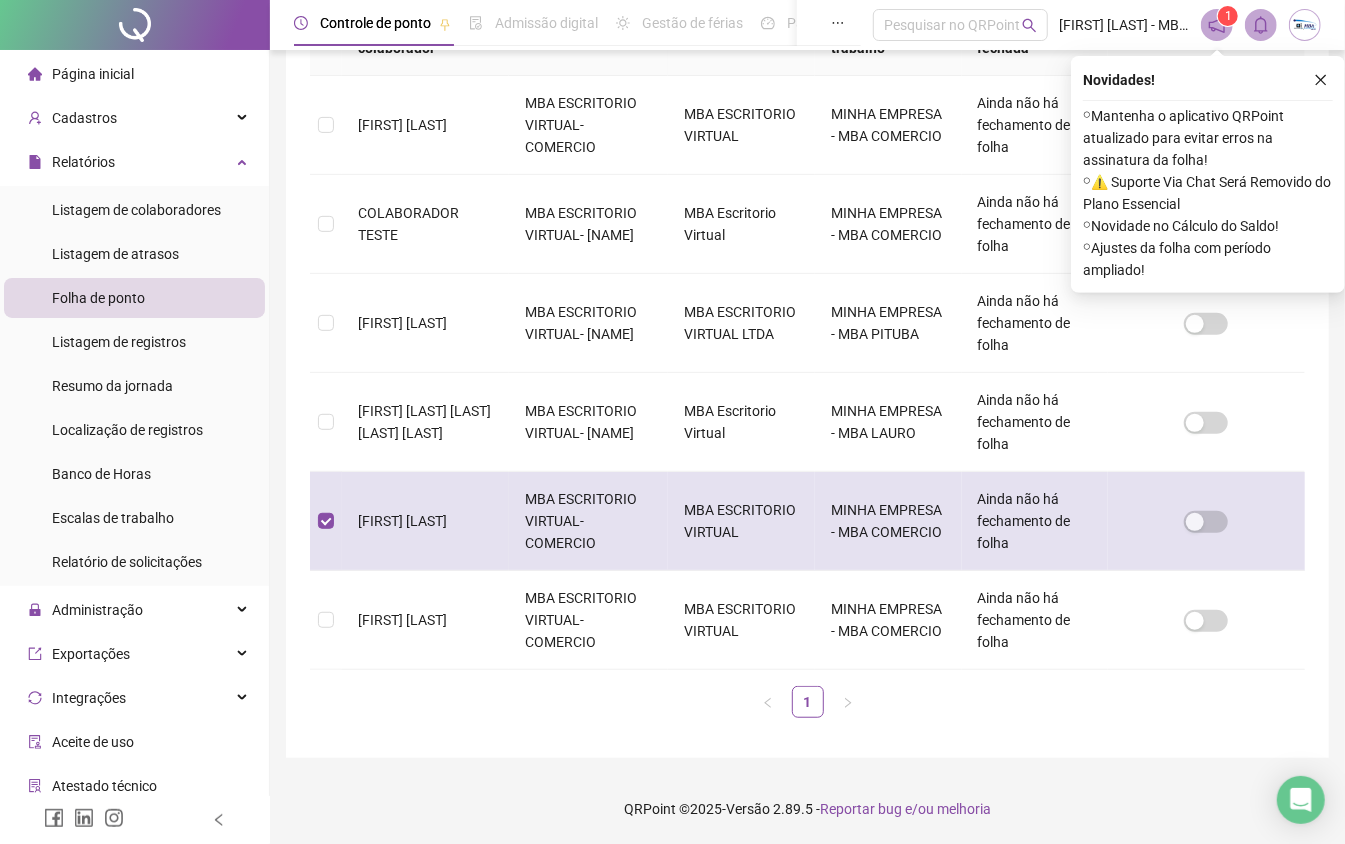 click on "Ainda não há fechamento de folha" at bounding box center (1024, 521) 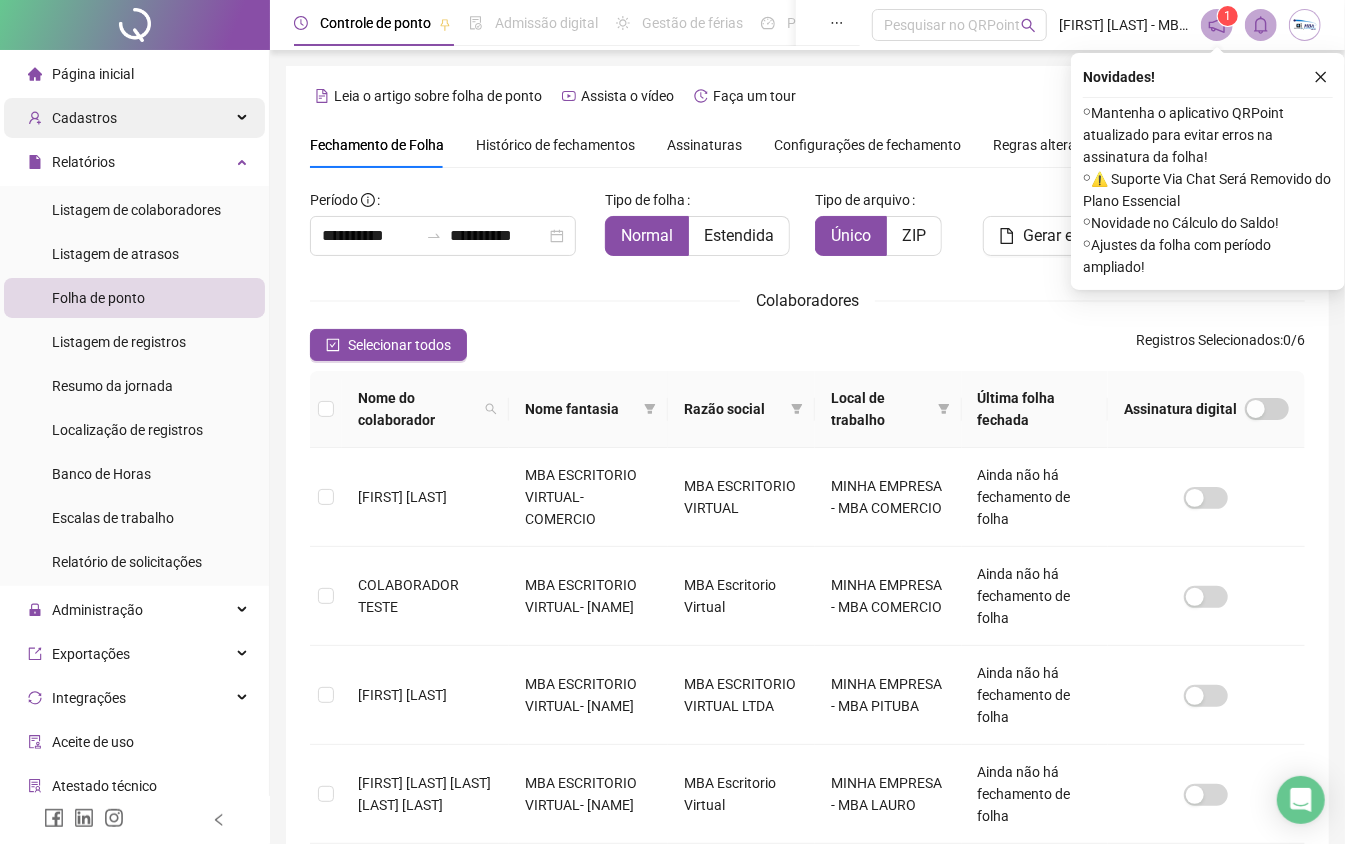 click on "Cadastros" at bounding box center [84, 118] 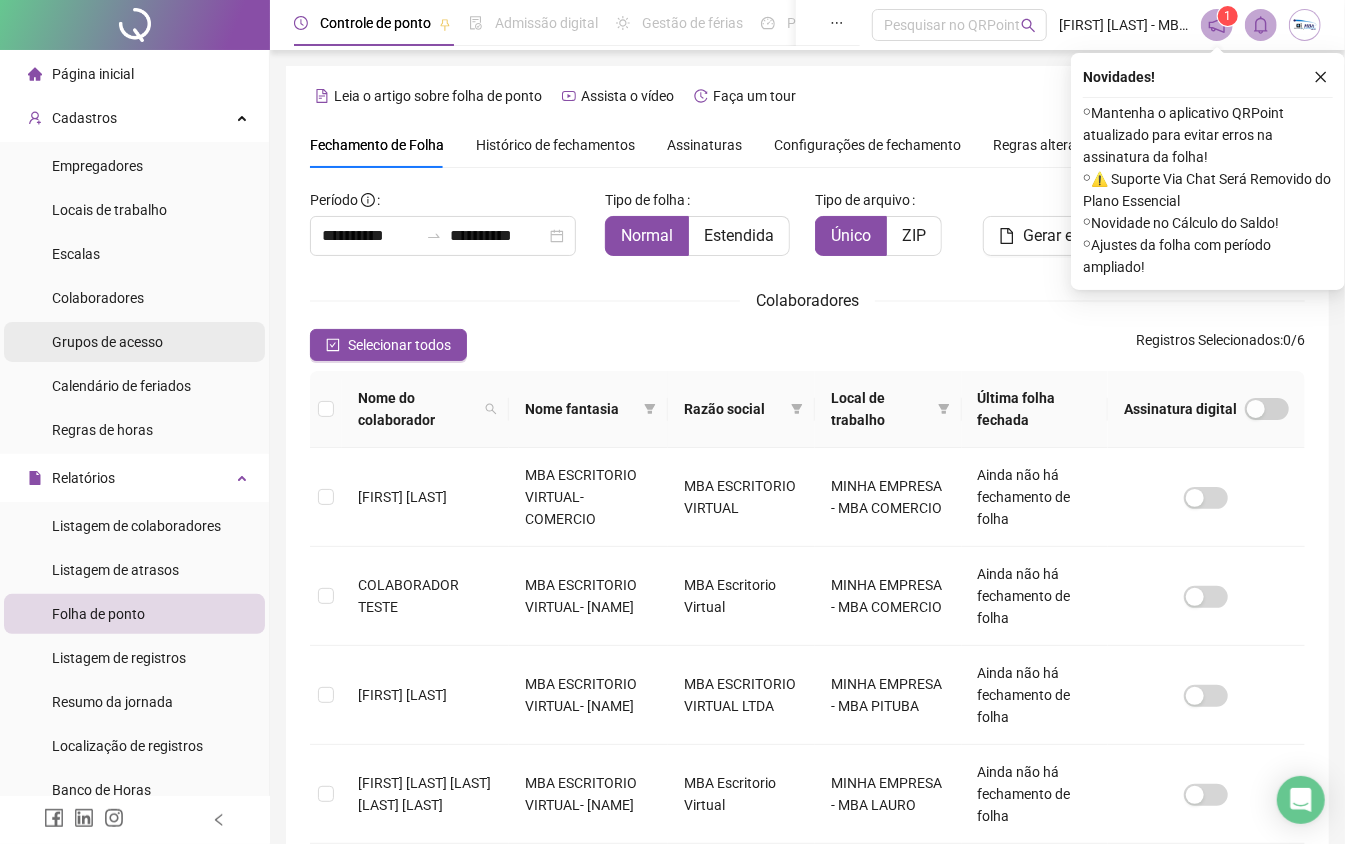 click on "Grupos de acesso" at bounding box center (107, 342) 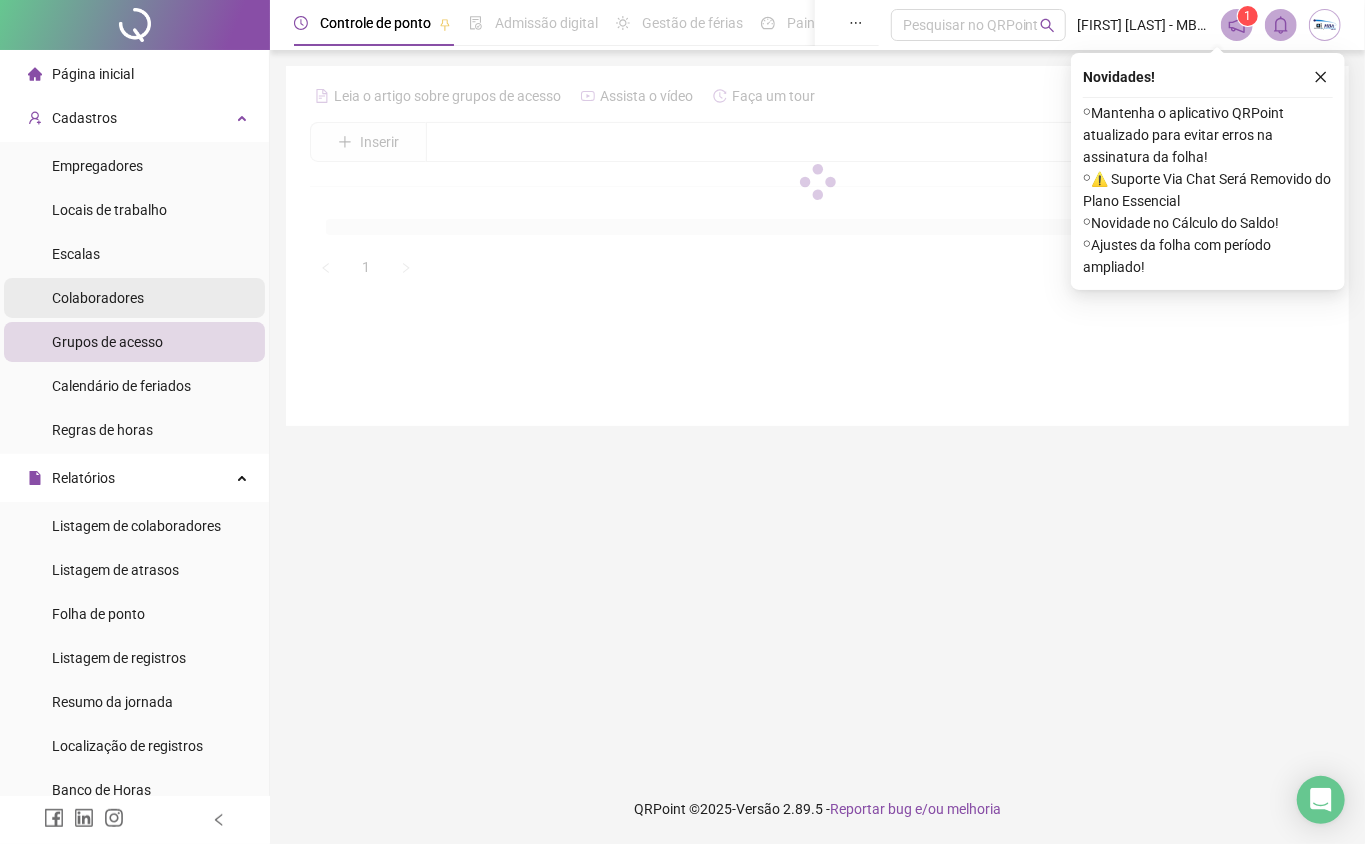 click on "Colaboradores" at bounding box center [98, 298] 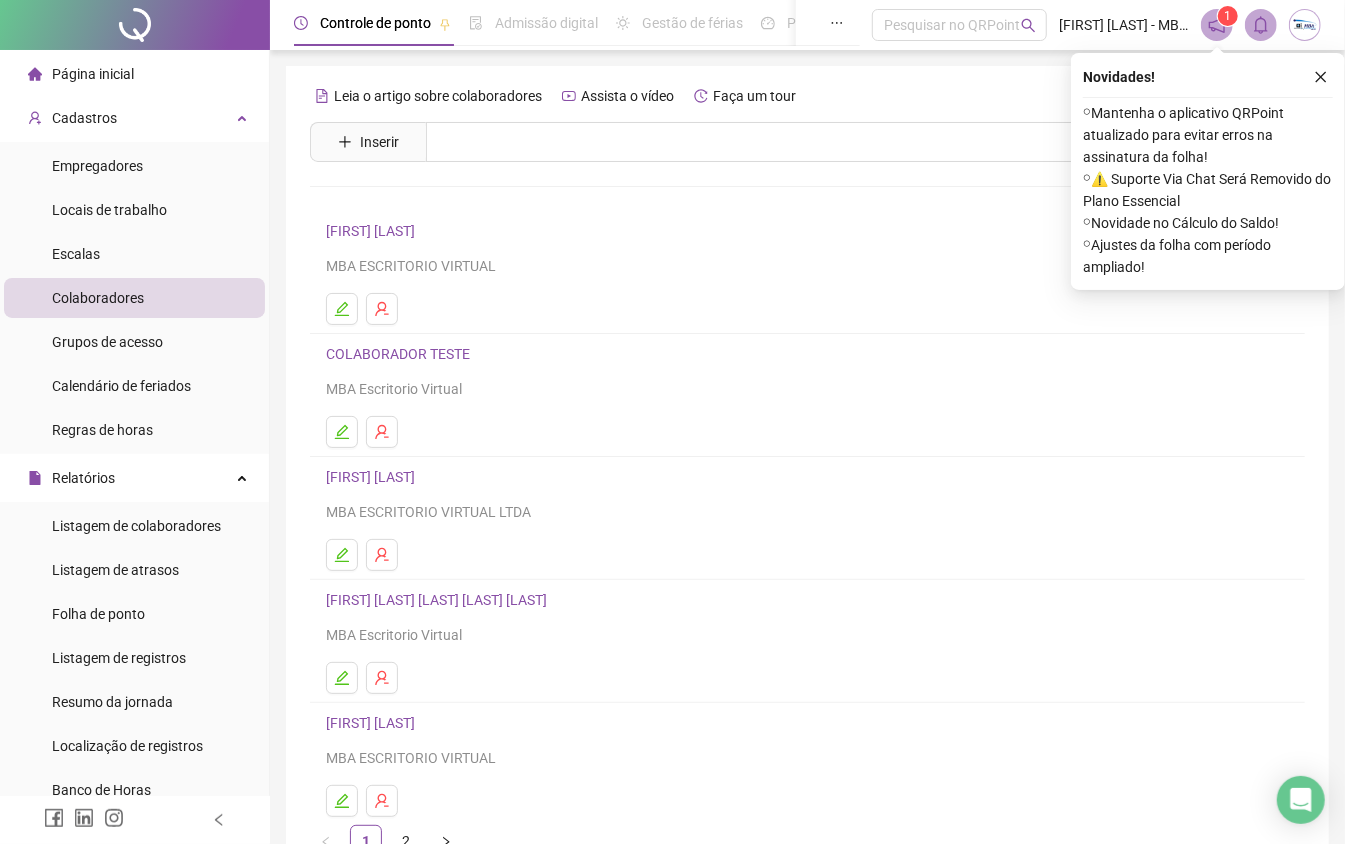 click on "Colaboradores" at bounding box center (98, 298) 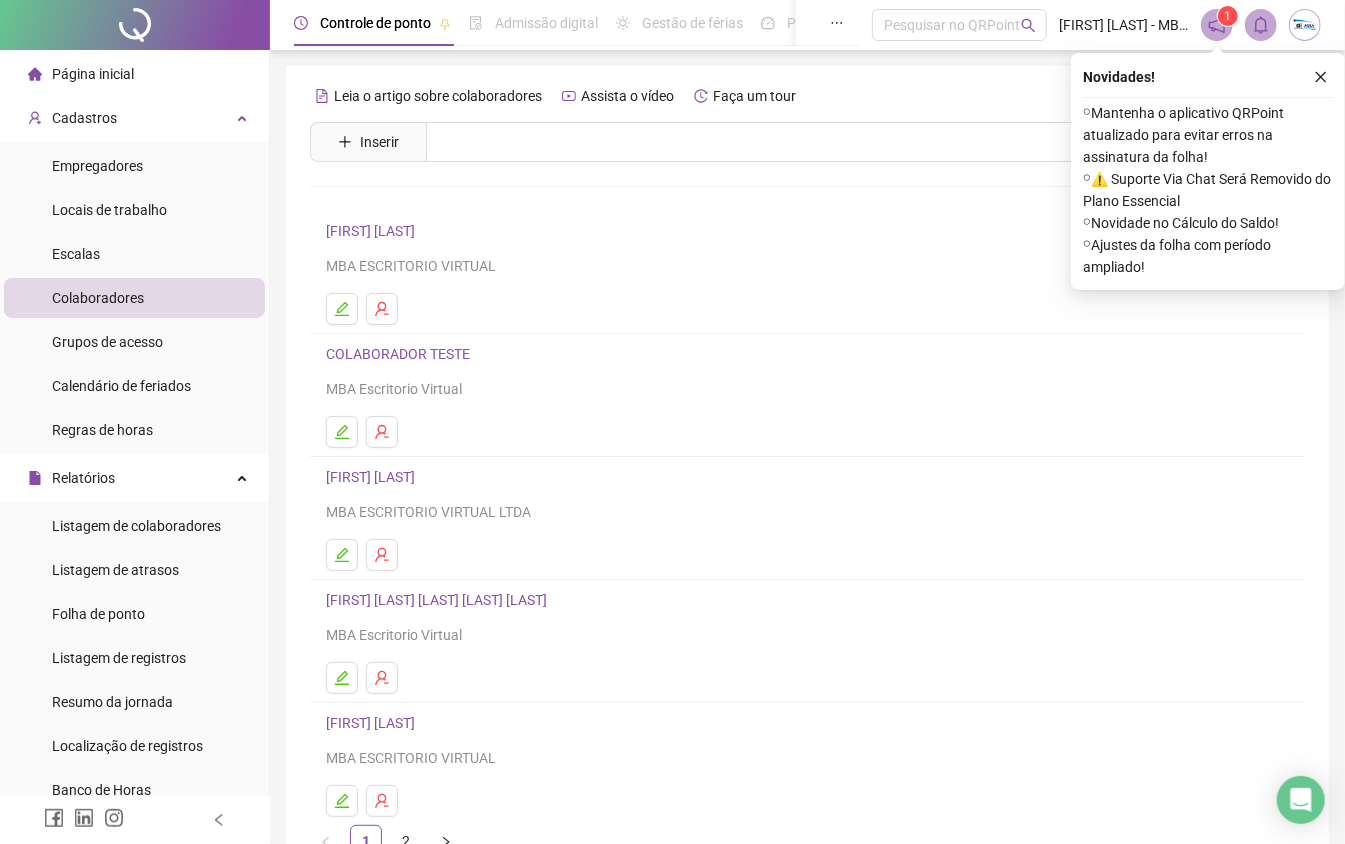 click on "Colaboradores" at bounding box center (98, 298) 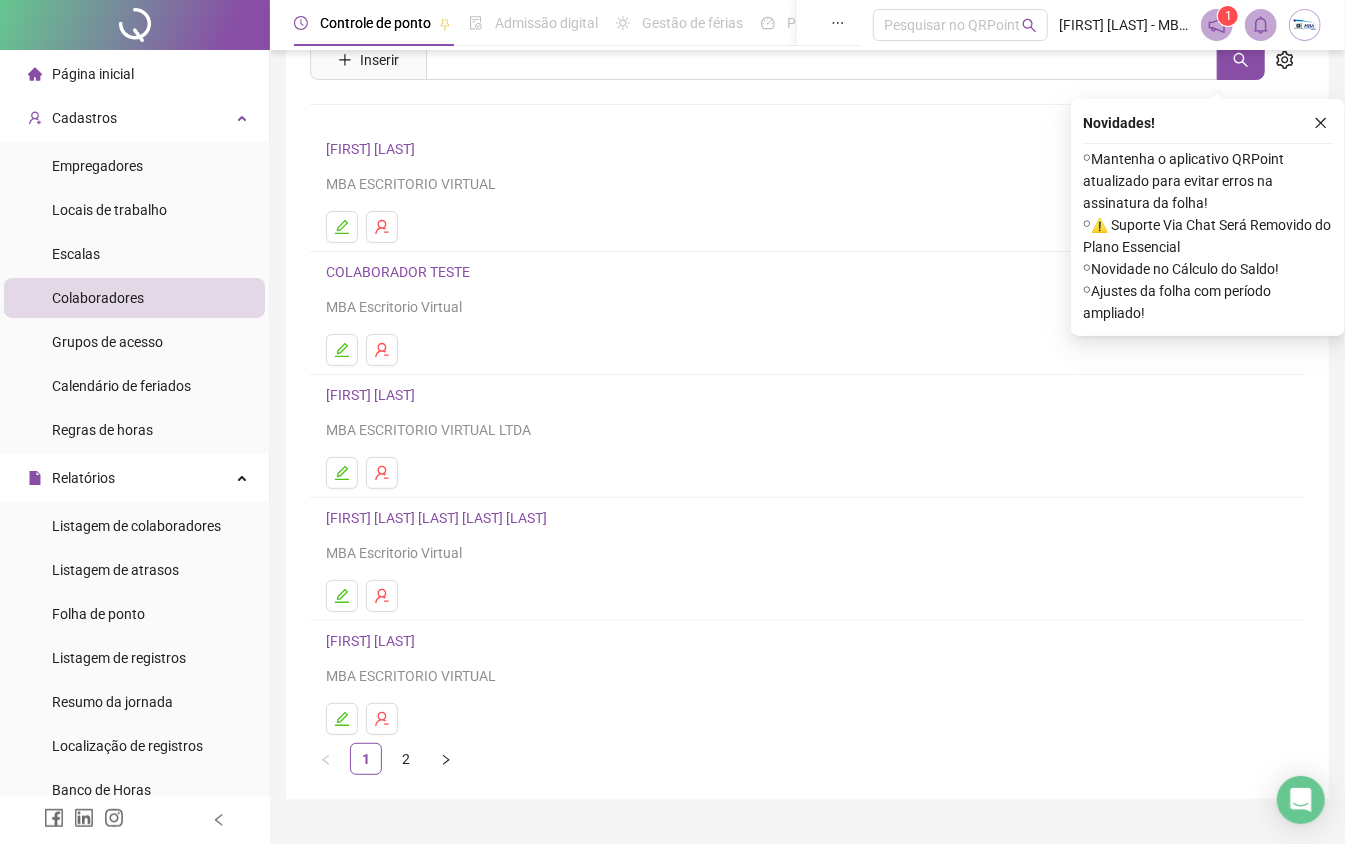 scroll, scrollTop: 128, scrollLeft: 0, axis: vertical 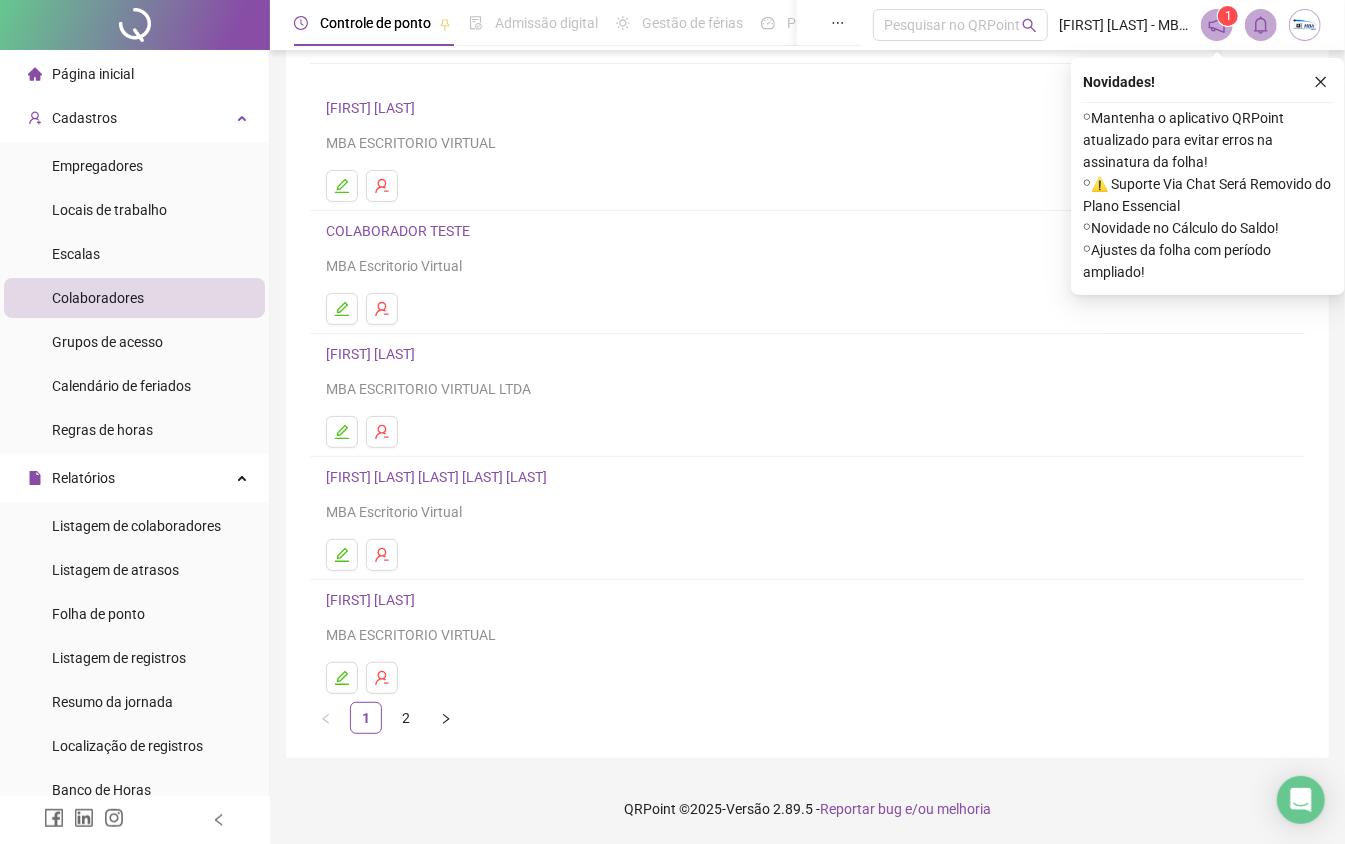 click on "[FIRST] [LAST]" at bounding box center [373, 600] 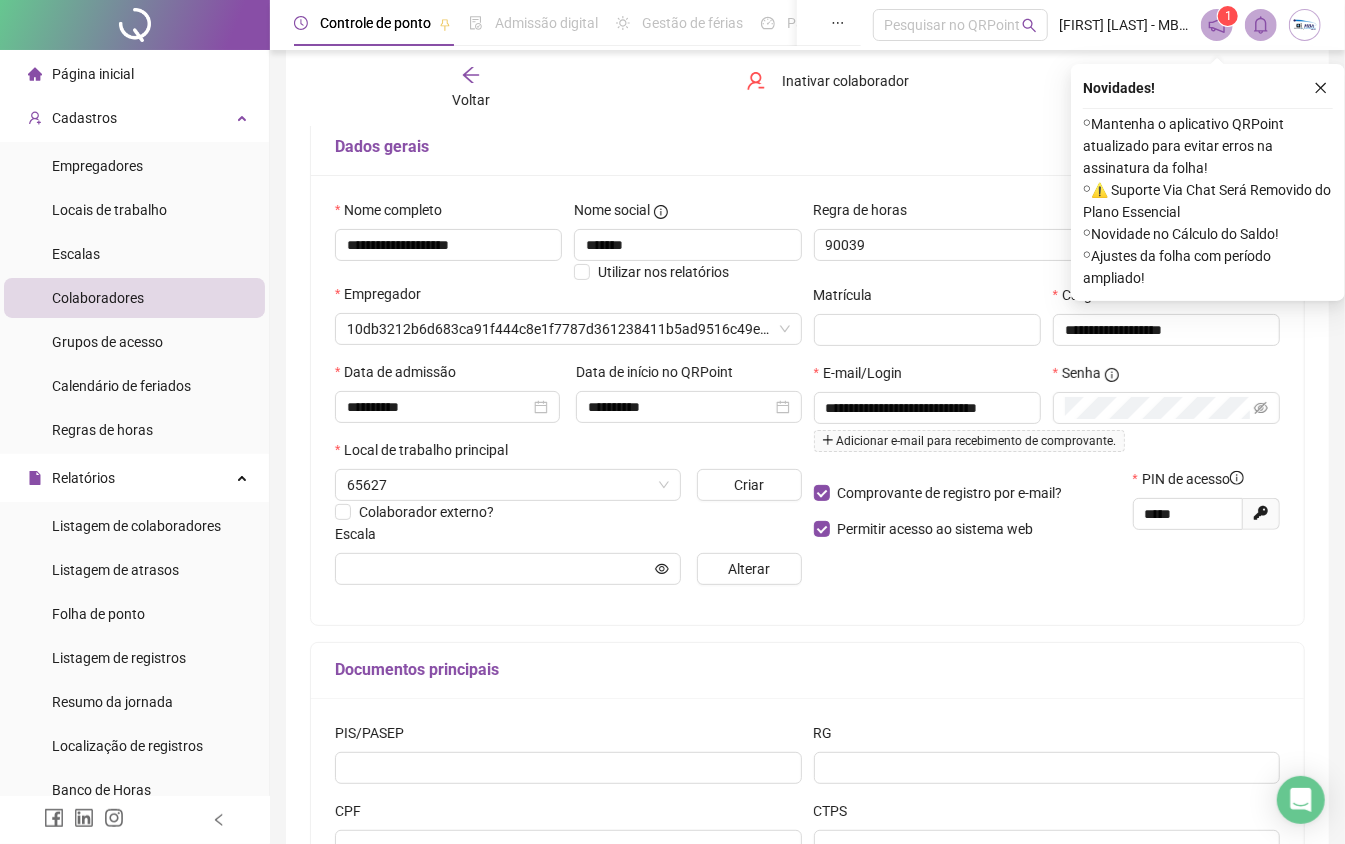 scroll, scrollTop: 138, scrollLeft: 0, axis: vertical 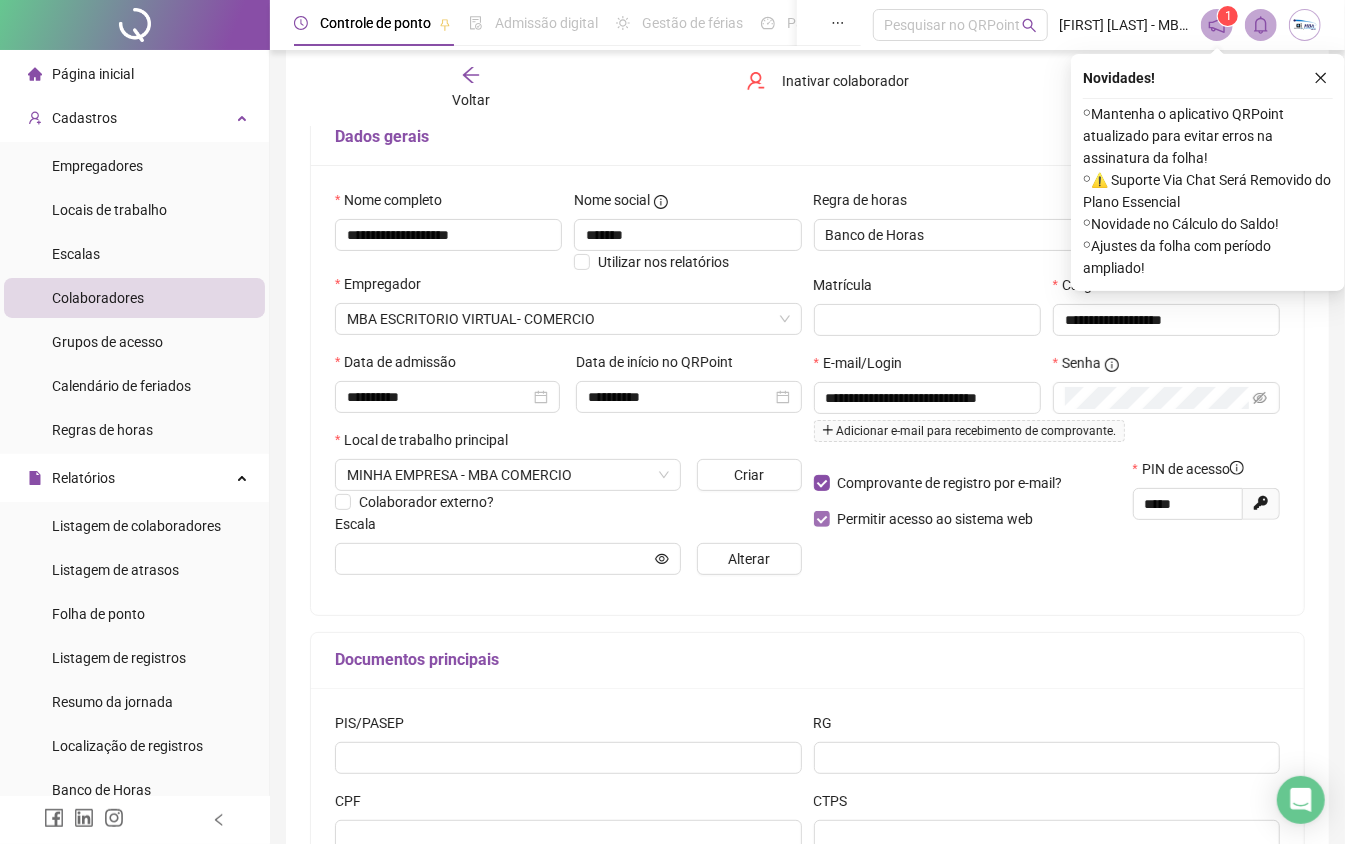 click on "Permitir acesso ao sistema web" at bounding box center (936, 519) 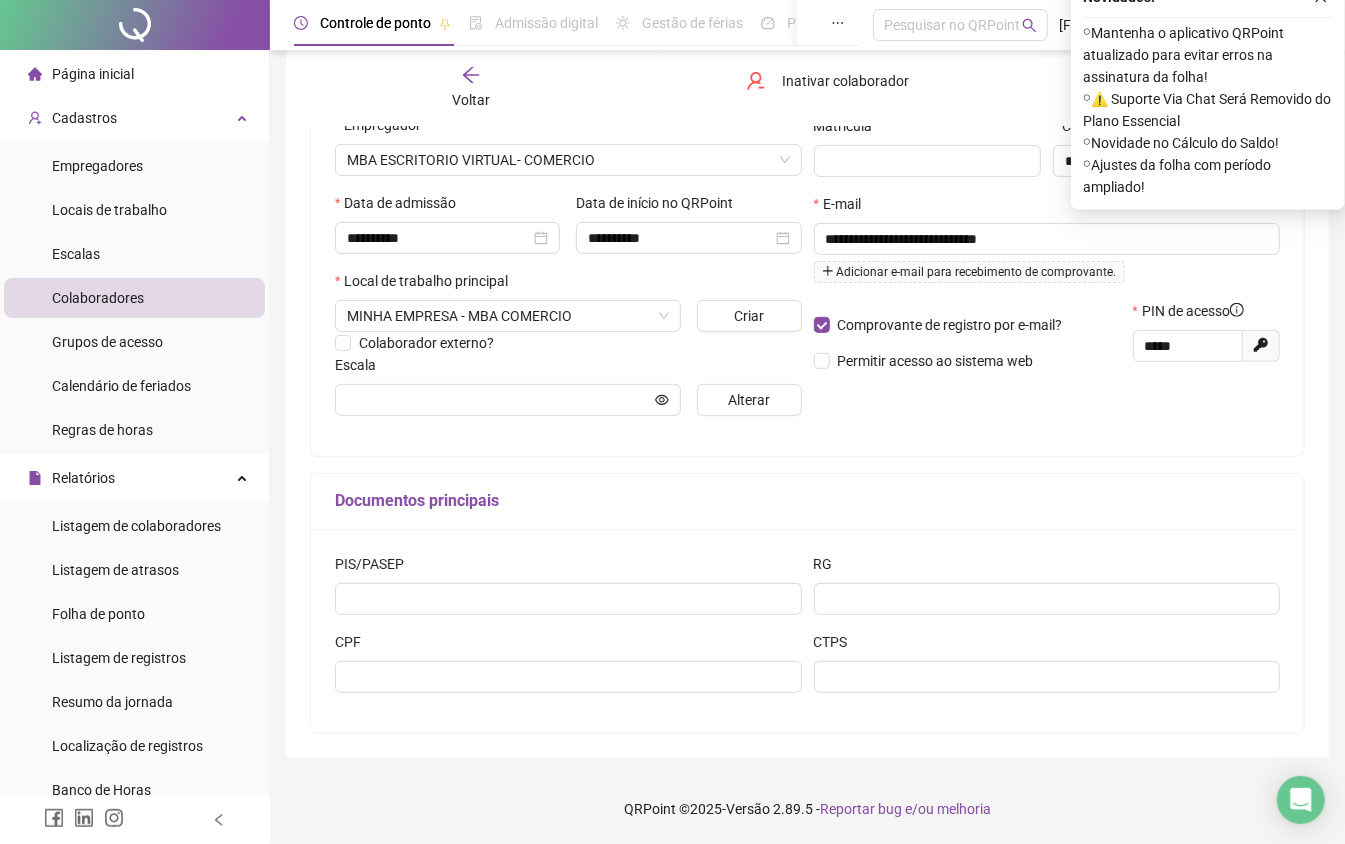 scroll, scrollTop: 301, scrollLeft: 0, axis: vertical 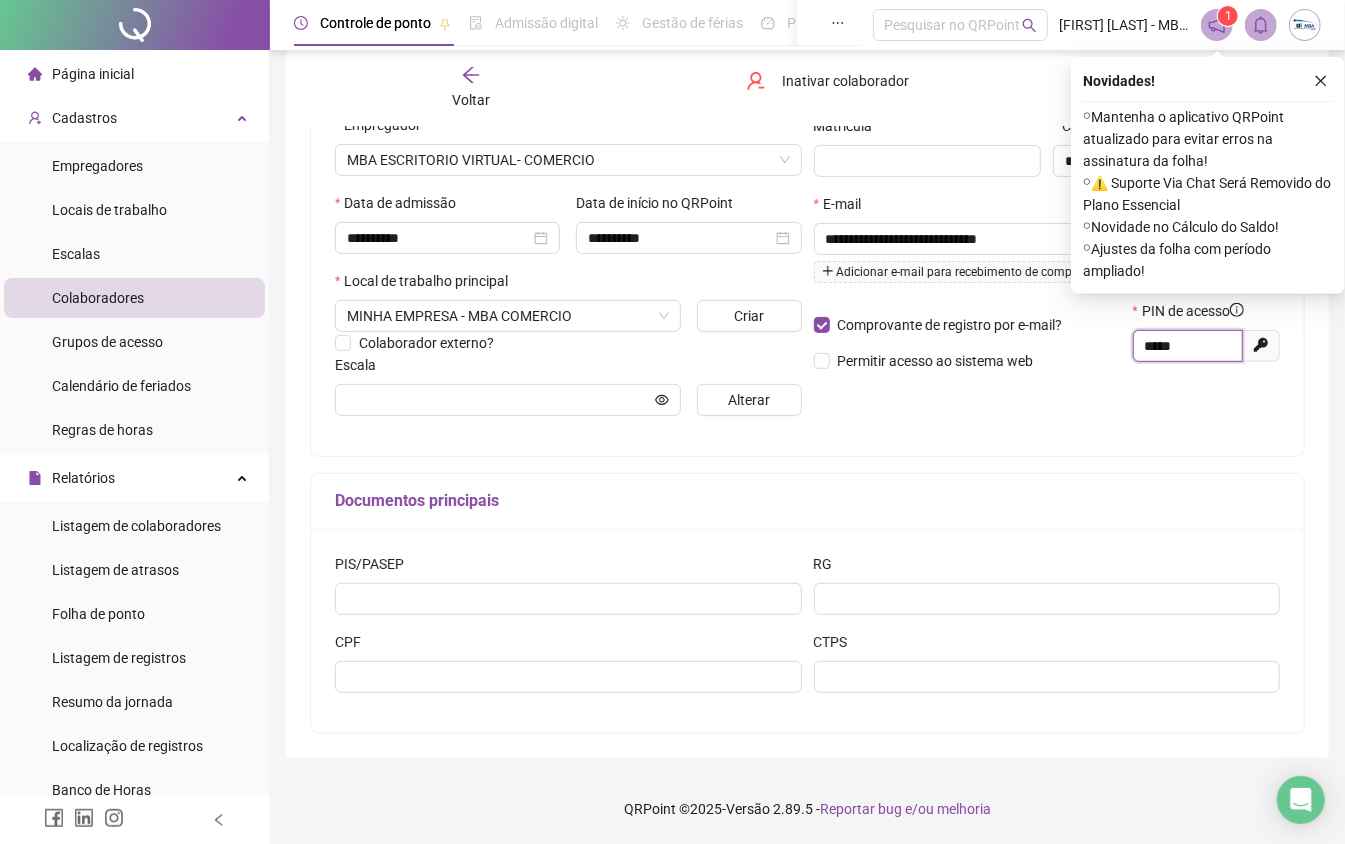 click on "*****" at bounding box center [1186, 346] 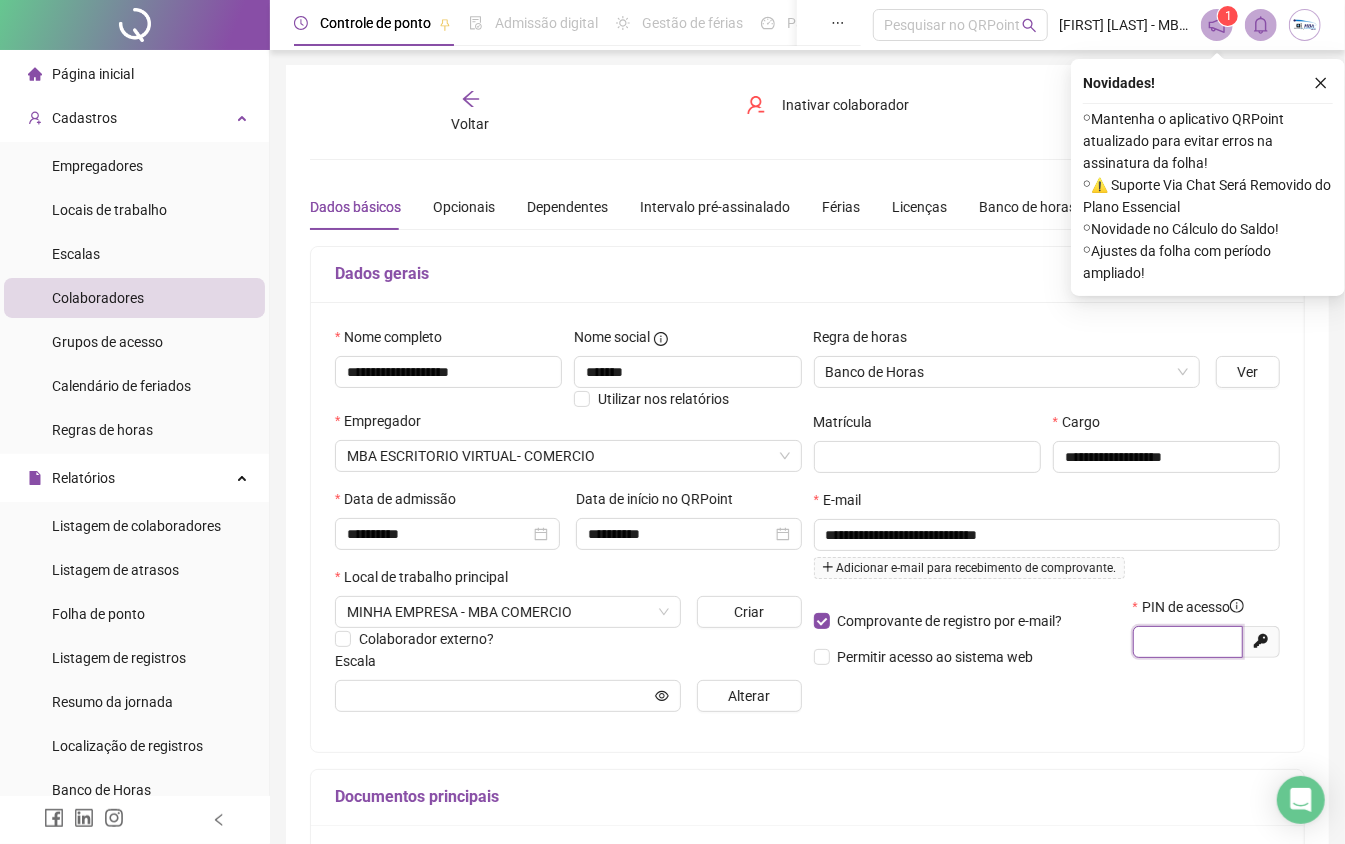 scroll, scrollTop: 0, scrollLeft: 0, axis: both 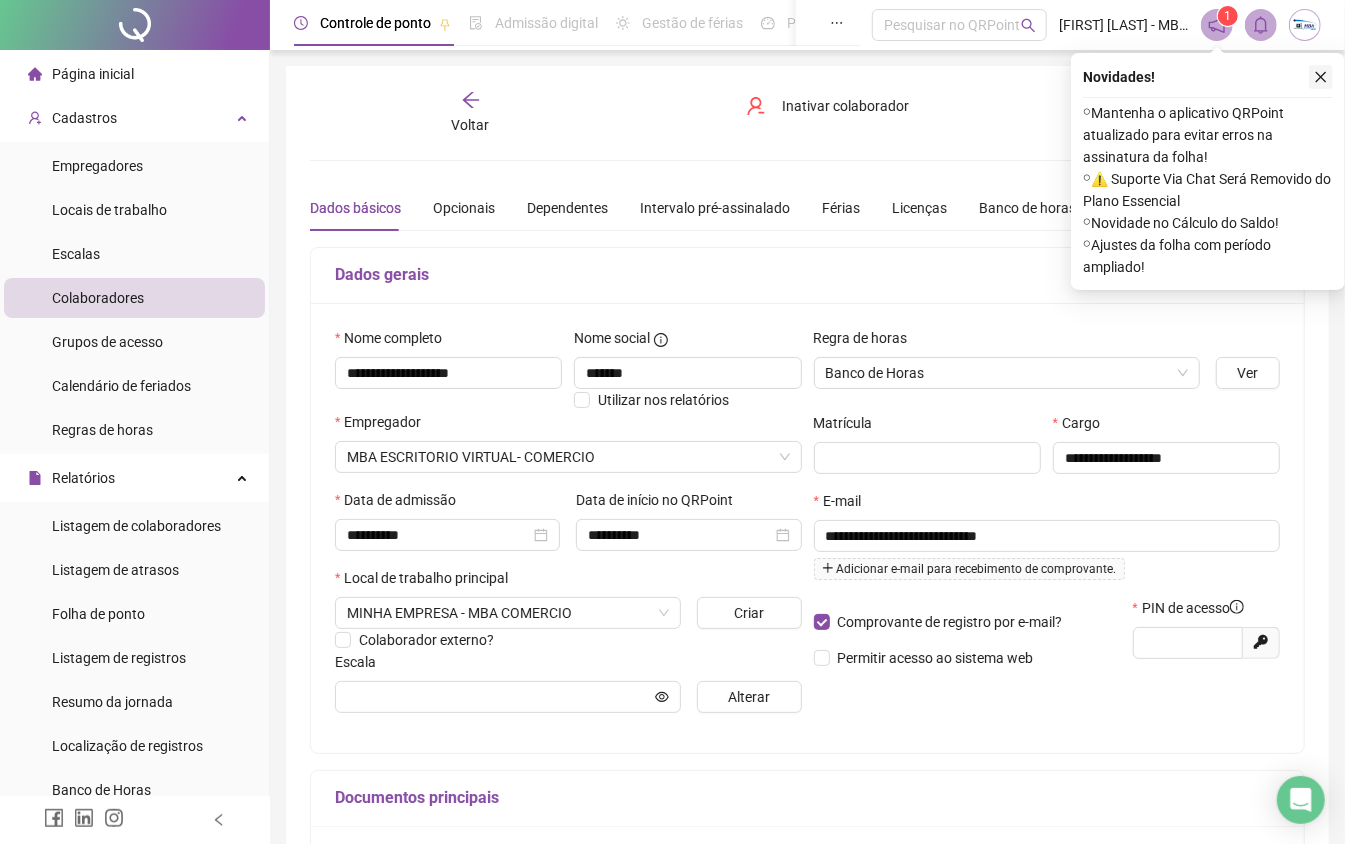 click 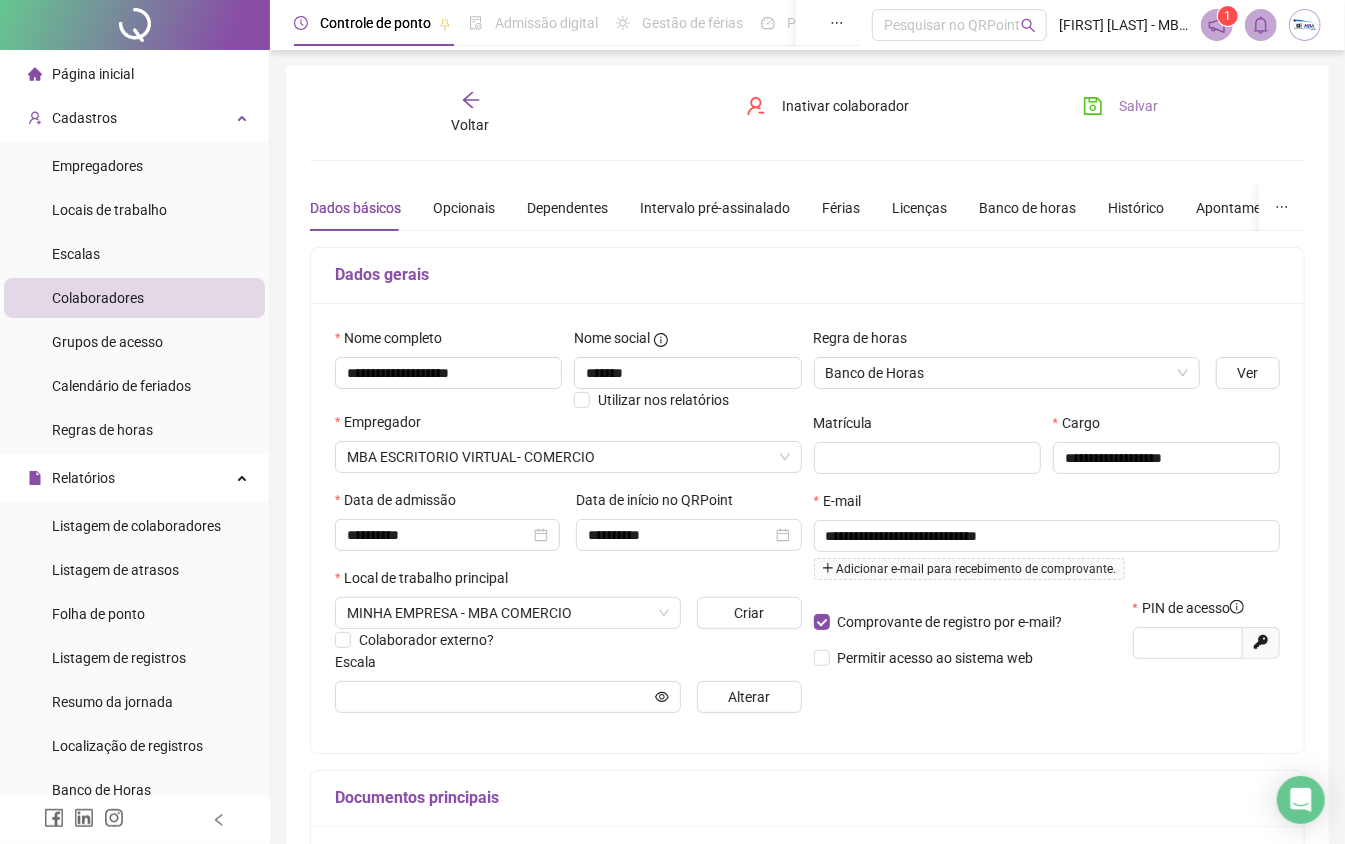 click on "Salvar" at bounding box center [1120, 106] 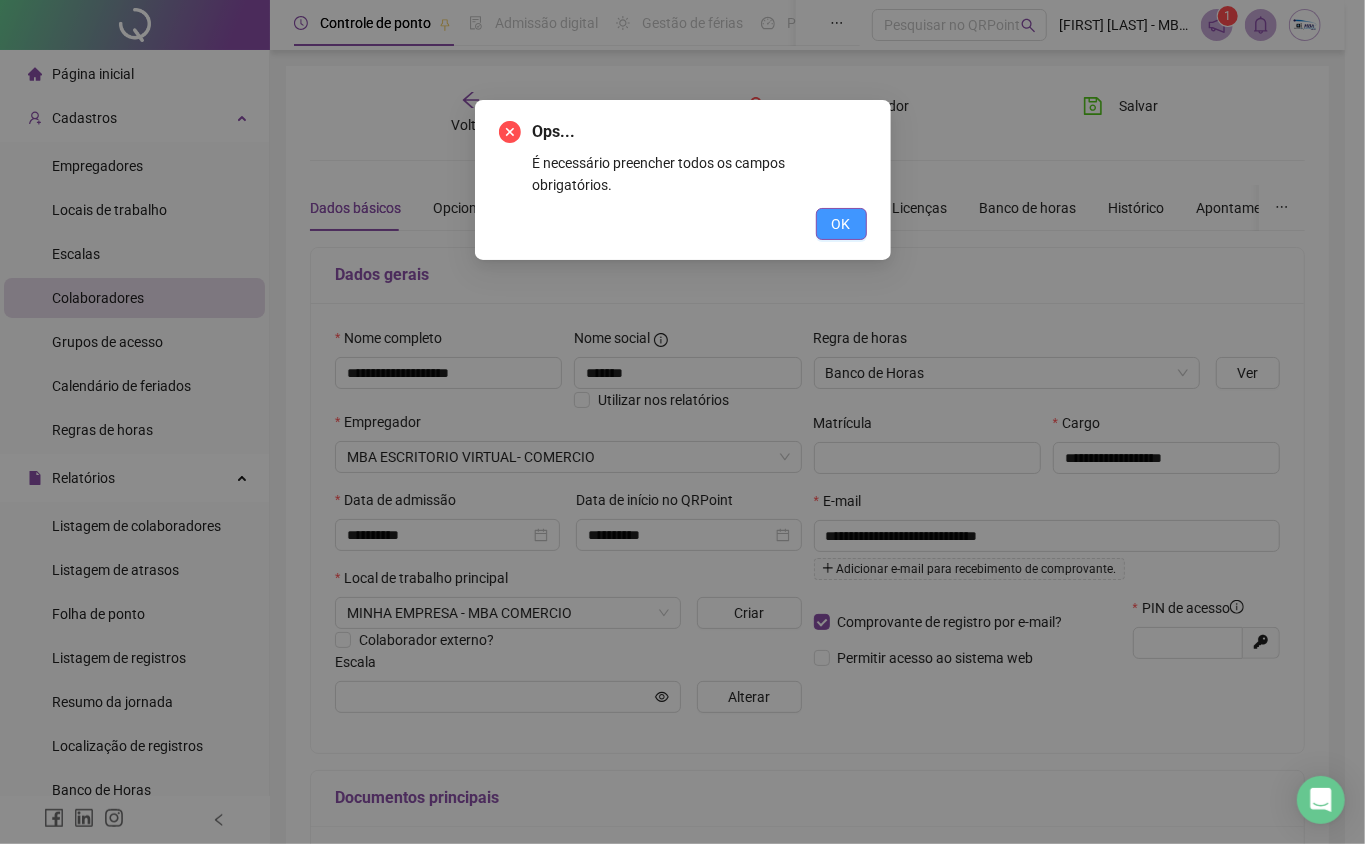 click on "OK" at bounding box center [841, 224] 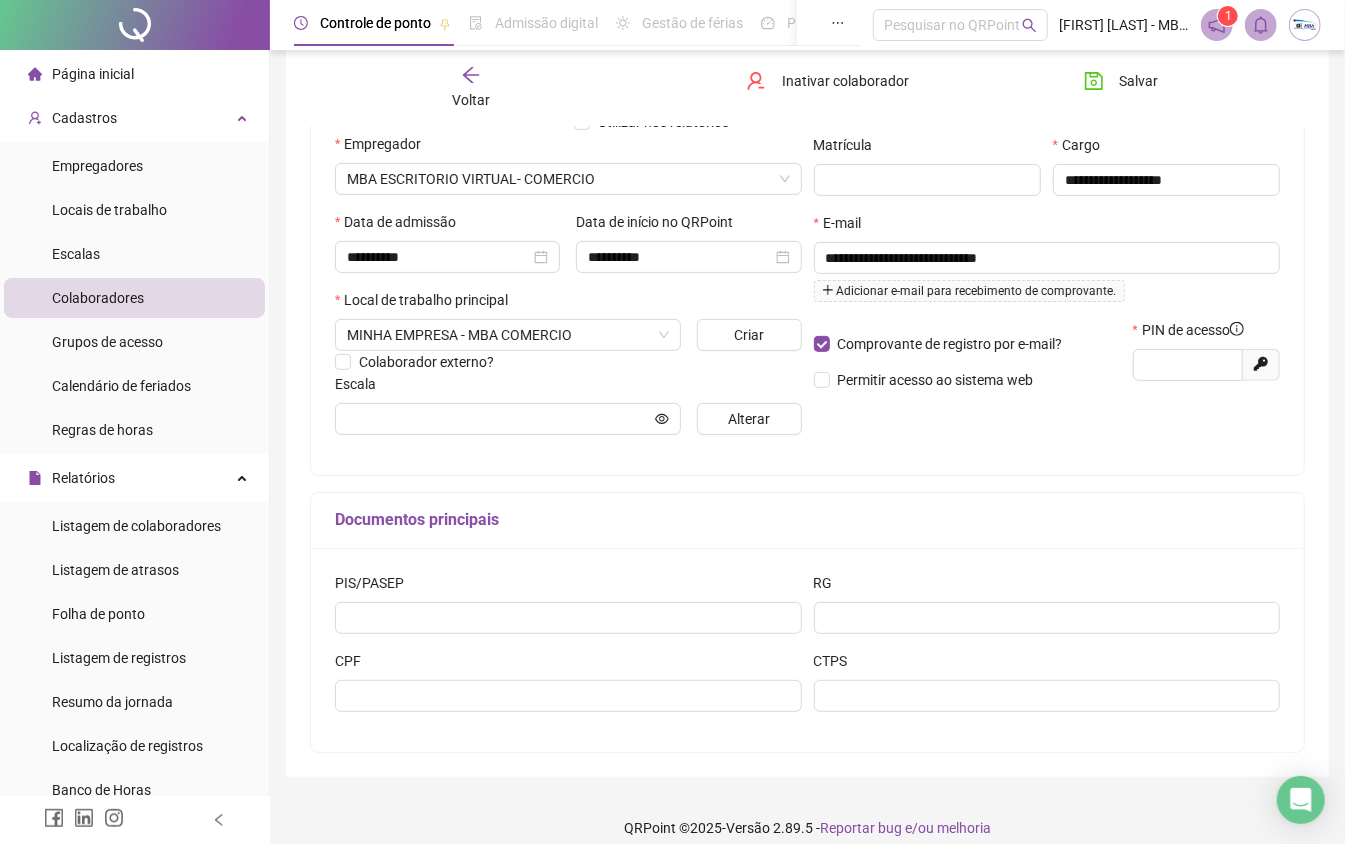 scroll, scrollTop: 168, scrollLeft: 0, axis: vertical 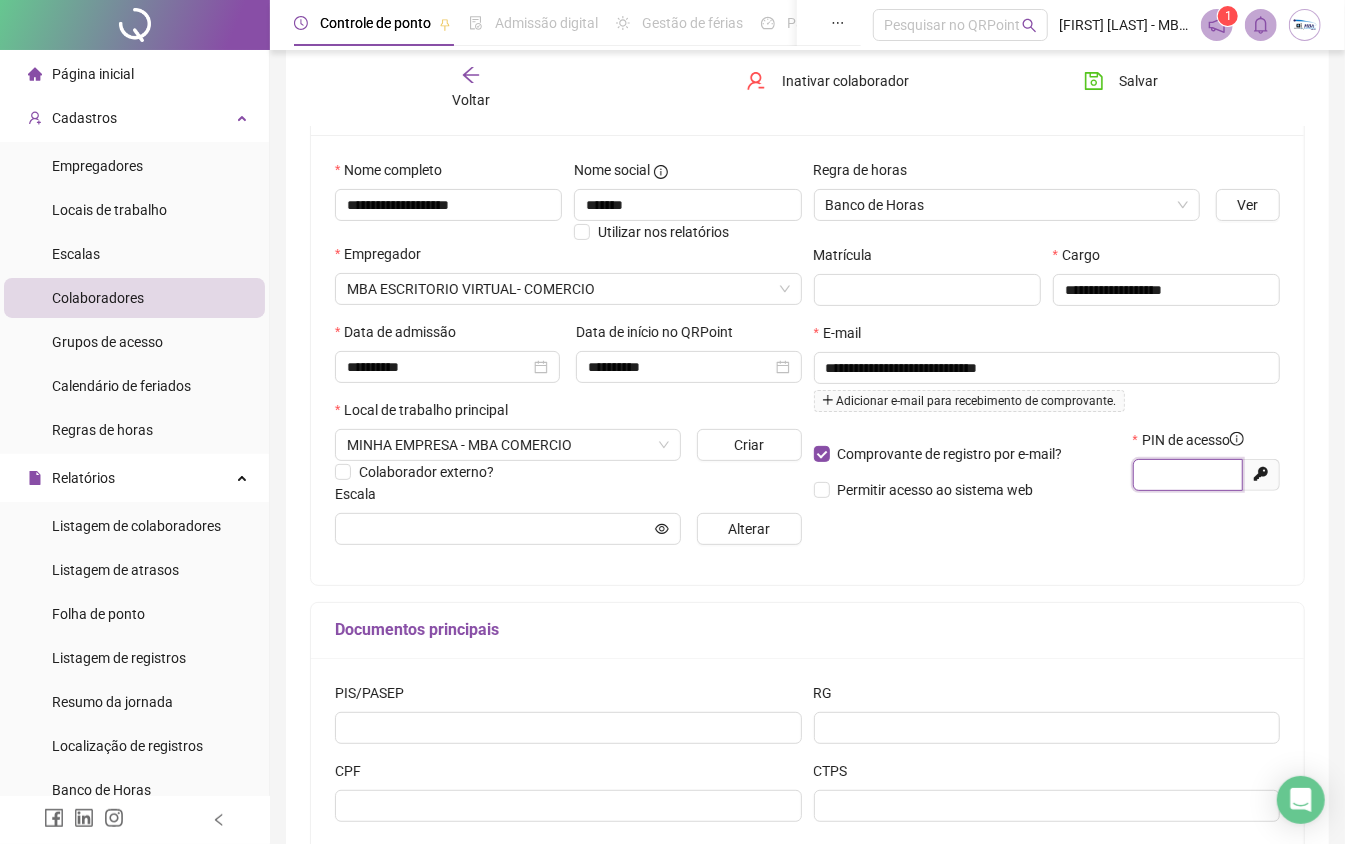 click at bounding box center (1186, 475) 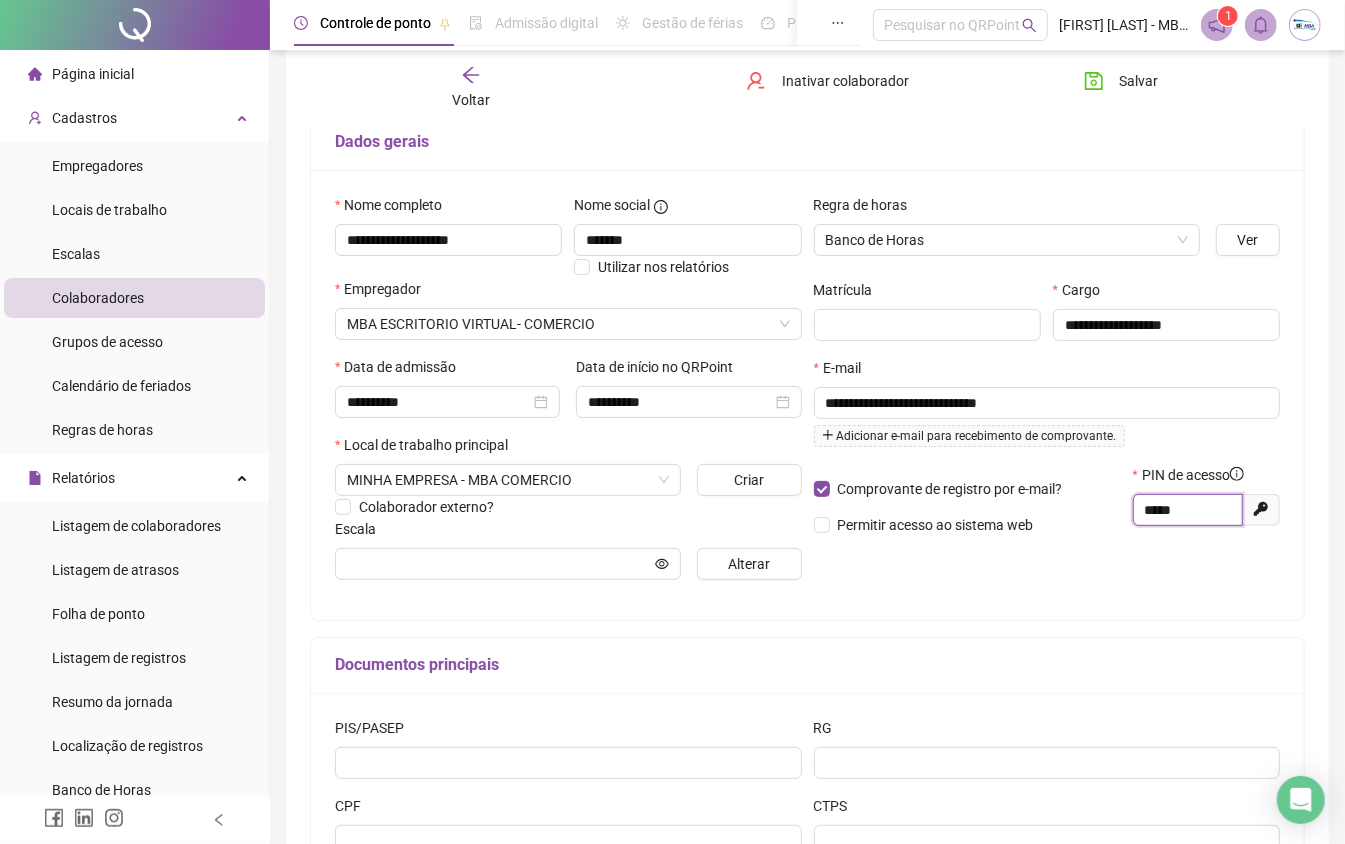 scroll, scrollTop: 0, scrollLeft: 0, axis: both 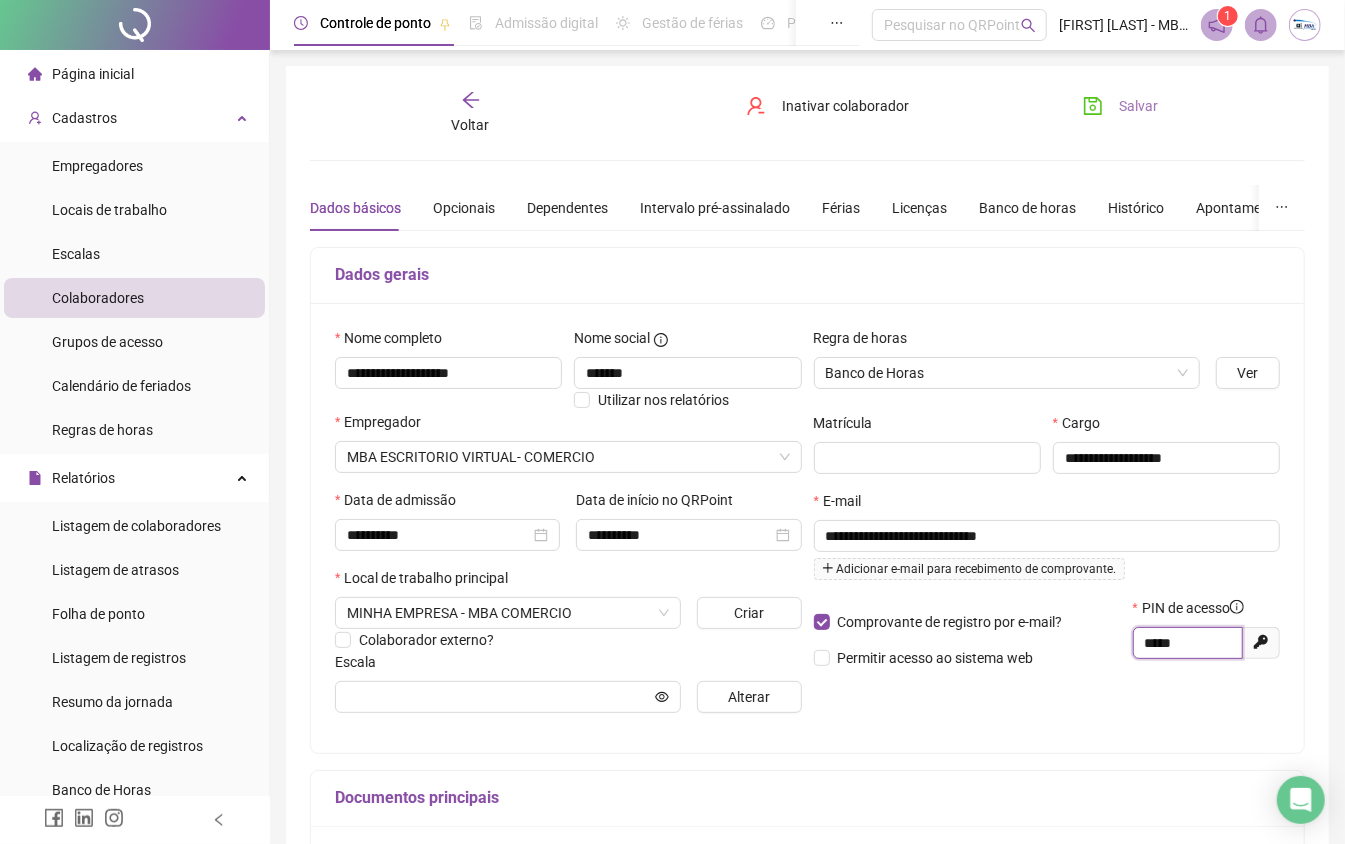 type on "*****" 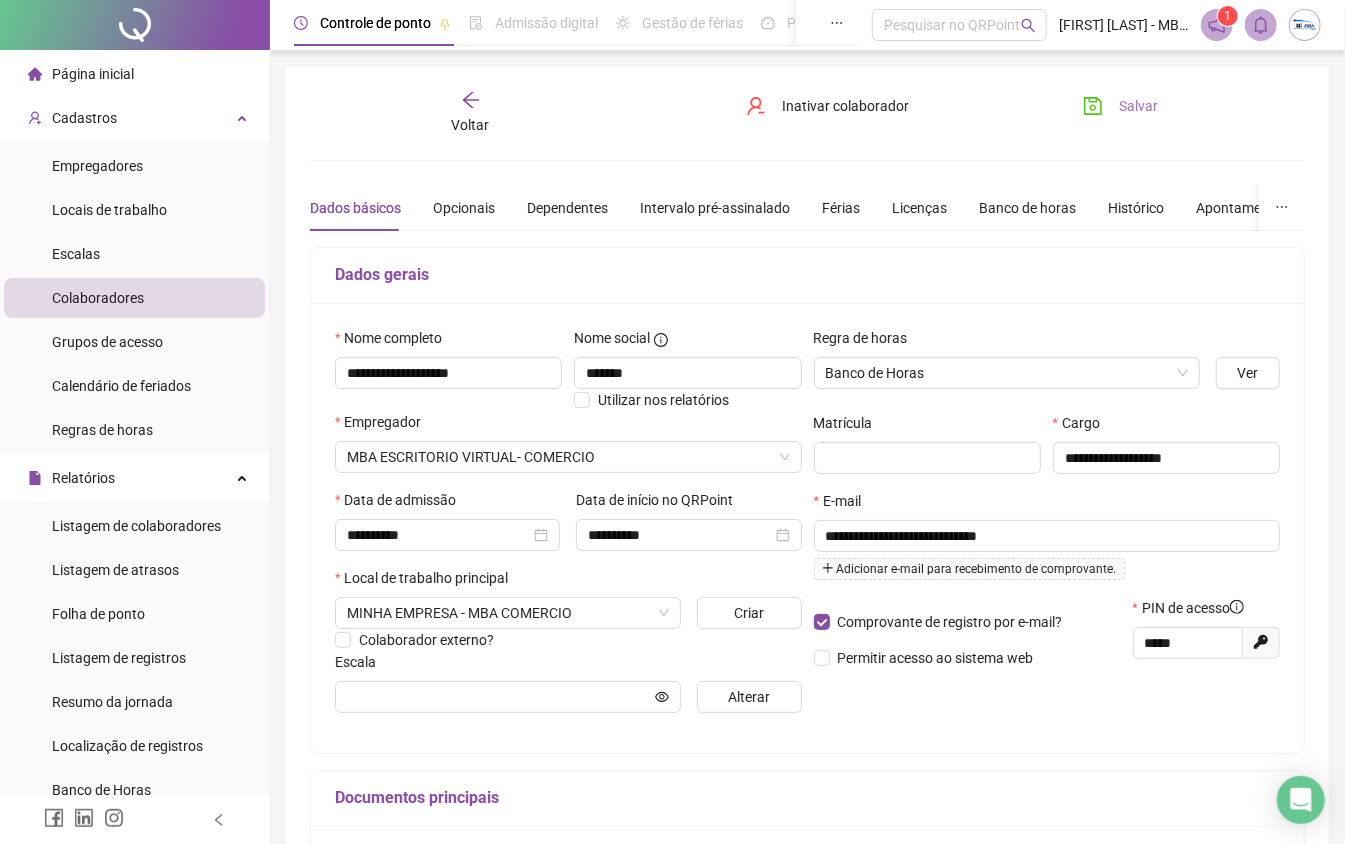 click on "Salvar" at bounding box center (1138, 106) 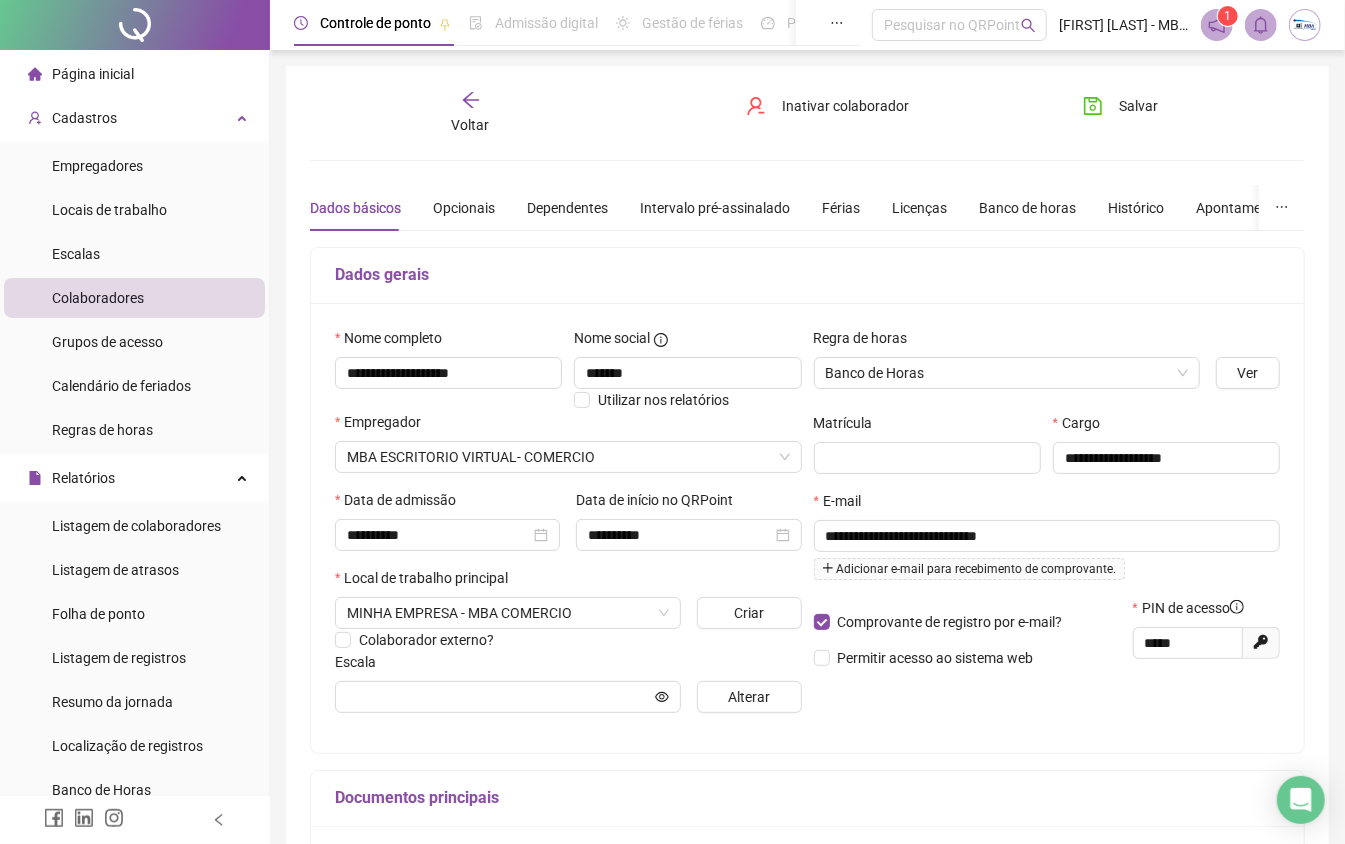 click on "Voltar" at bounding box center (470, 113) 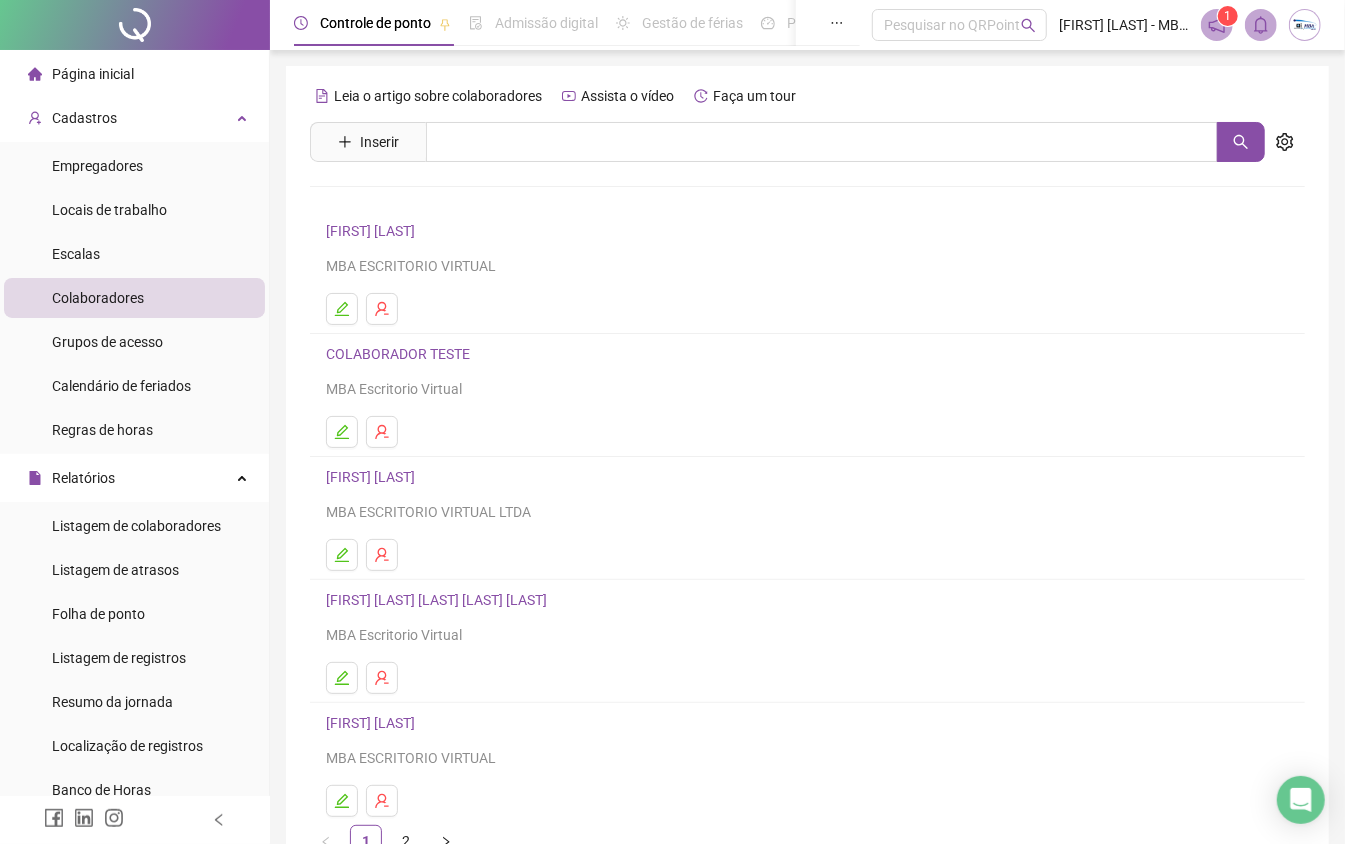 click on "[FIRST] [LAST]" at bounding box center [373, 231] 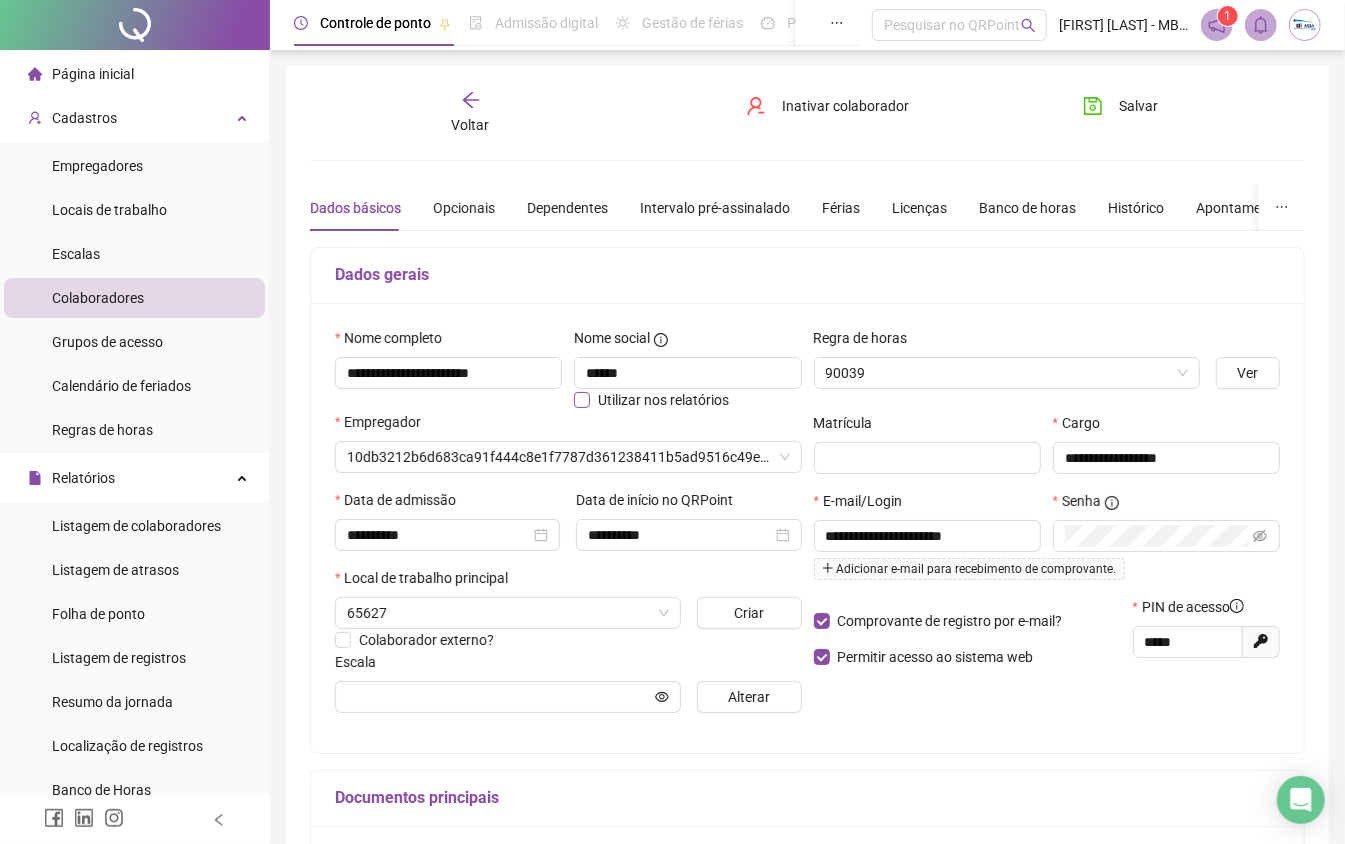 type on "**********" 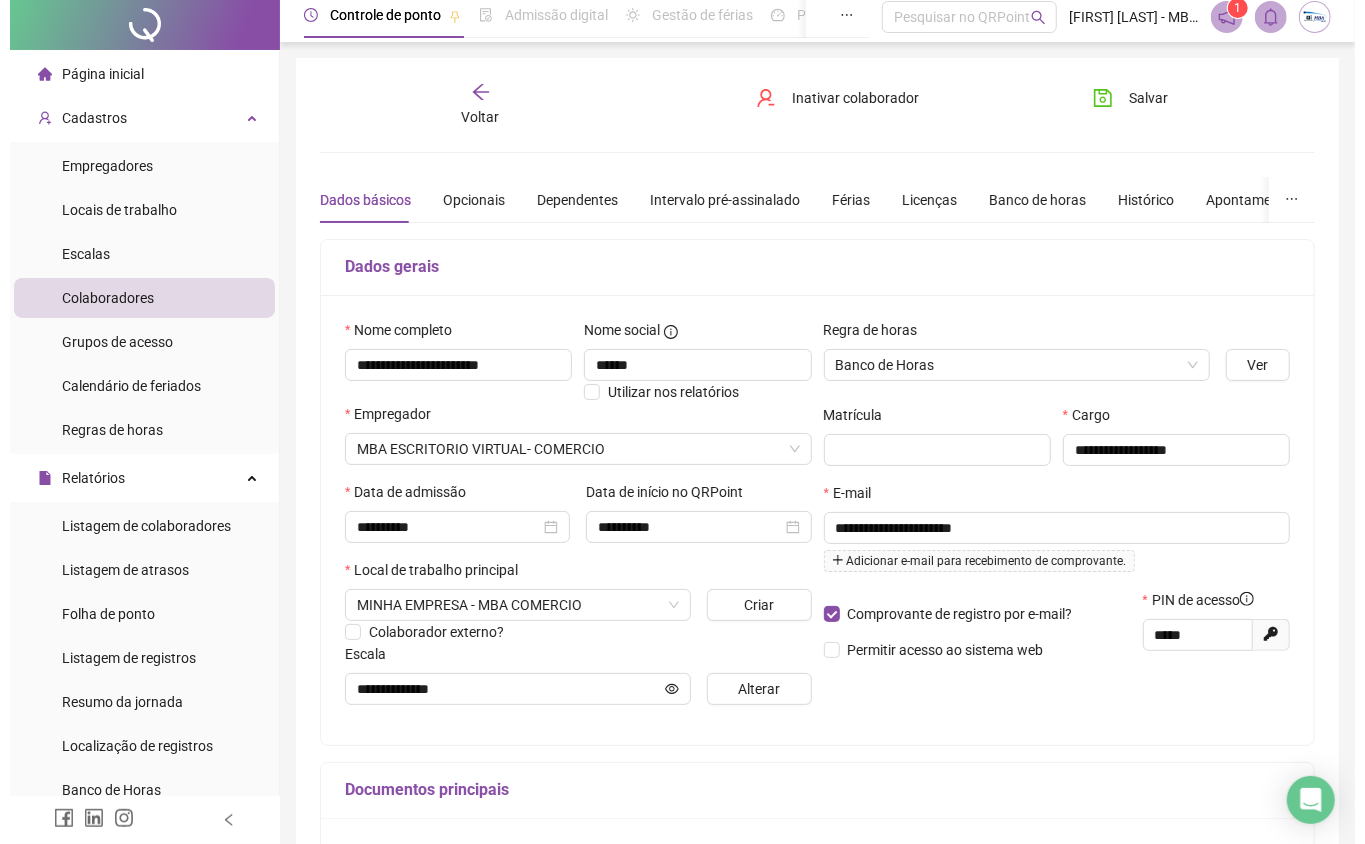 scroll, scrollTop: 0, scrollLeft: 0, axis: both 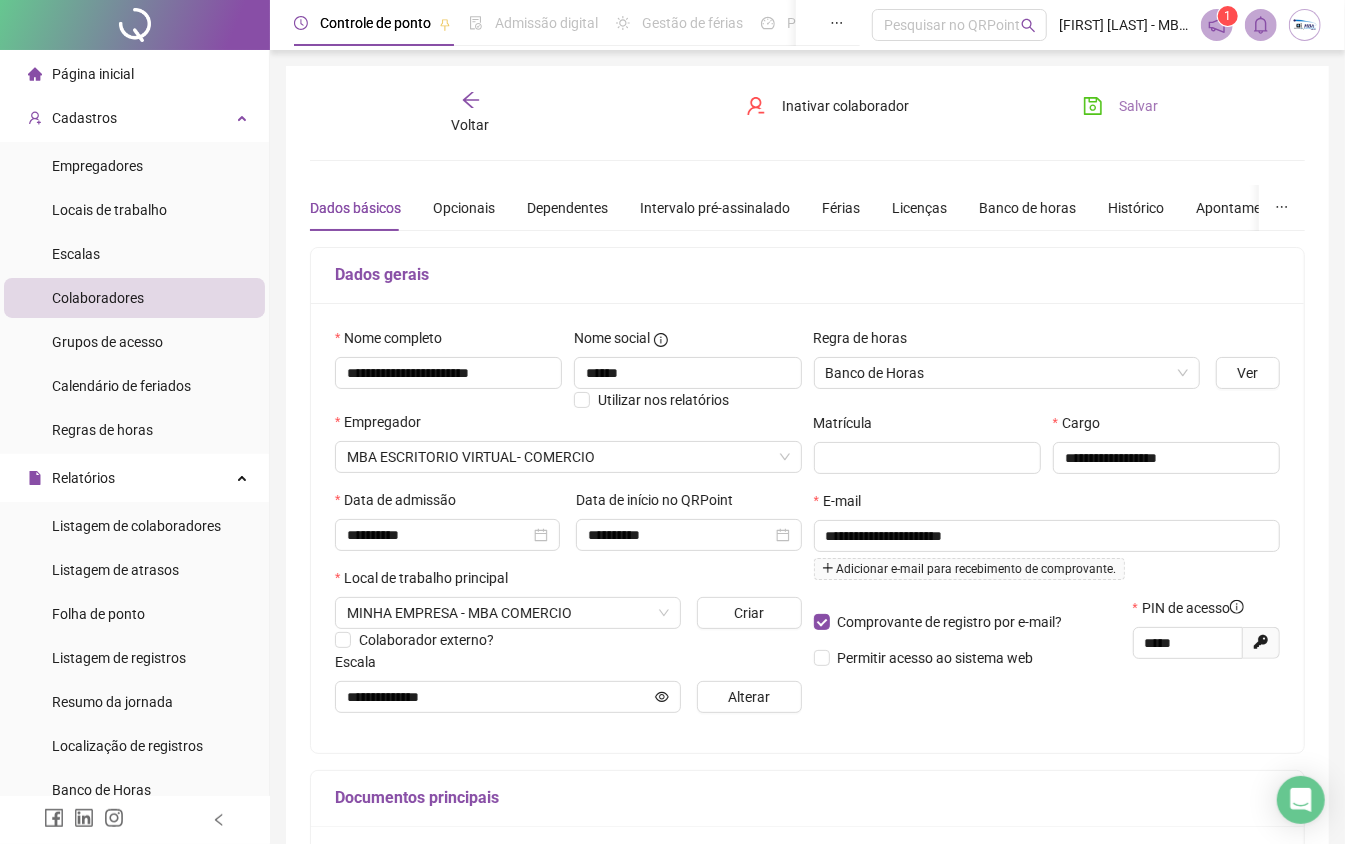 click on "Salvar" at bounding box center (1120, 106) 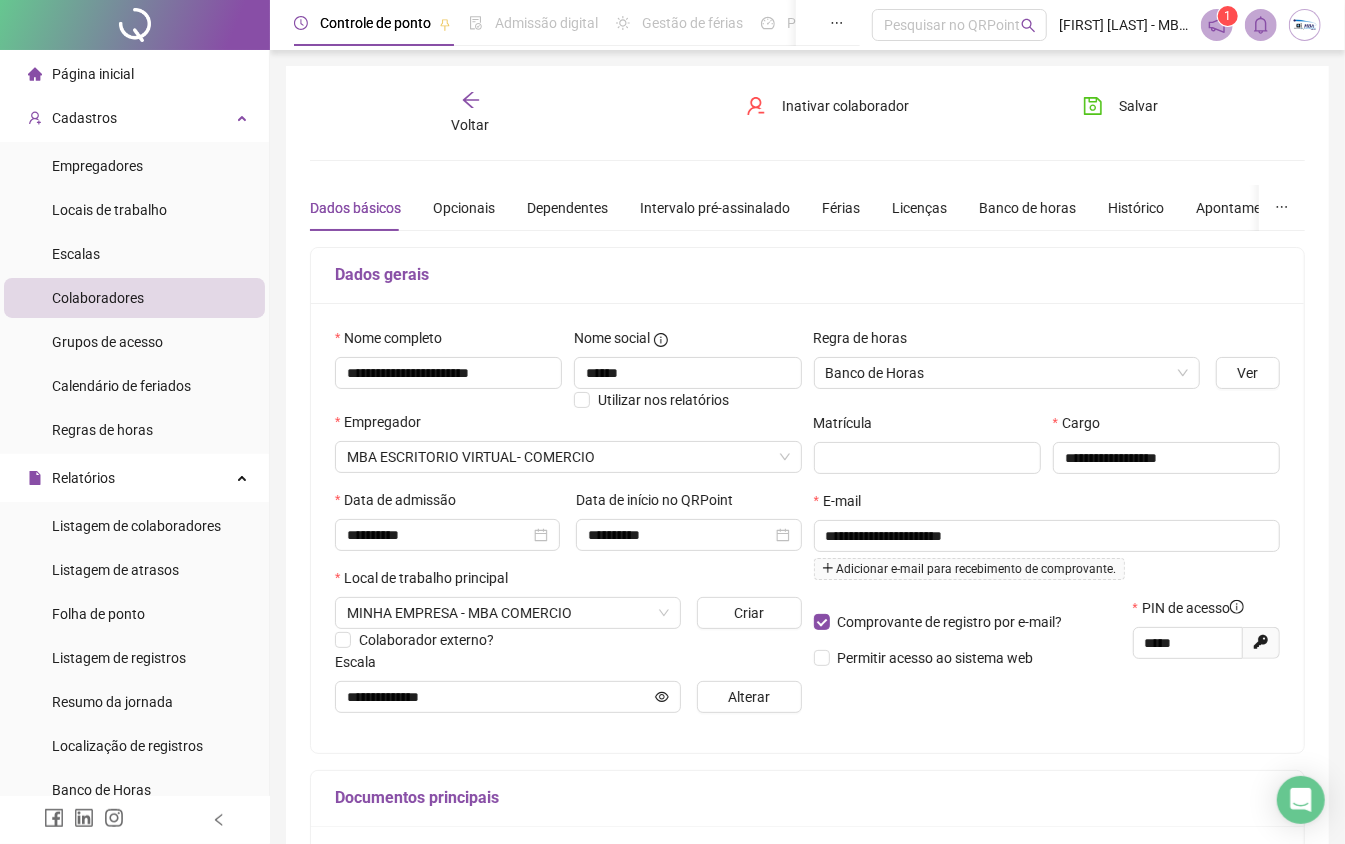 click at bounding box center (1305, 25) 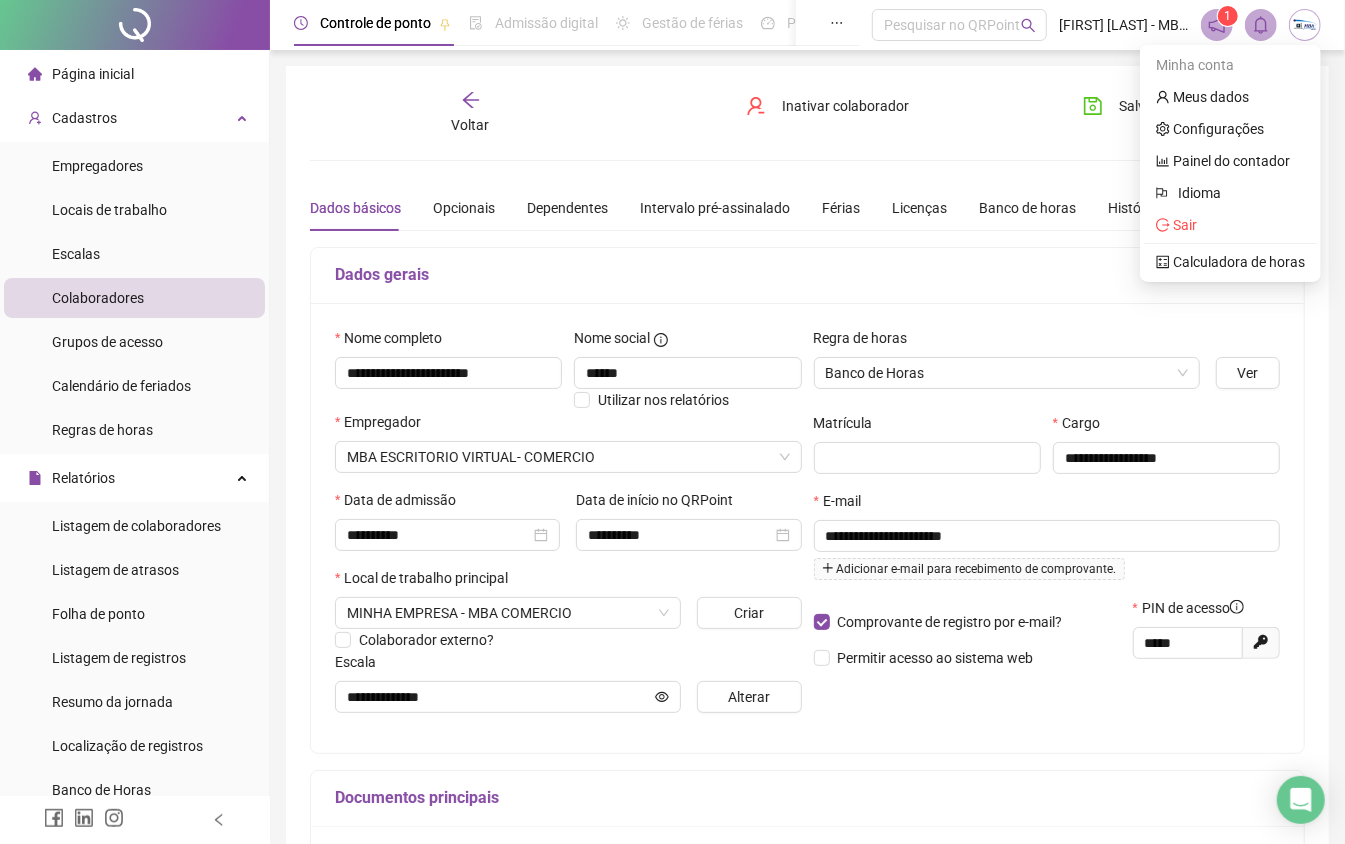 click at bounding box center (1305, 25) 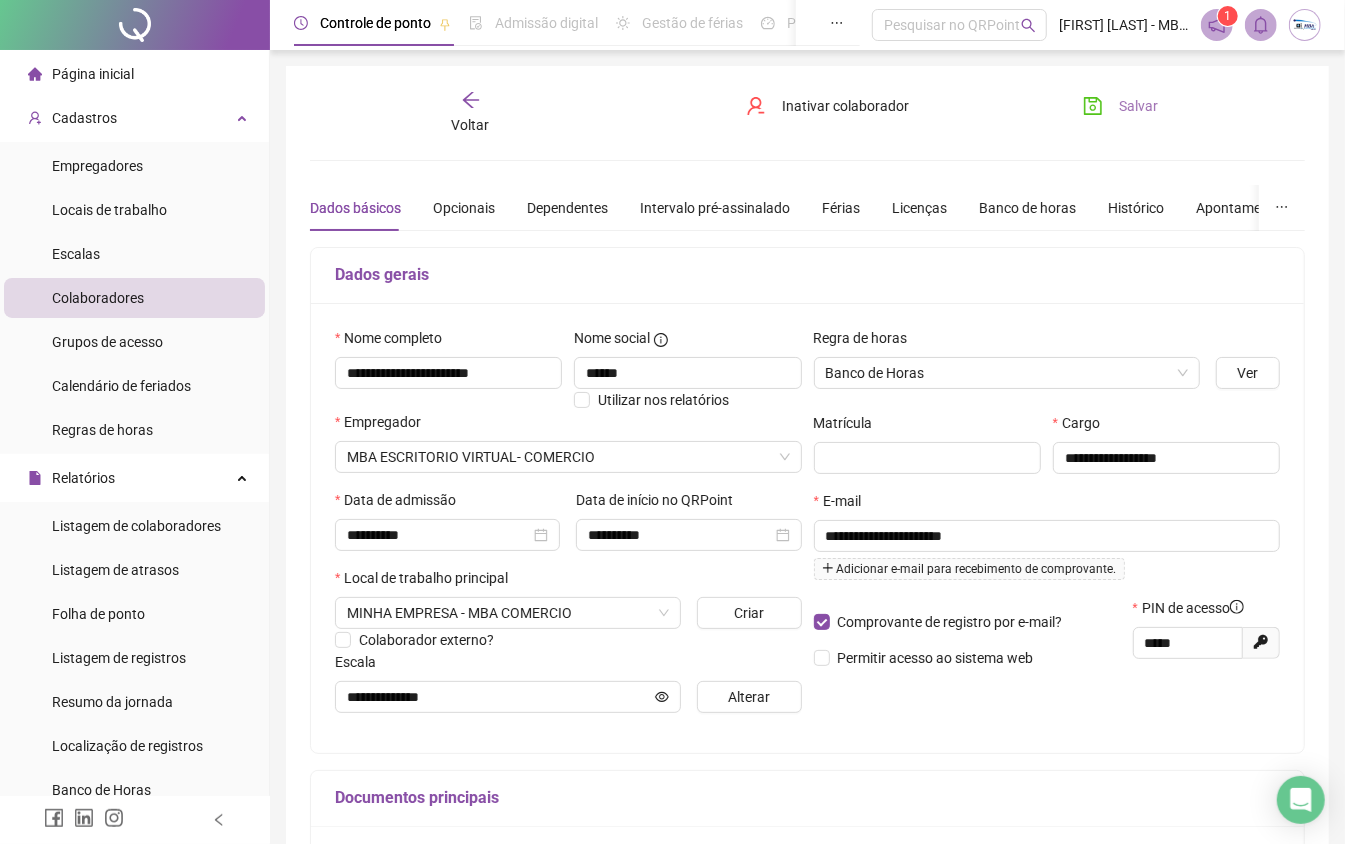 click on "Salvar" at bounding box center (1138, 106) 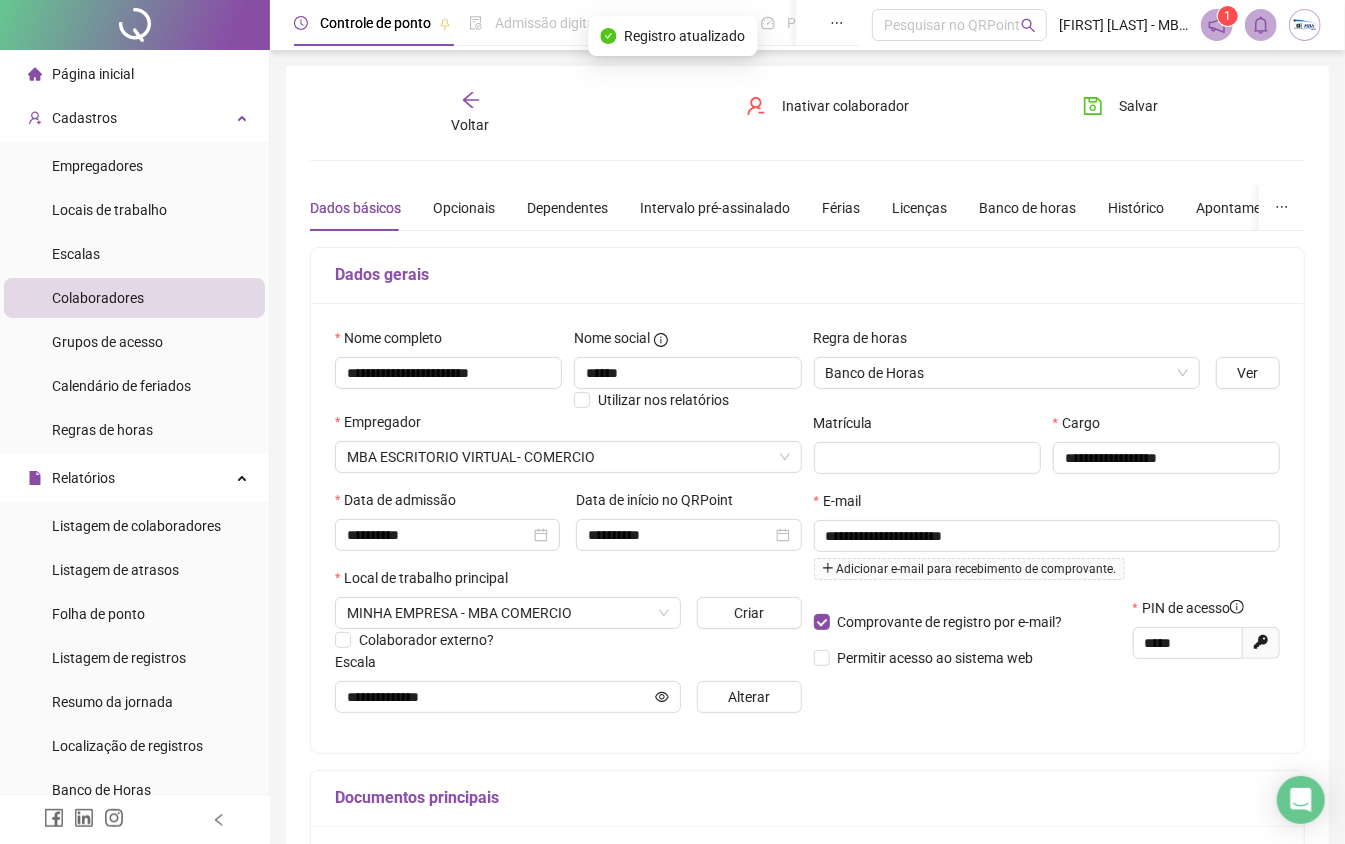 click at bounding box center [1305, 25] 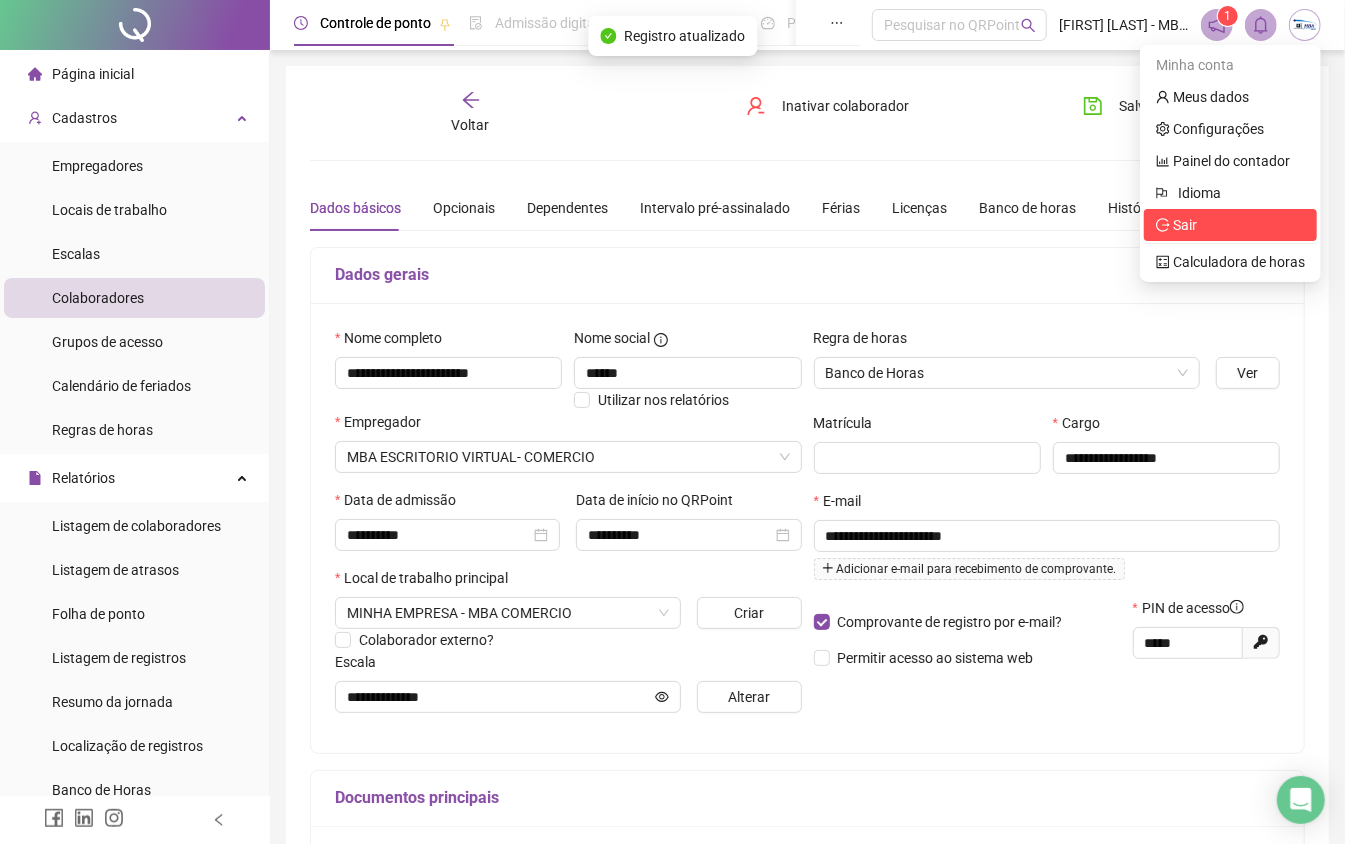 click on "Sair" at bounding box center (1185, 225) 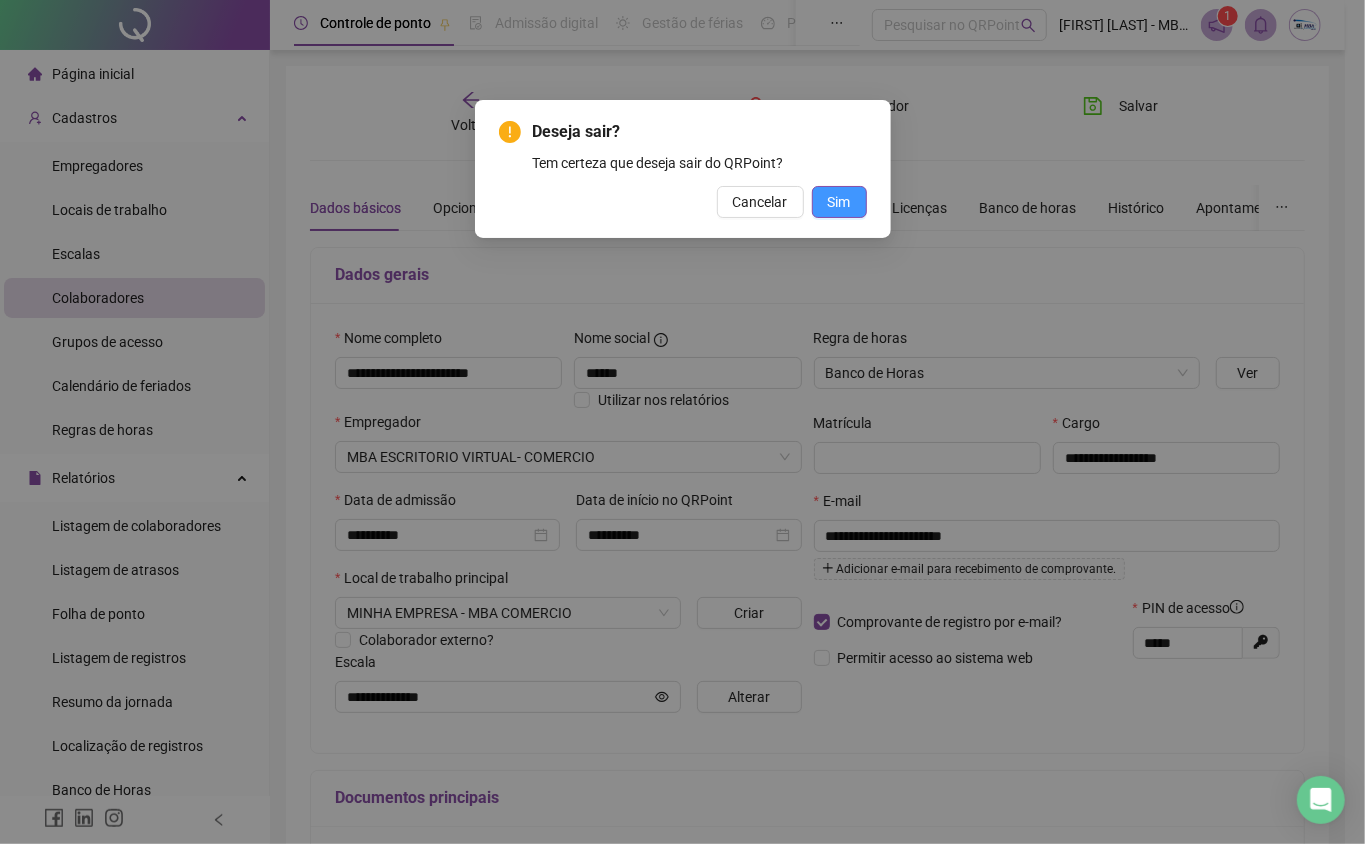 click on "Sim" at bounding box center (839, 202) 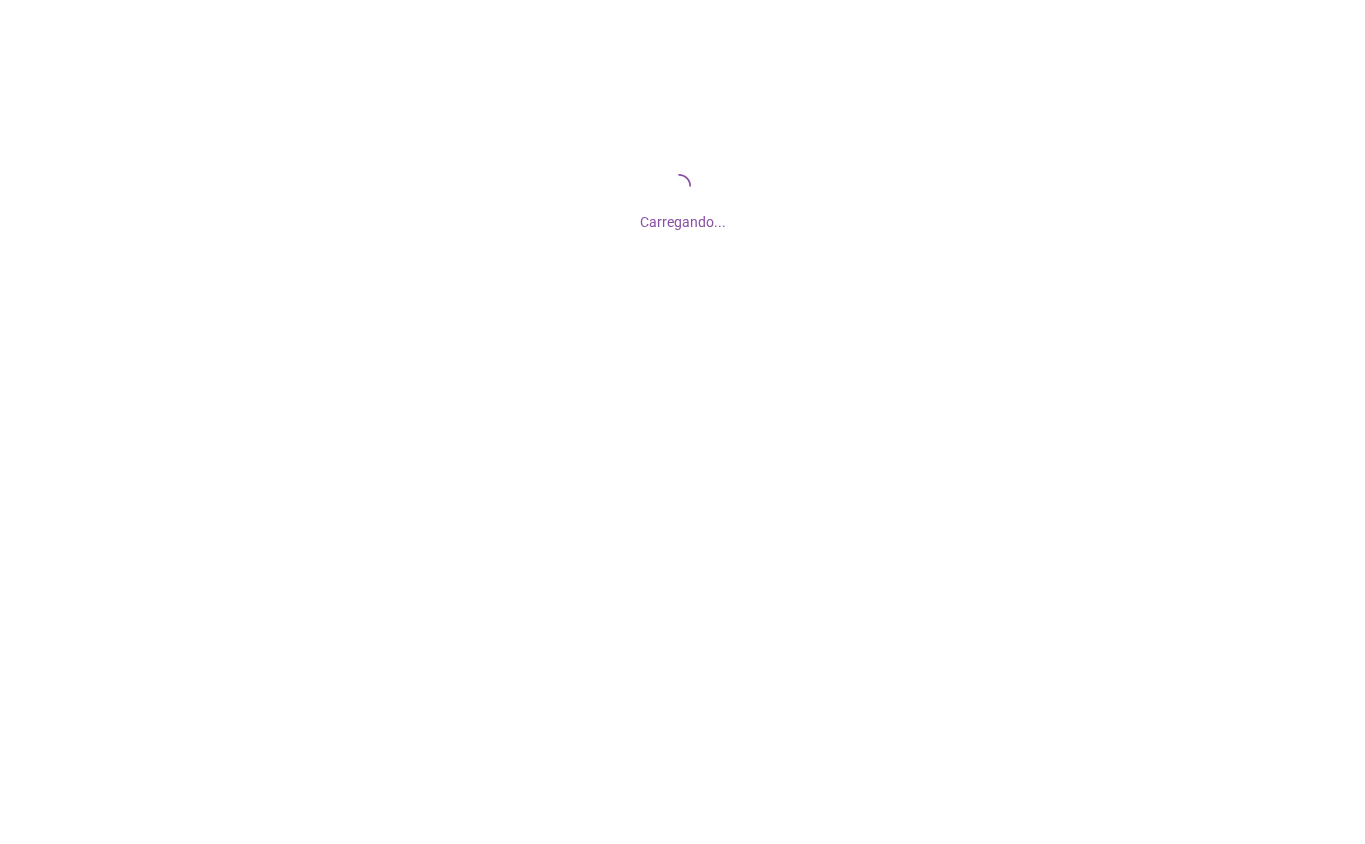 scroll, scrollTop: 0, scrollLeft: 0, axis: both 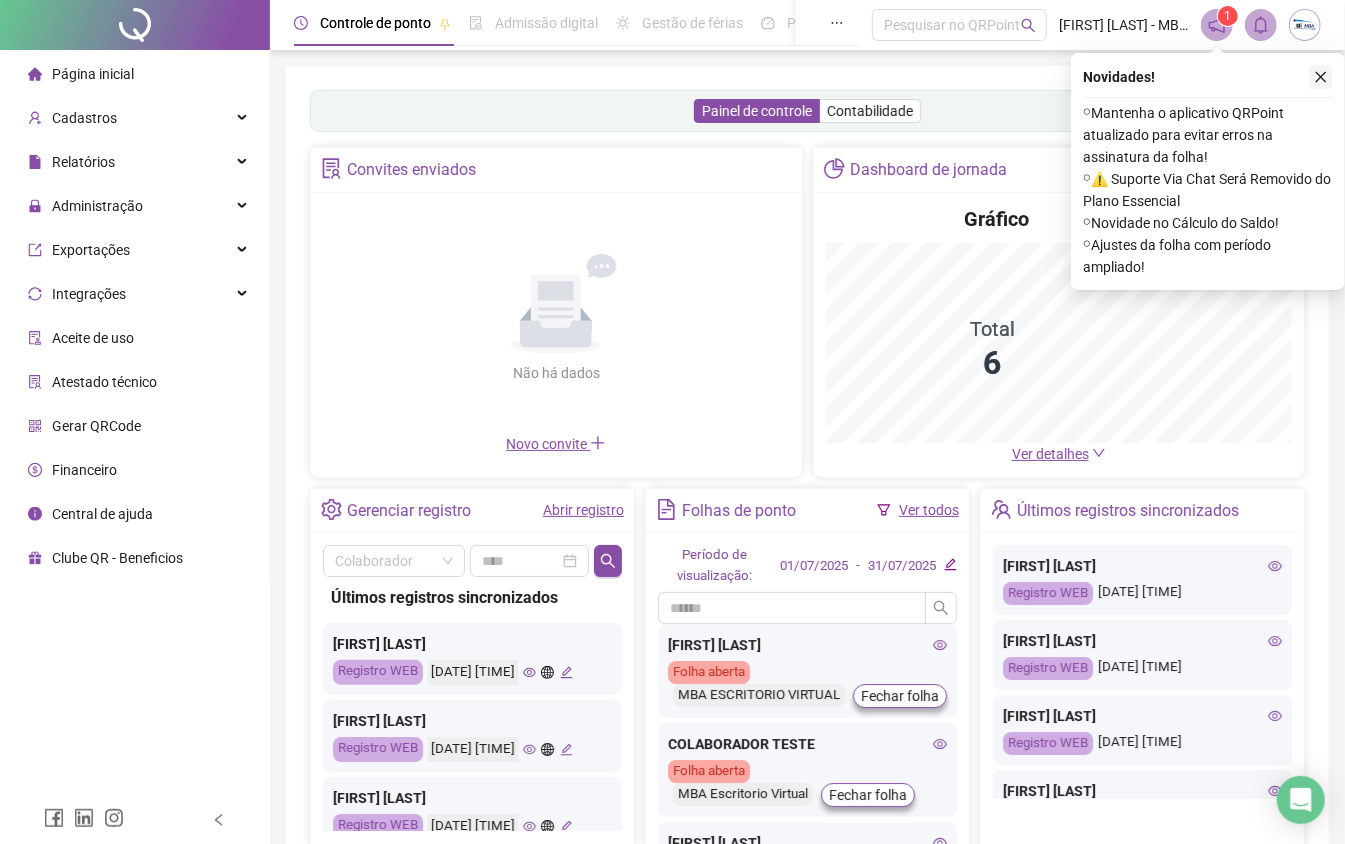 click at bounding box center [1321, 77] 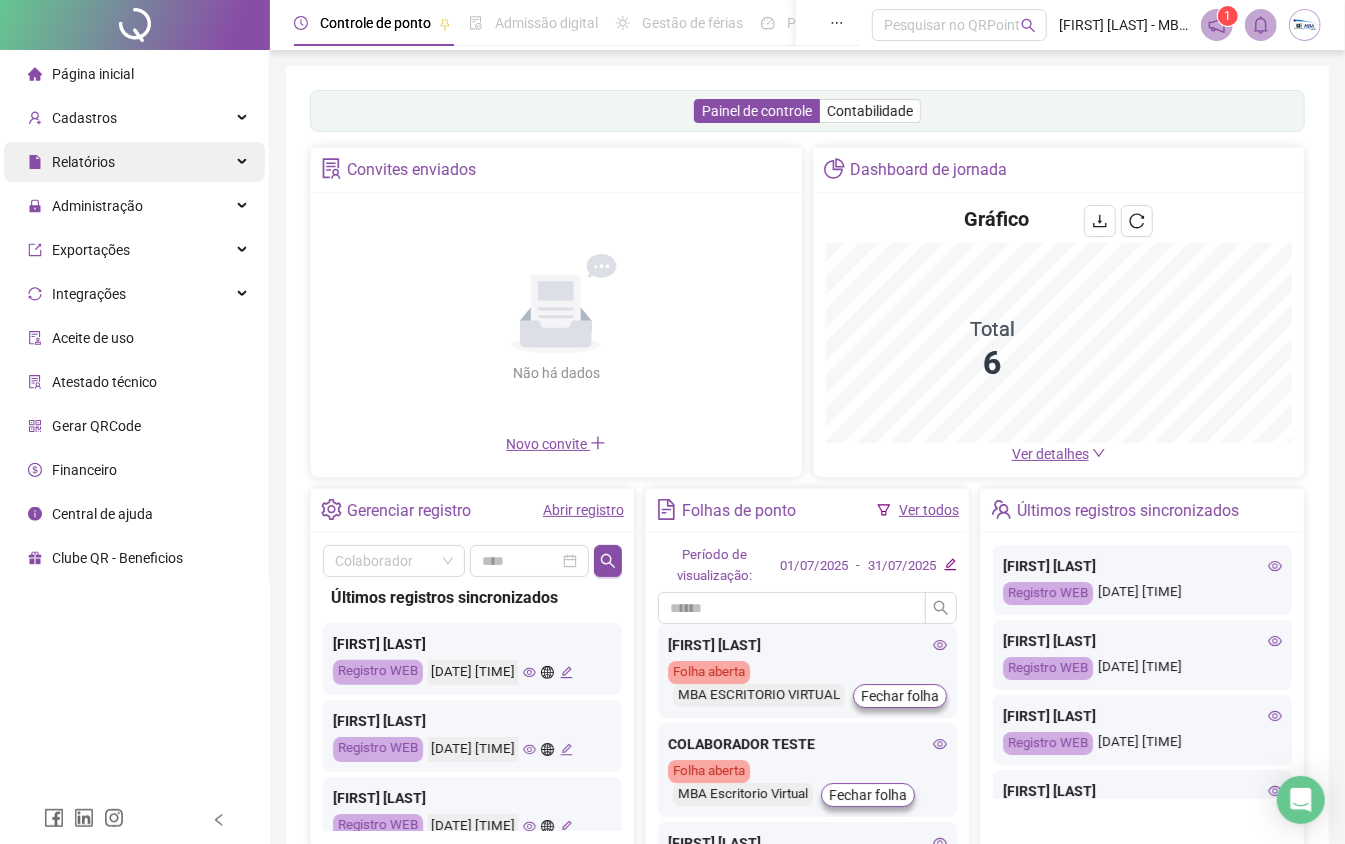 click on "Relatórios" at bounding box center [83, 162] 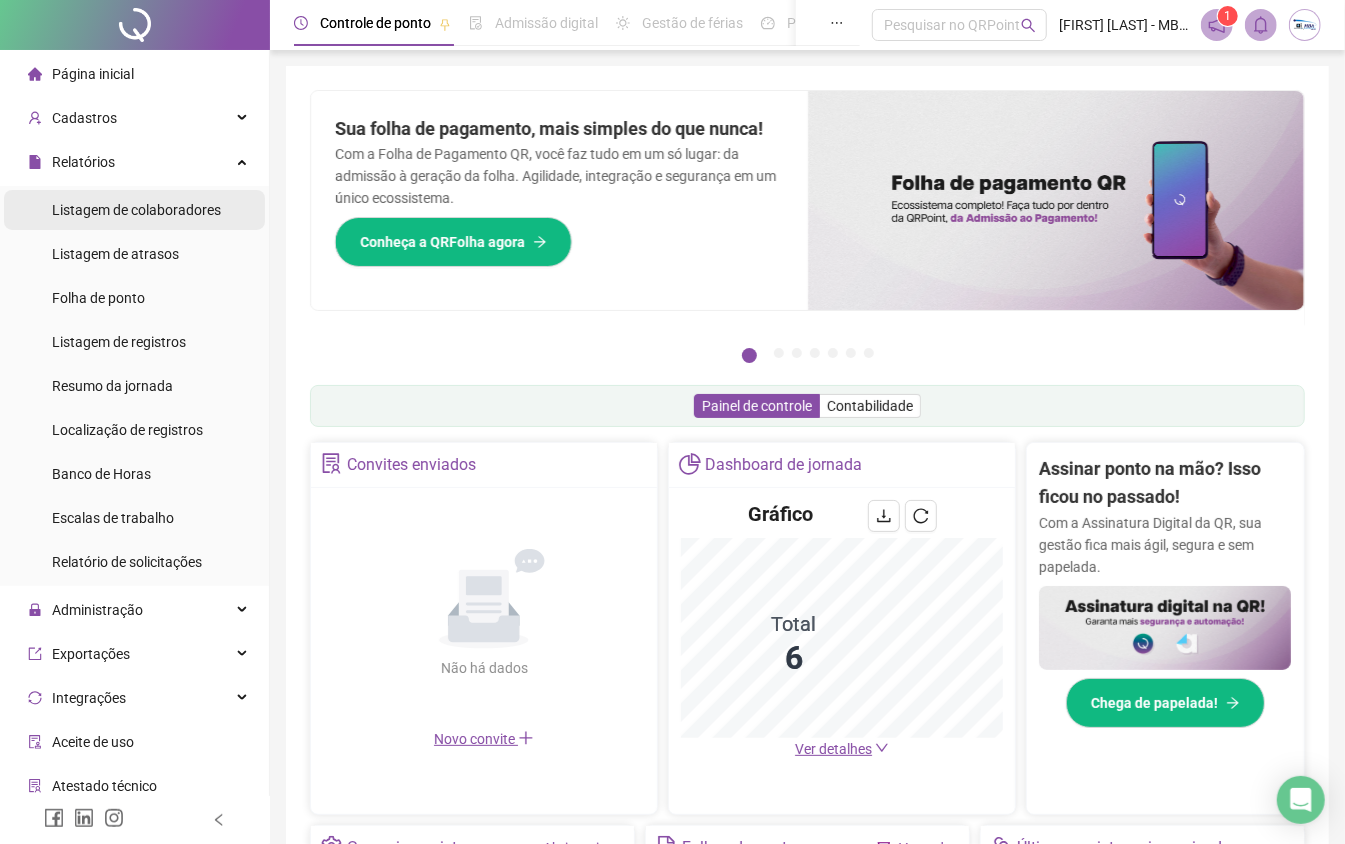 click on "Listagem de colaboradores" at bounding box center [136, 210] 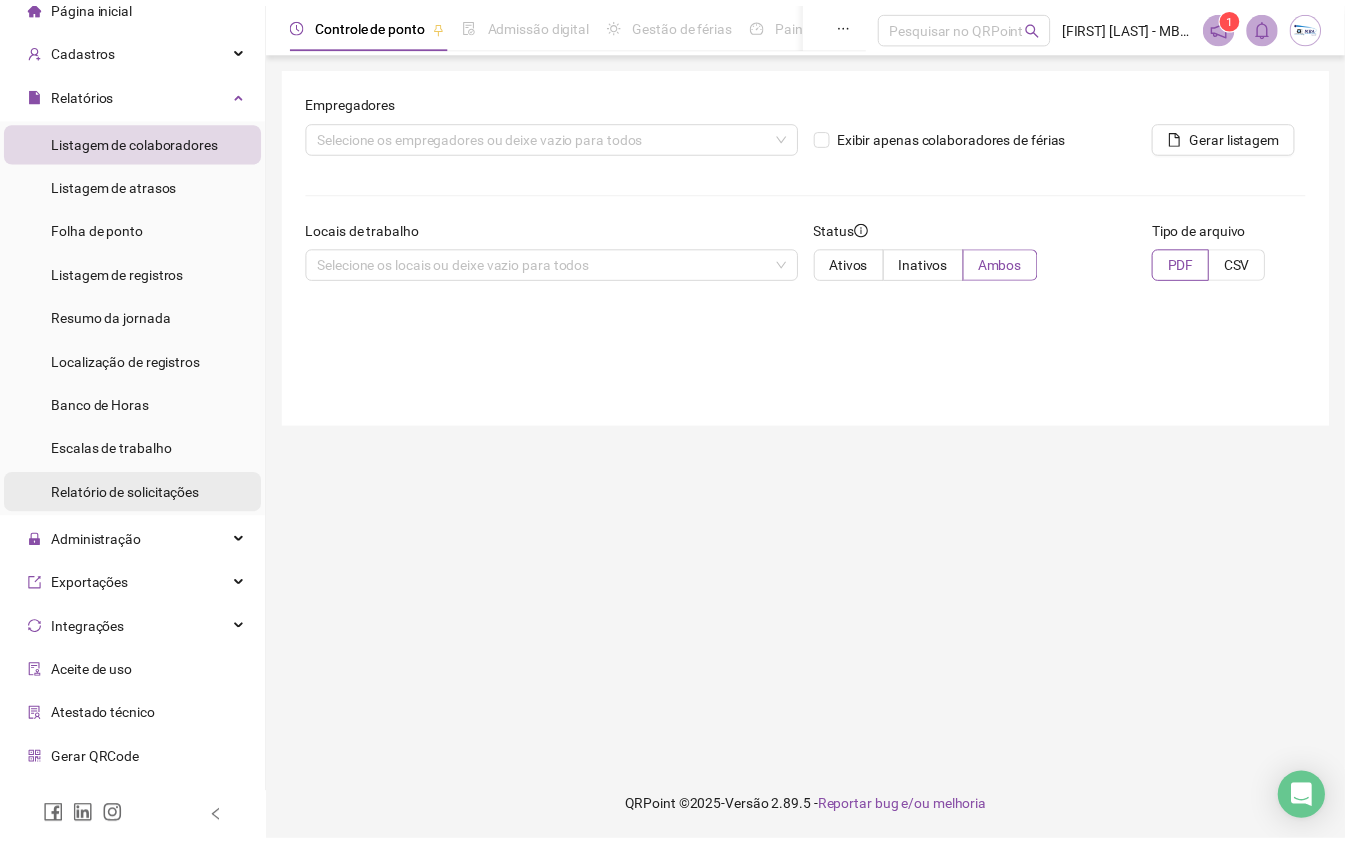 scroll, scrollTop: 0, scrollLeft: 0, axis: both 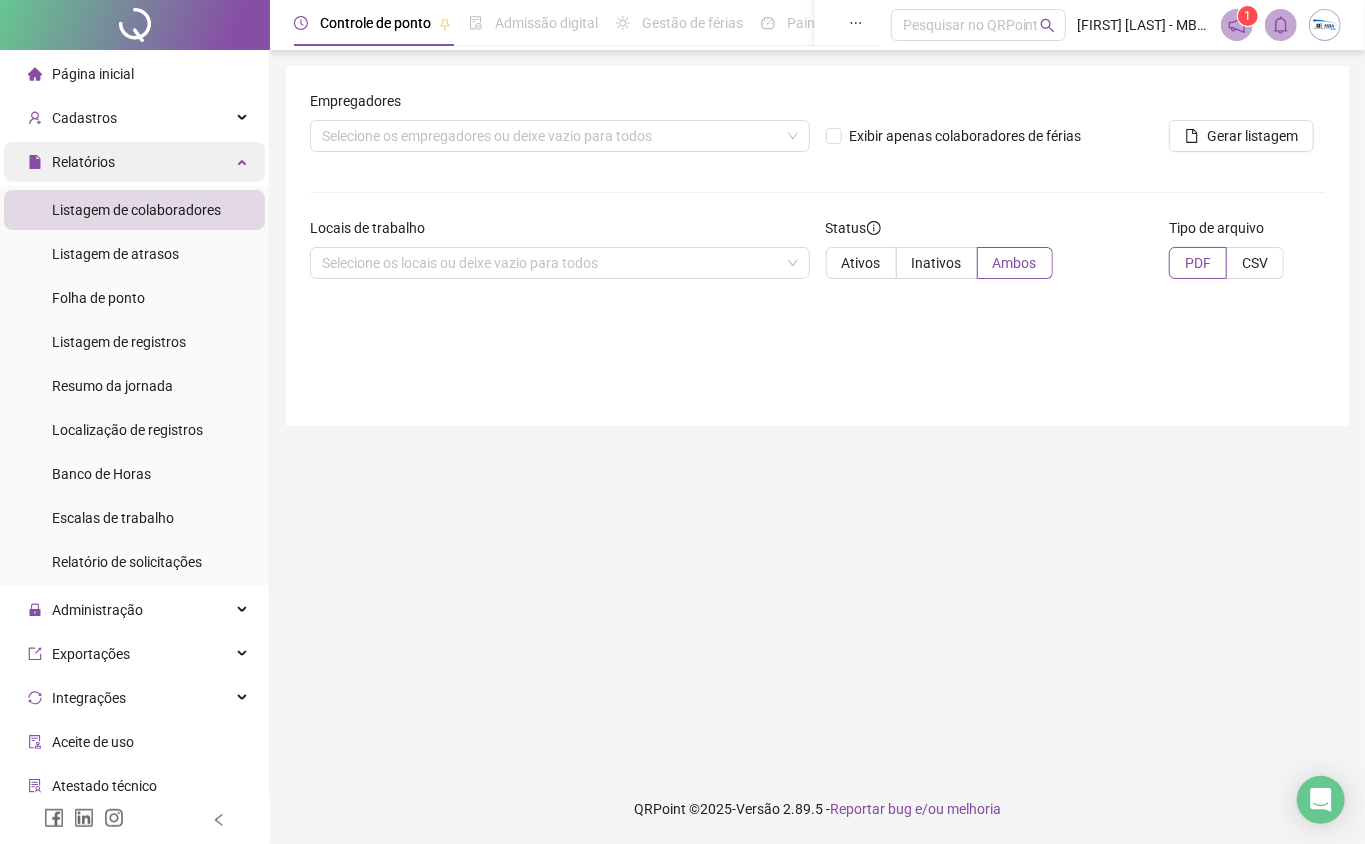 click on "Relatórios" at bounding box center [83, 162] 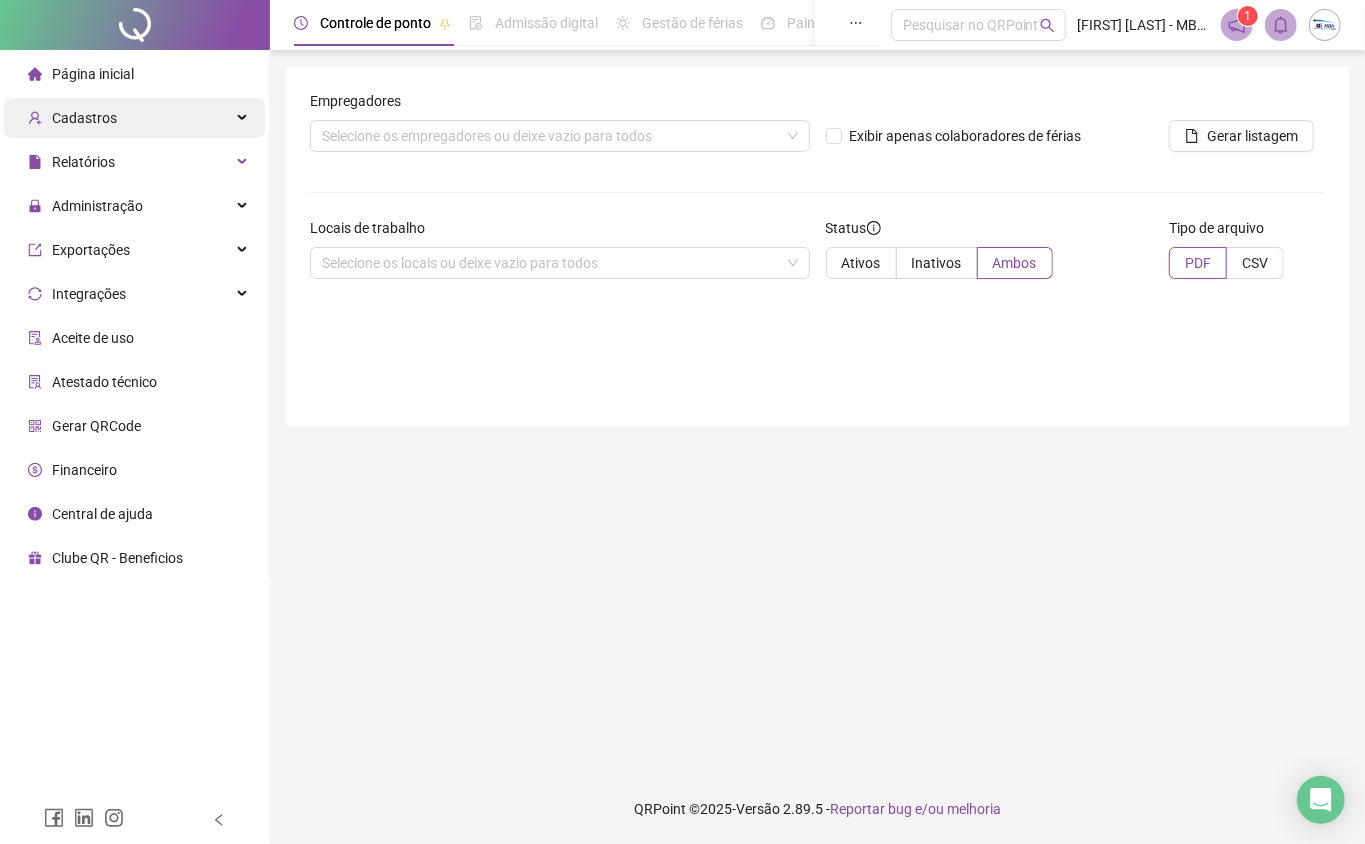 click on "Cadastros" at bounding box center [84, 118] 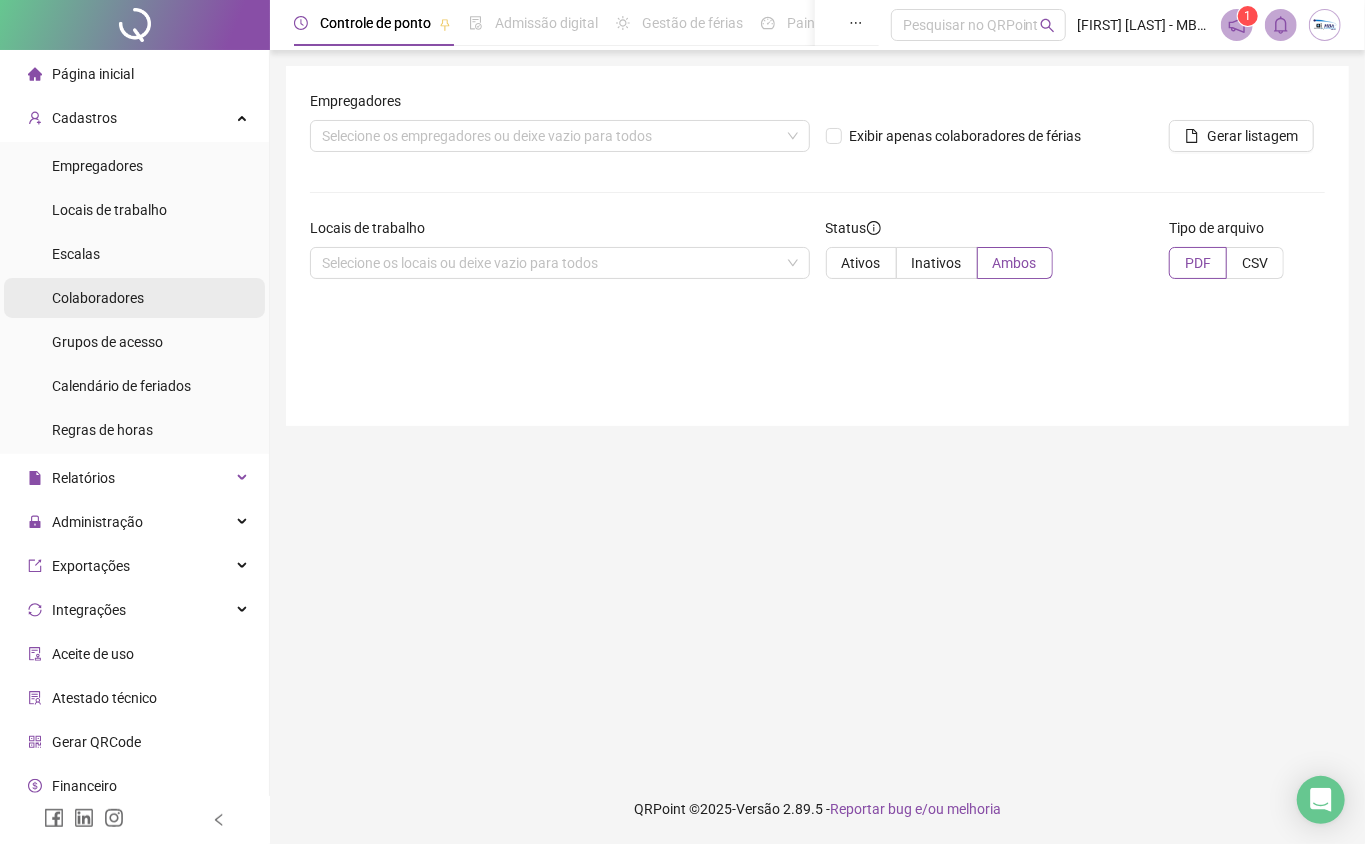 click on "Colaboradores" at bounding box center (98, 298) 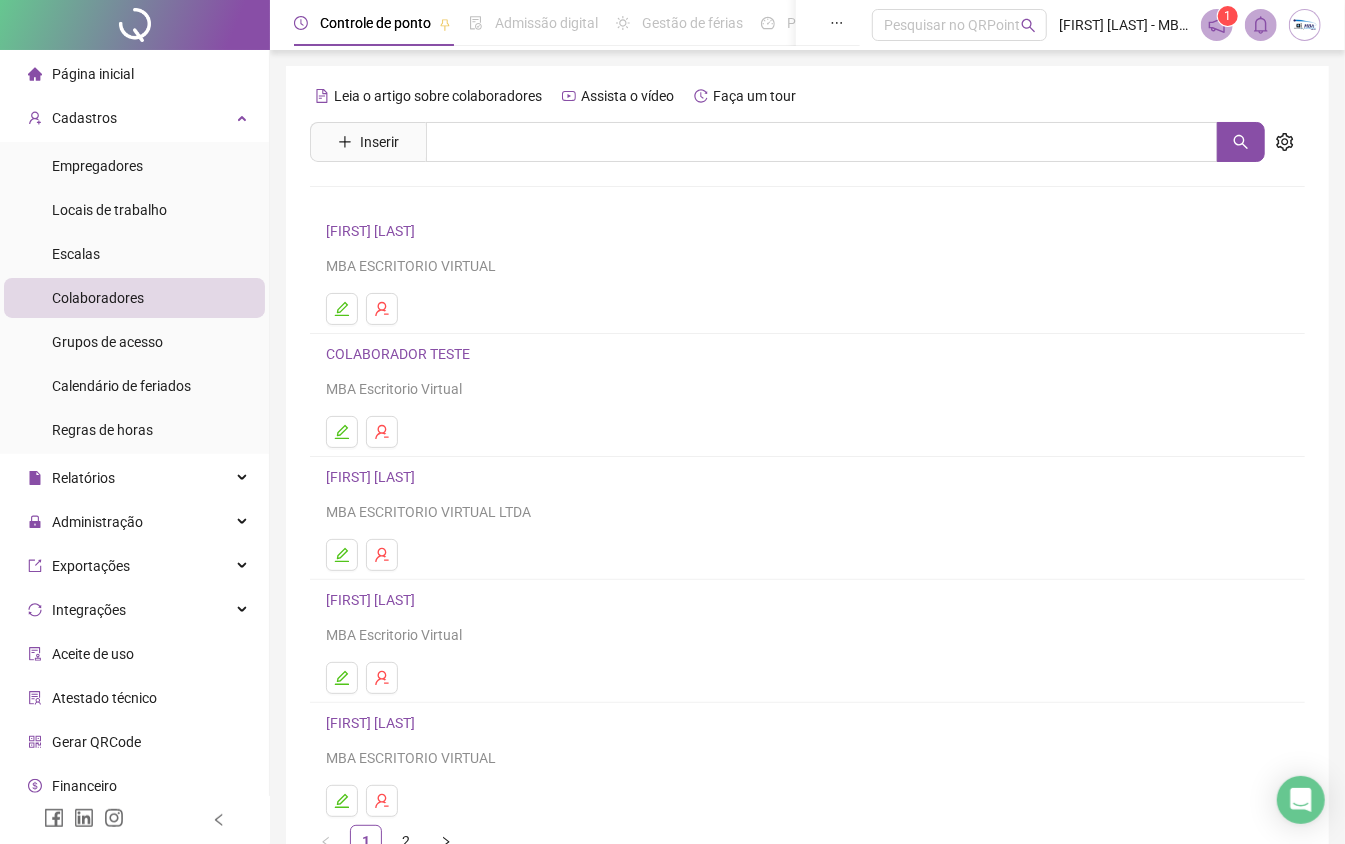 click on "[FIRST] [LAST]" at bounding box center (373, 231) 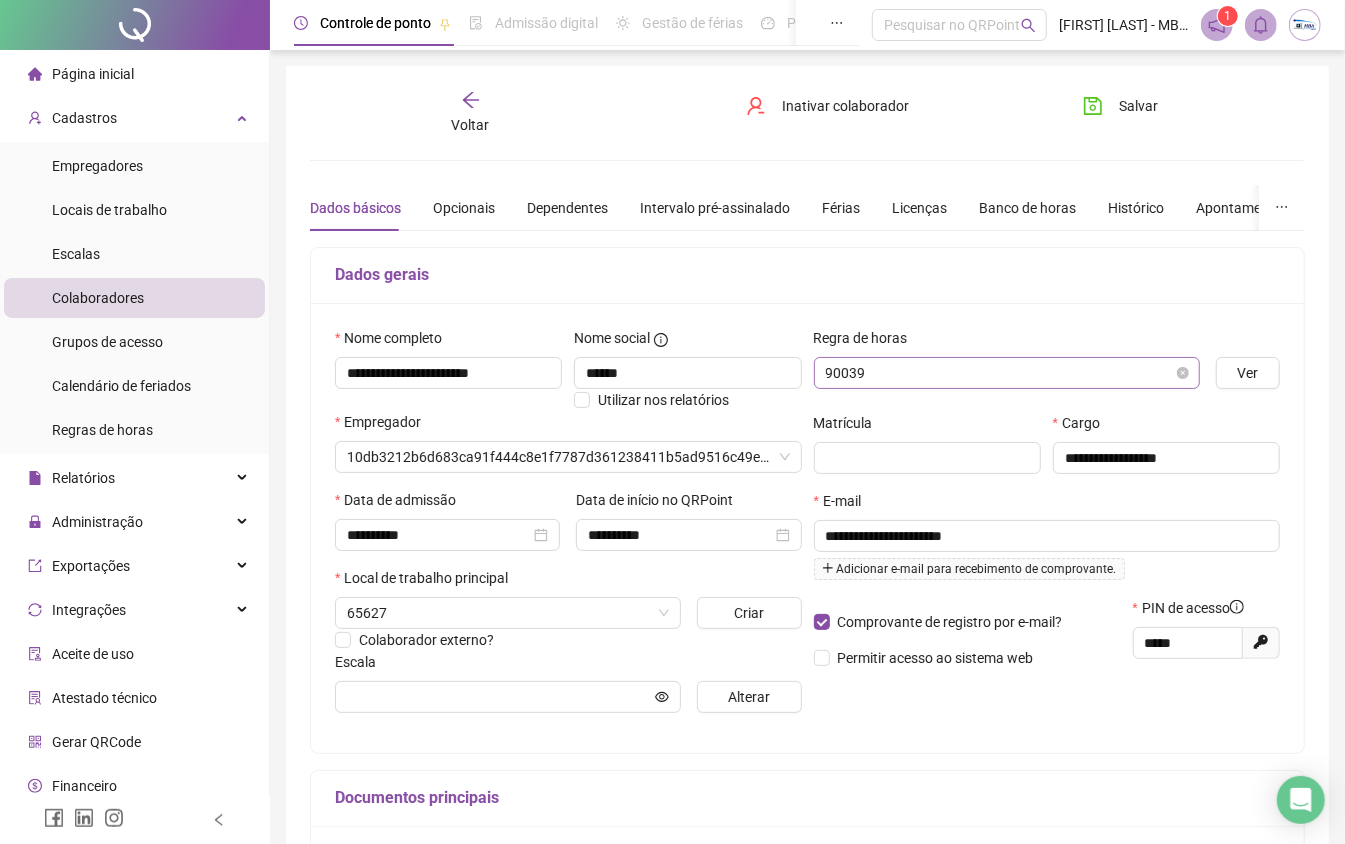 type on "**********" 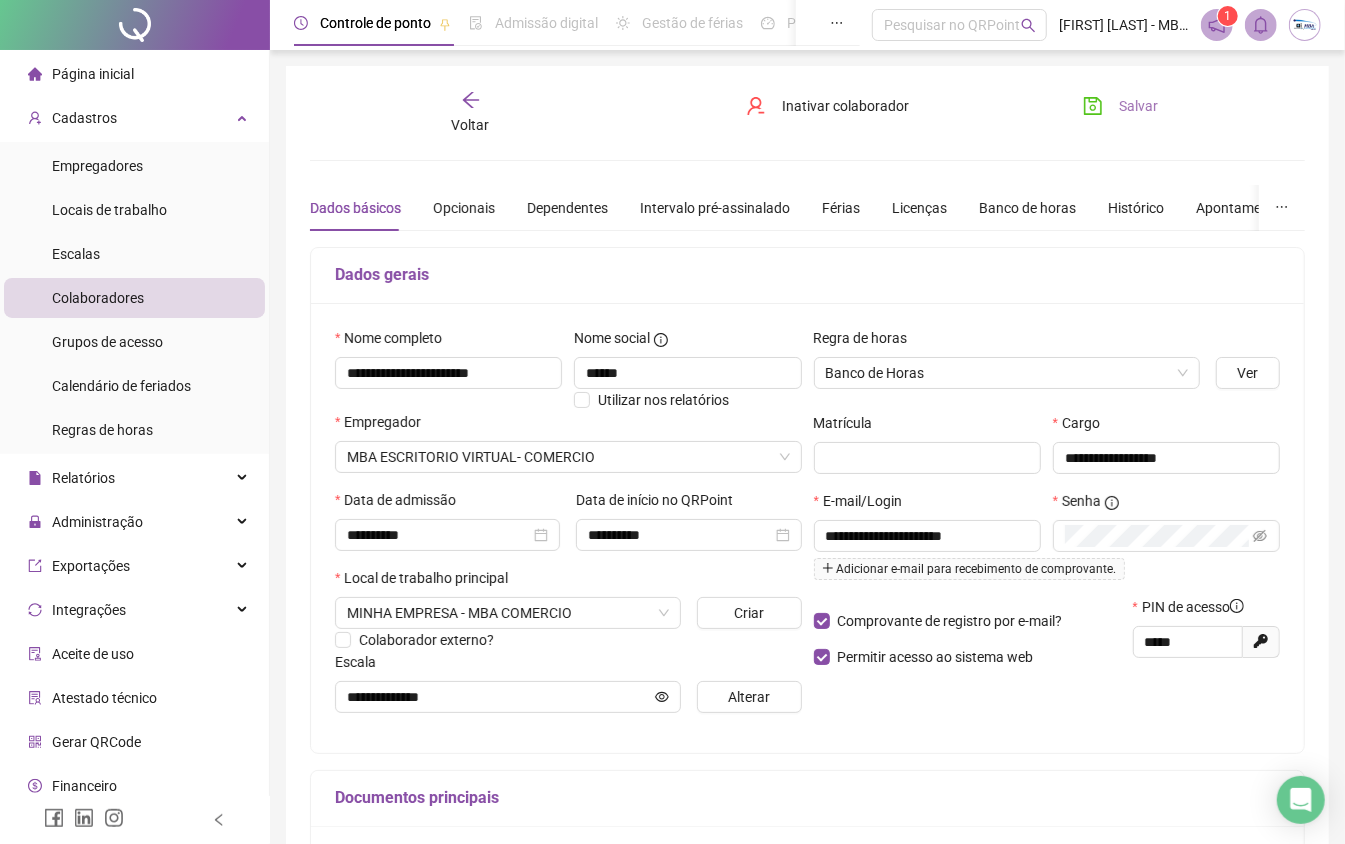click on "Salvar" at bounding box center (1138, 106) 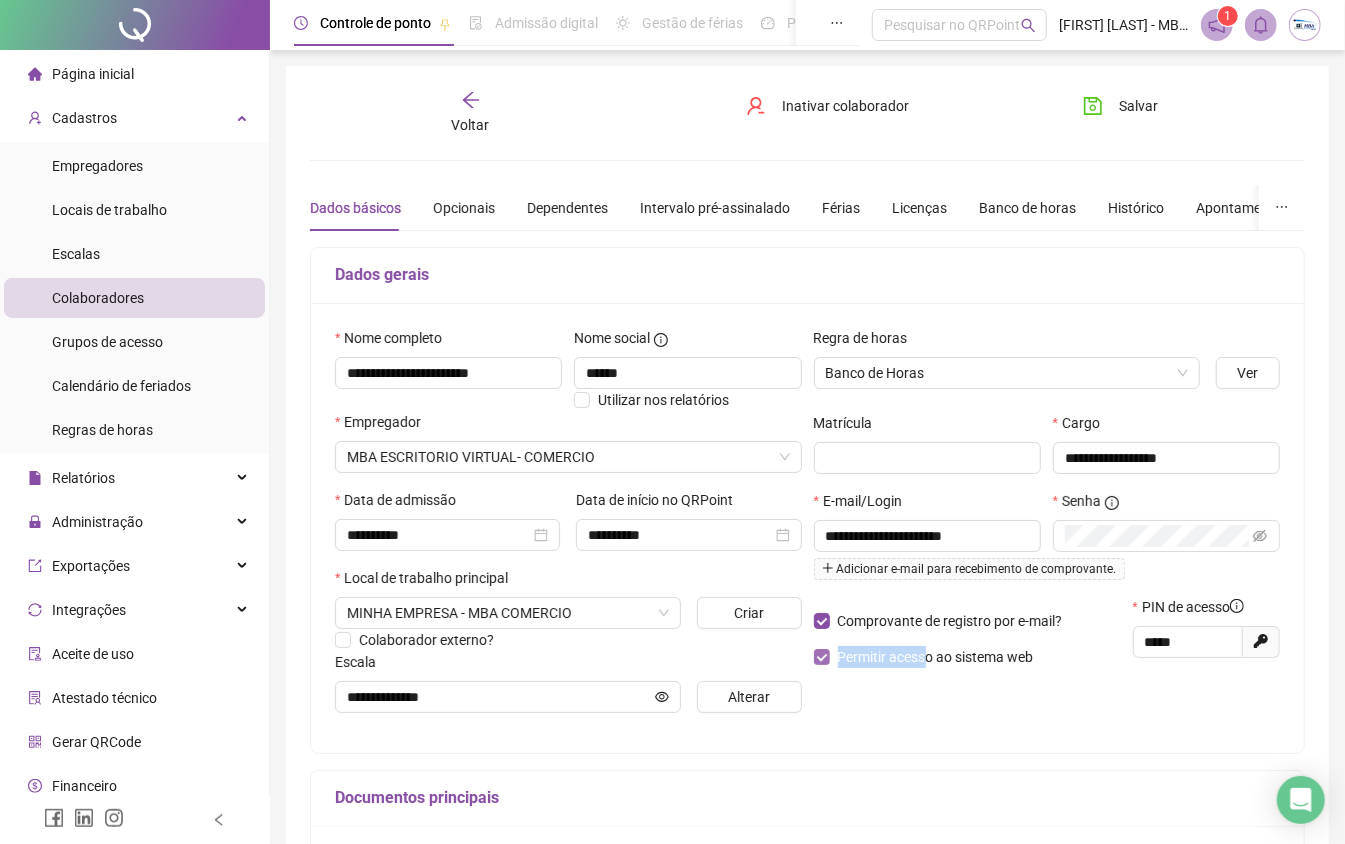 drag, startPoint x: 906, startPoint y: 660, endPoint x: 838, endPoint y: 658, distance: 68.0294 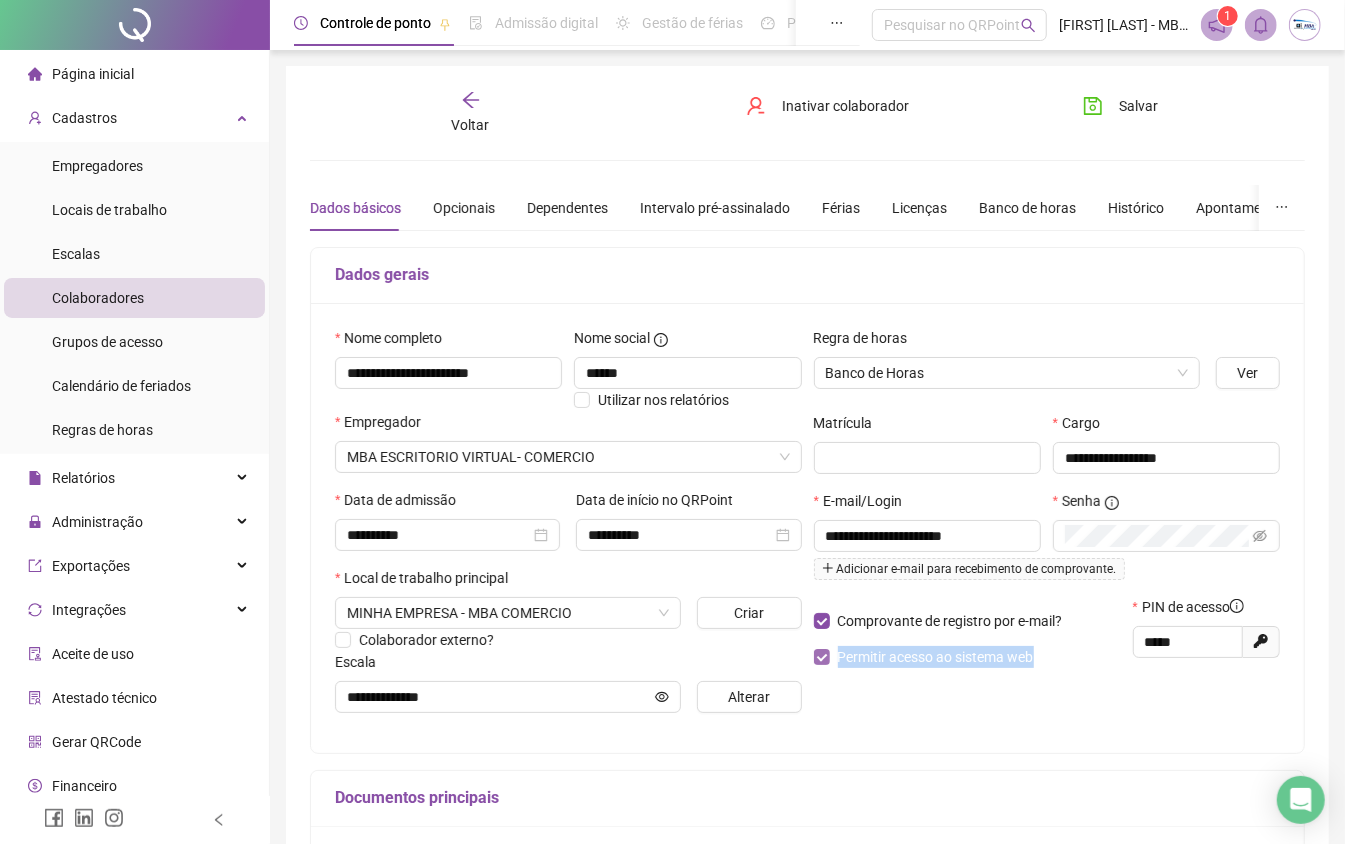drag, startPoint x: 1062, startPoint y: 657, endPoint x: 838, endPoint y: 653, distance: 224.0357 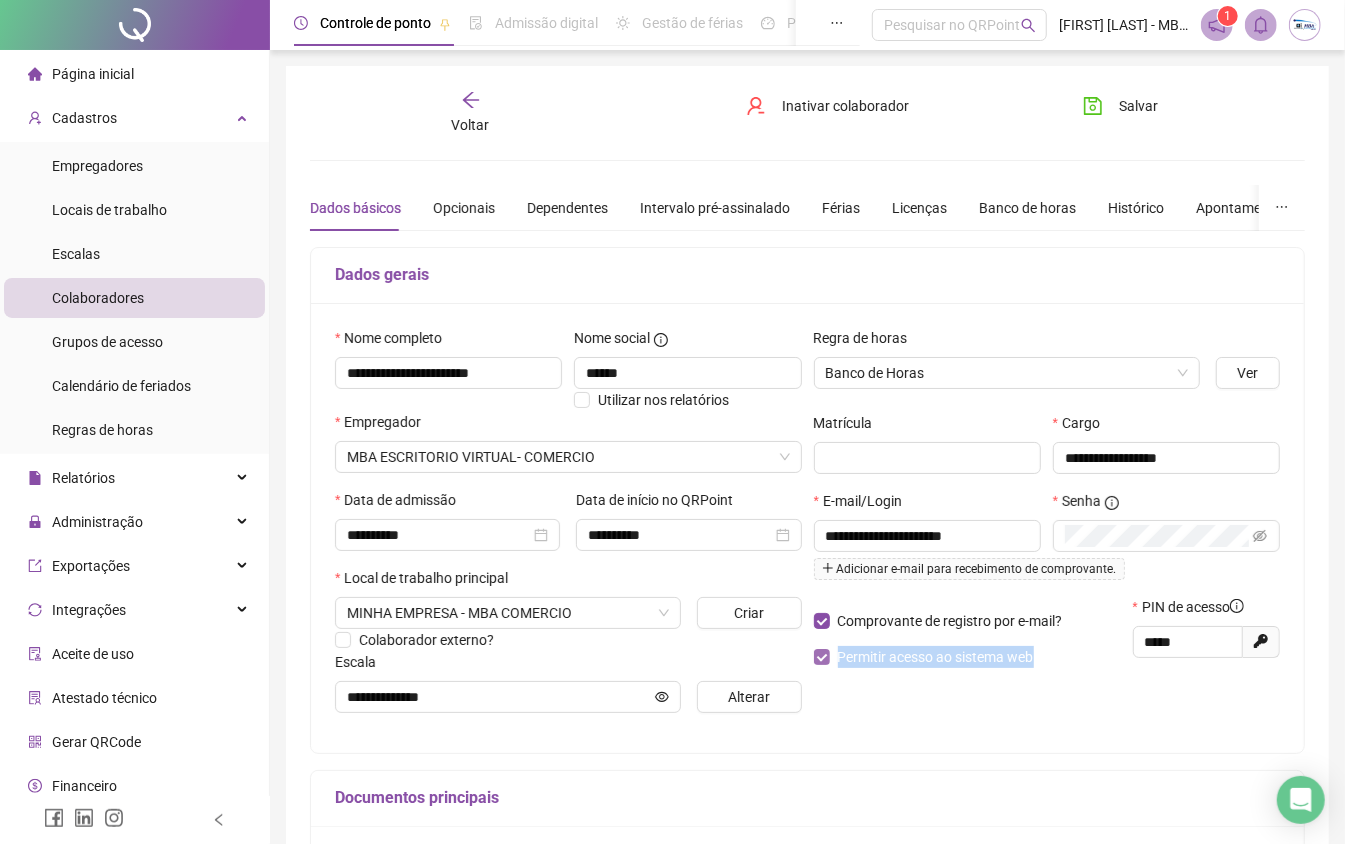 click on "Permitir acesso ao sistema web" at bounding box center (967, 657) 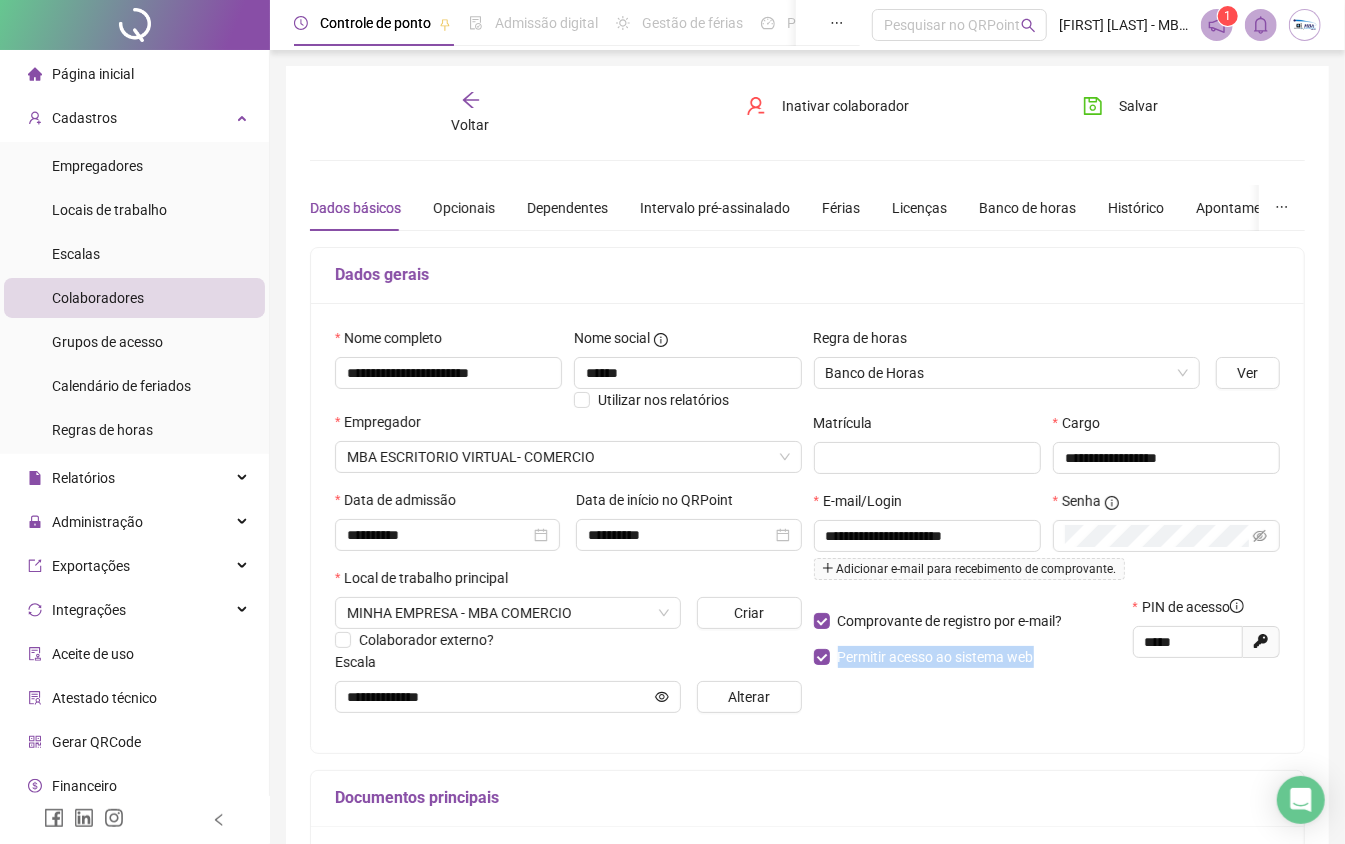 copy on "Permitir acesso ao sistema web" 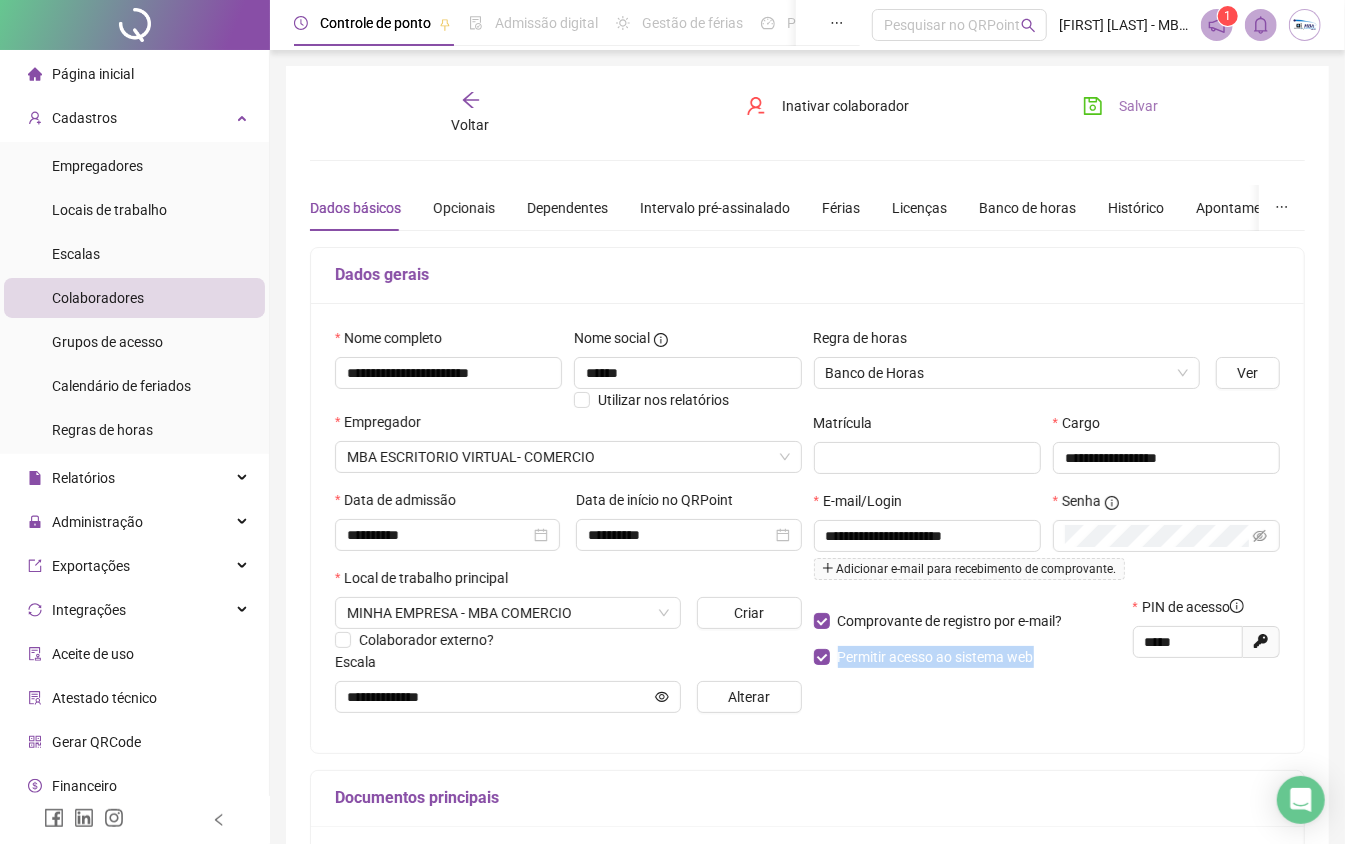 click on "Salvar" at bounding box center [1138, 106] 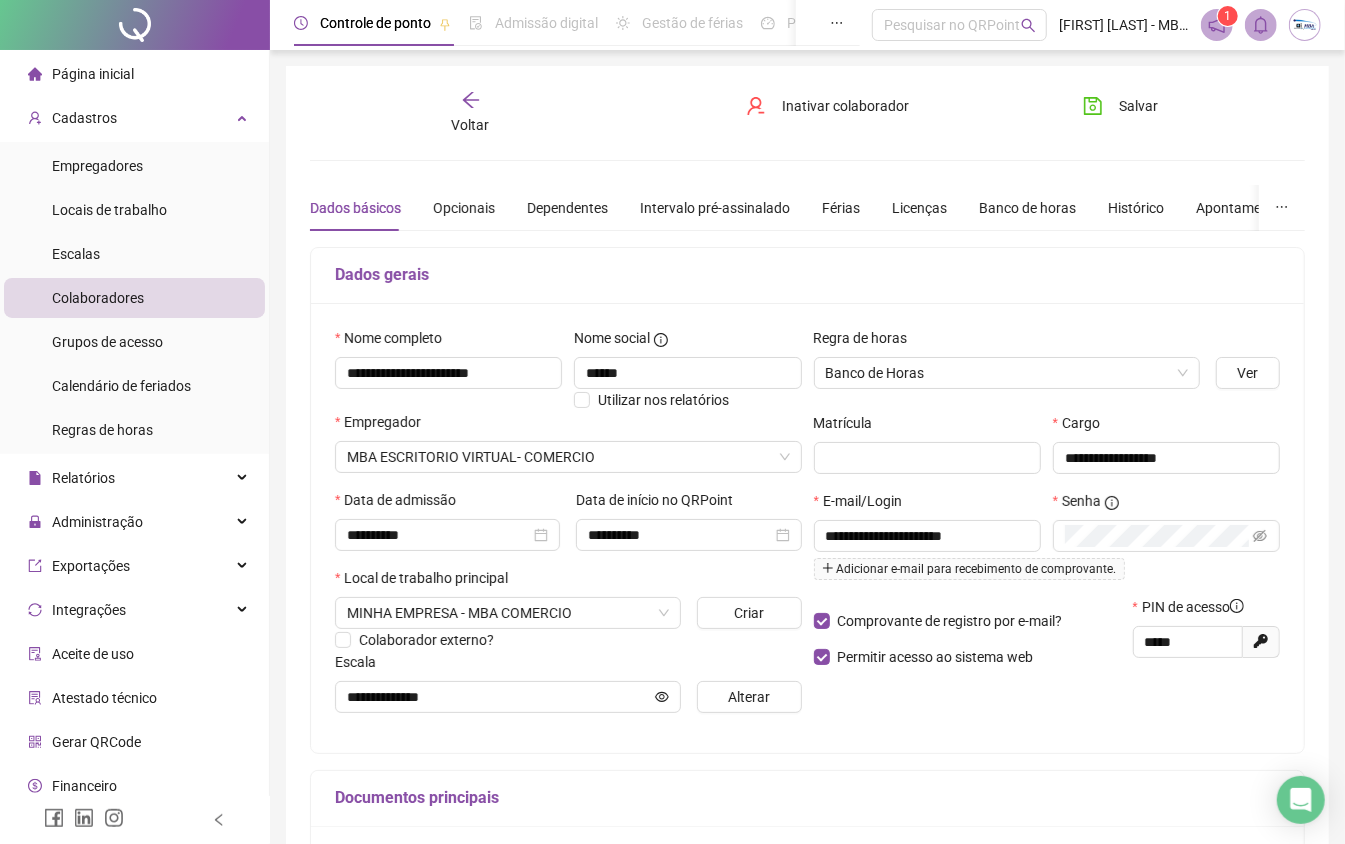 click on "Colaboradores" at bounding box center [98, 298] 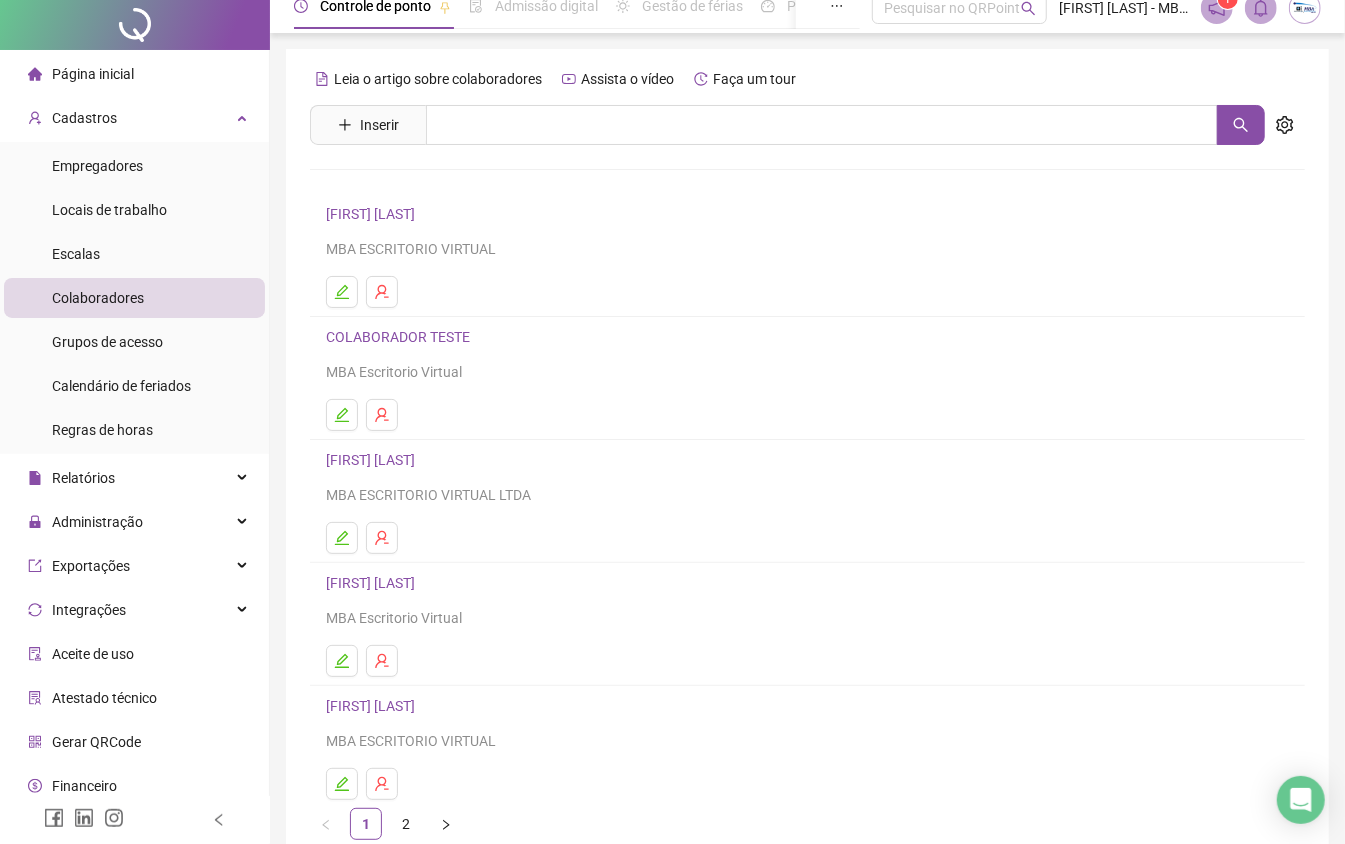 scroll, scrollTop: 128, scrollLeft: 0, axis: vertical 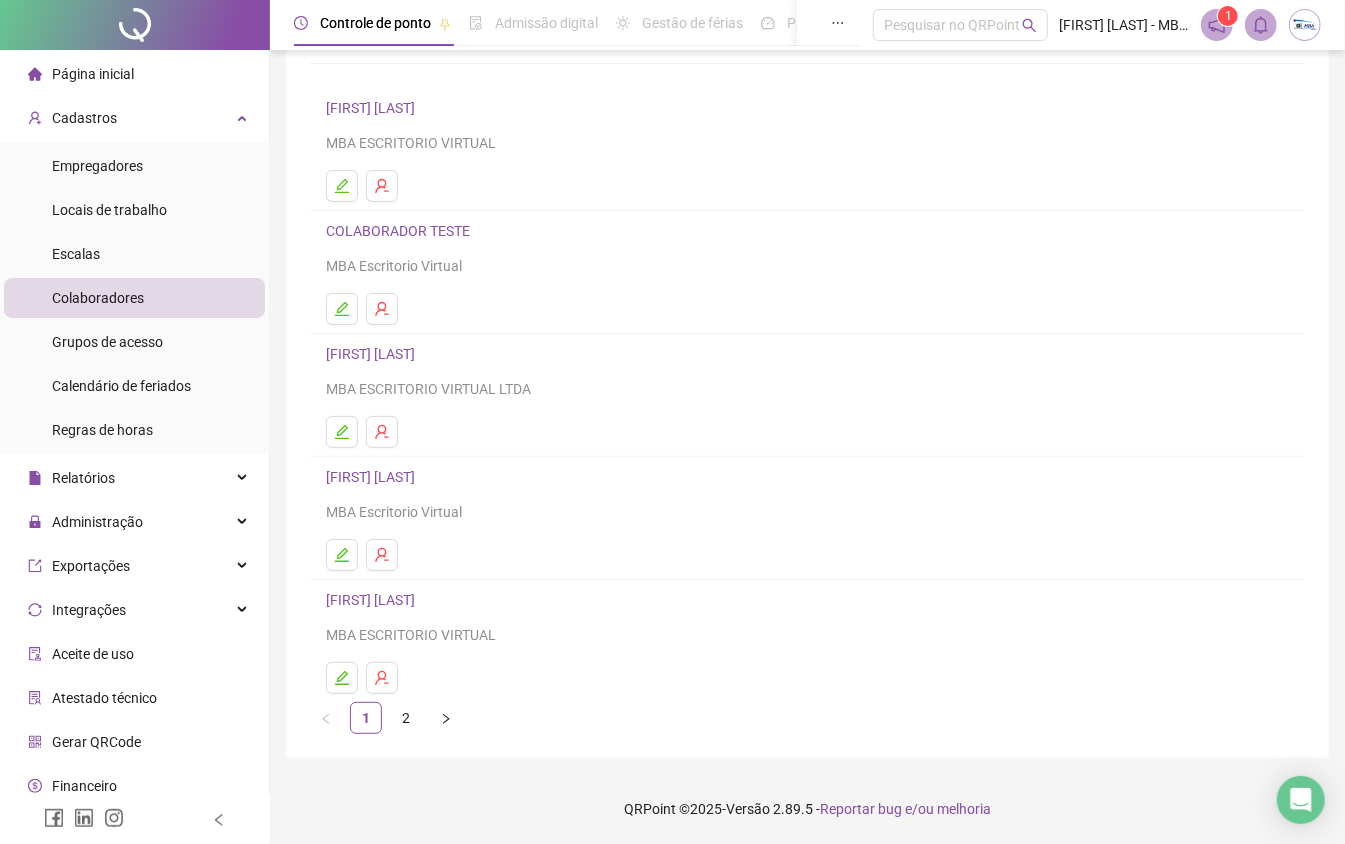 click on "[FIRST] [LAST]" at bounding box center [373, 600] 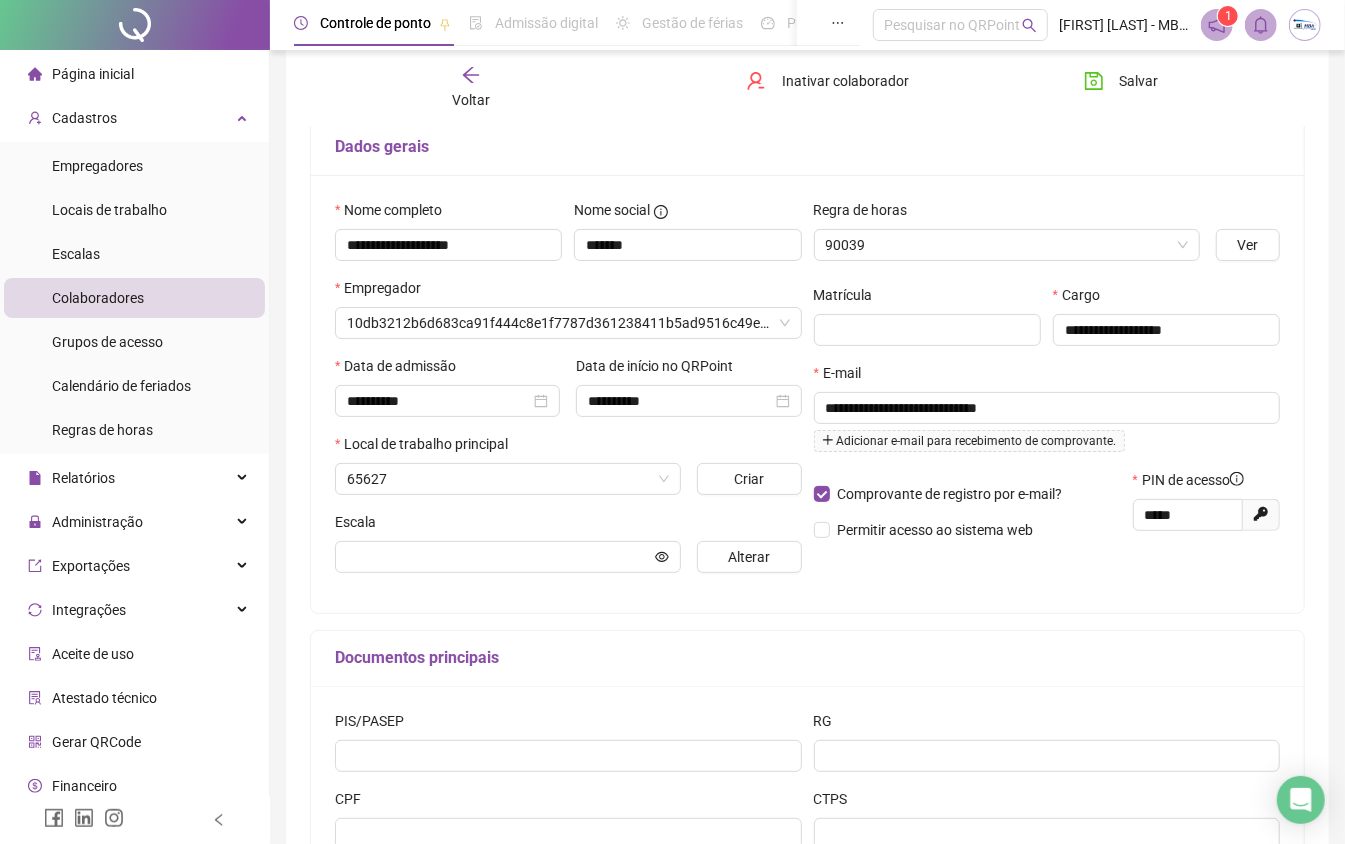 scroll, scrollTop: 138, scrollLeft: 0, axis: vertical 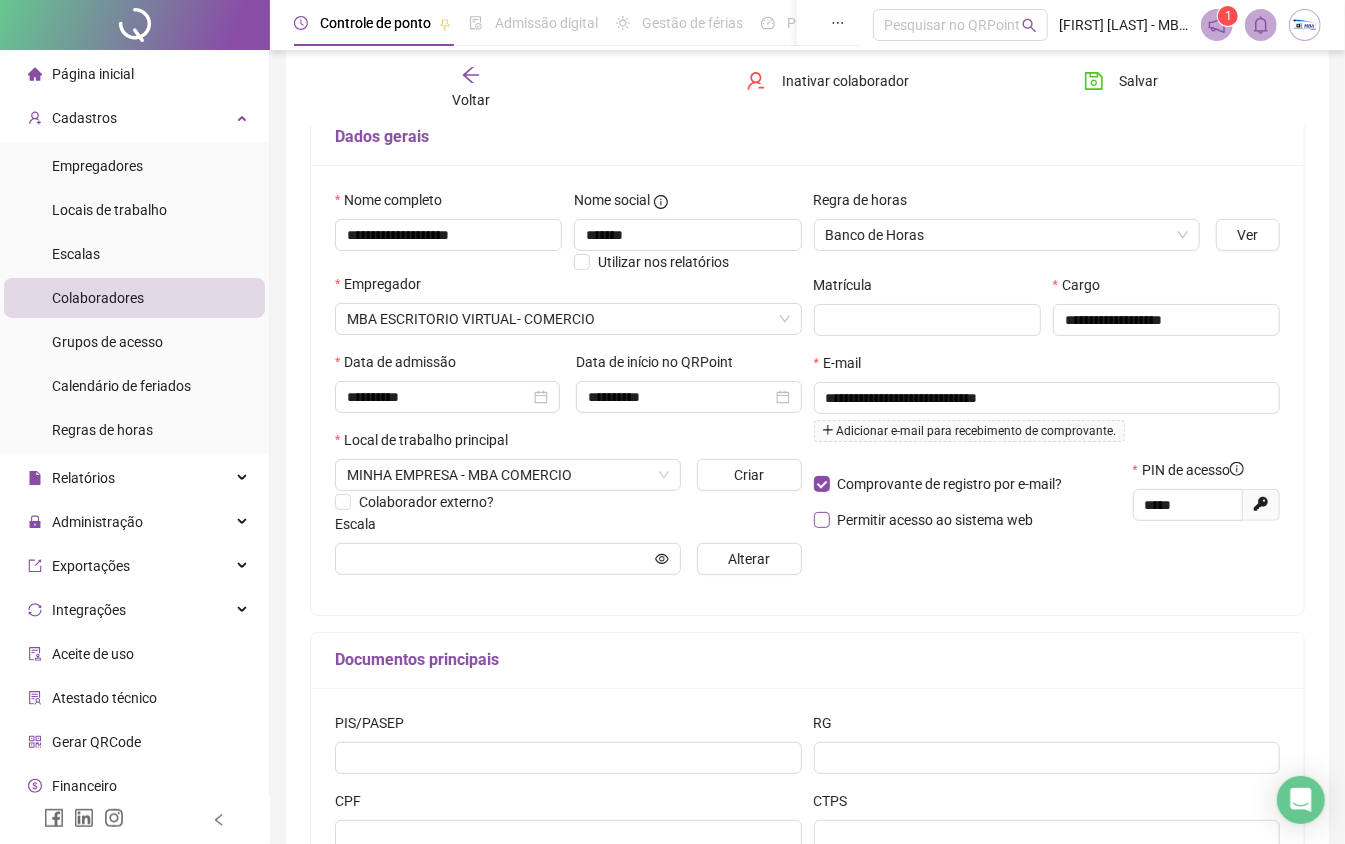 click on "Permitir acesso ao sistema web" at bounding box center [936, 520] 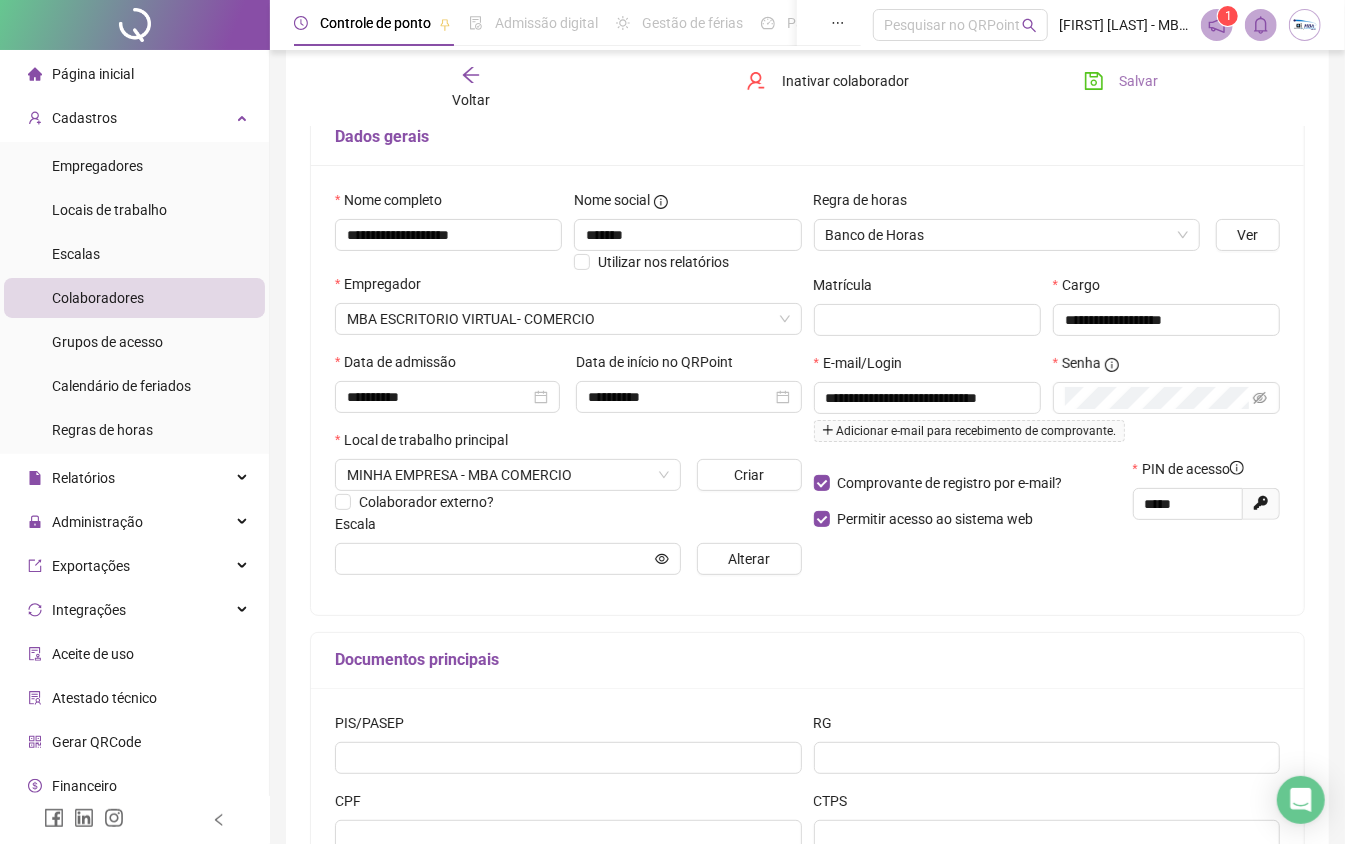 click on "Salvar" at bounding box center (1139, 81) 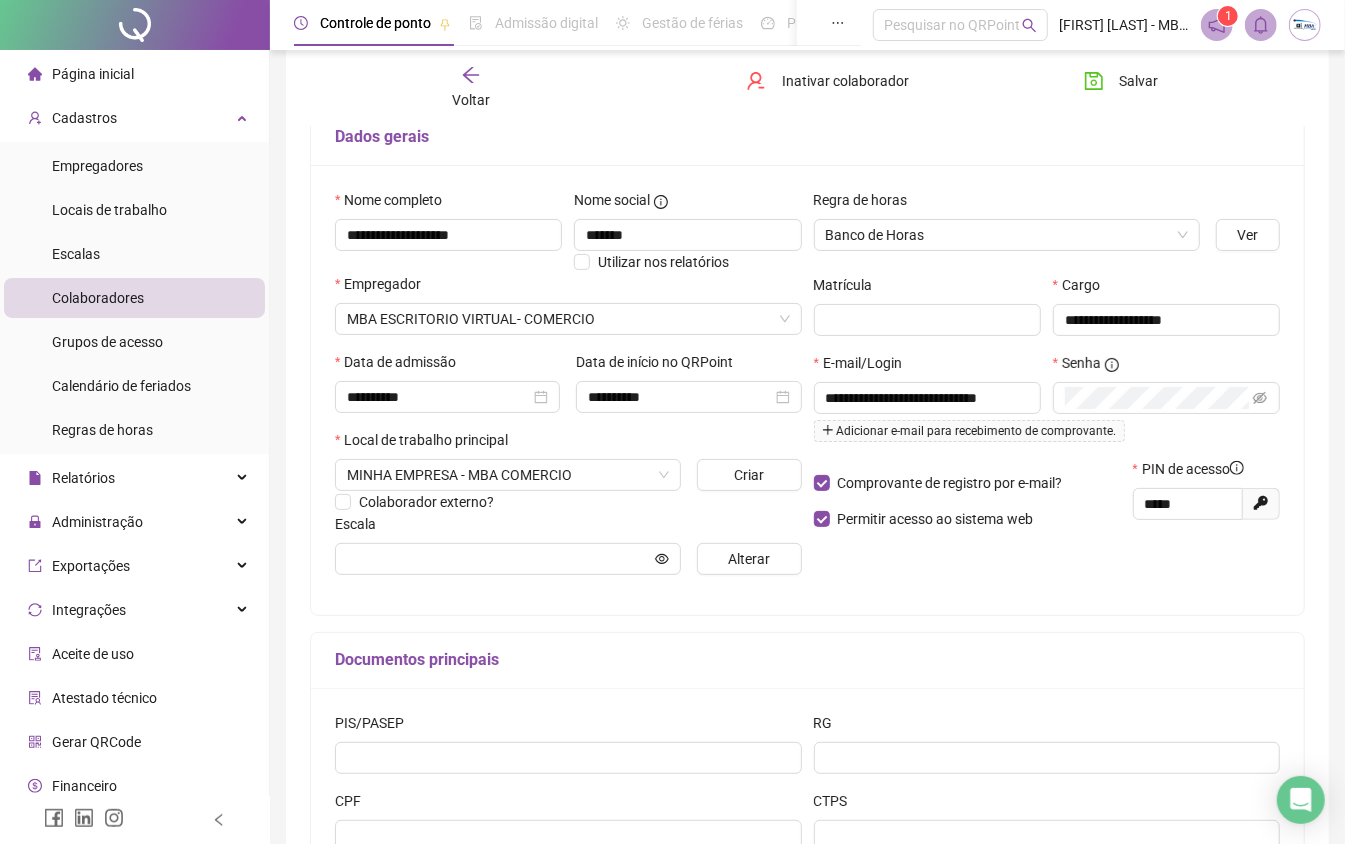 click on "Gerar novo pin" 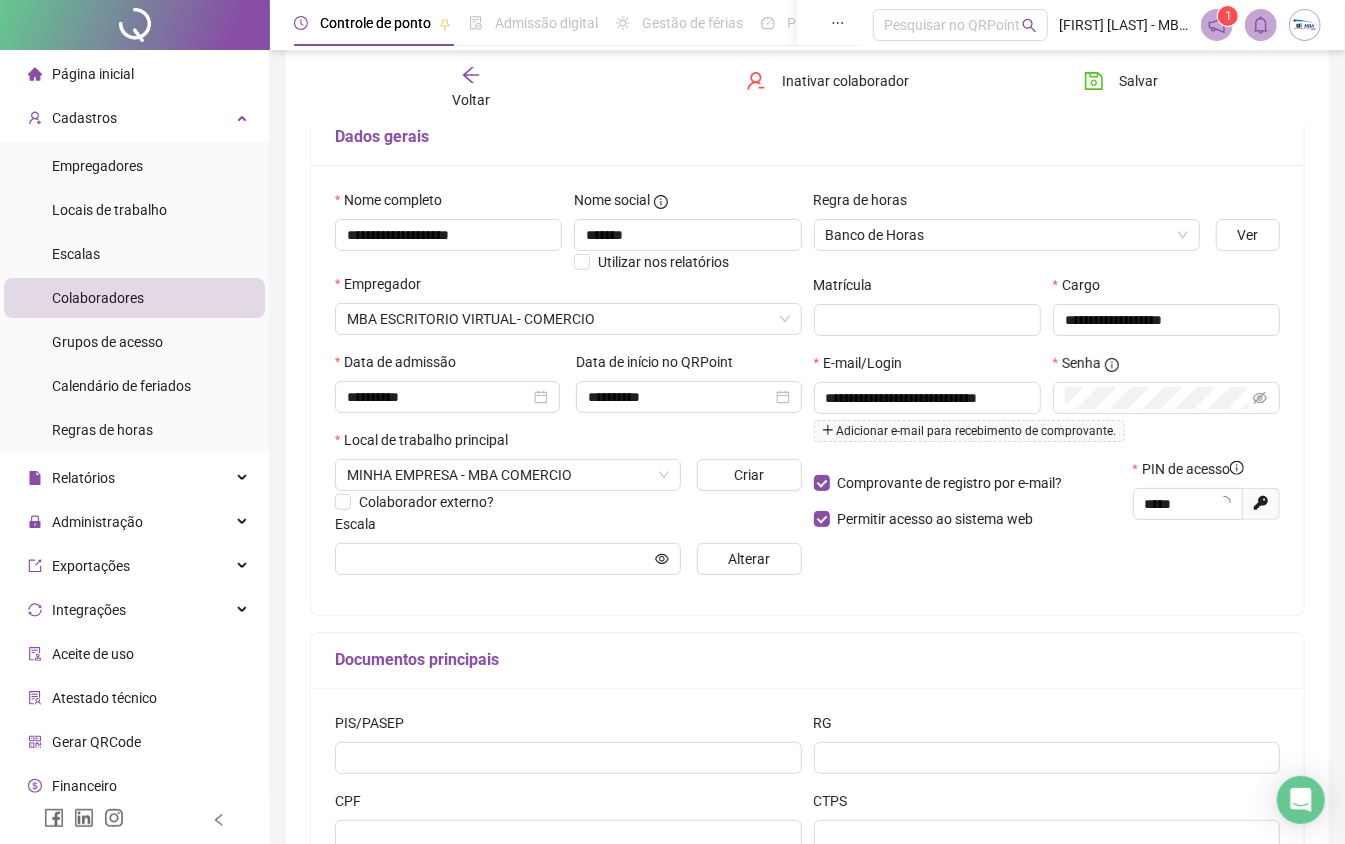 type on "*****" 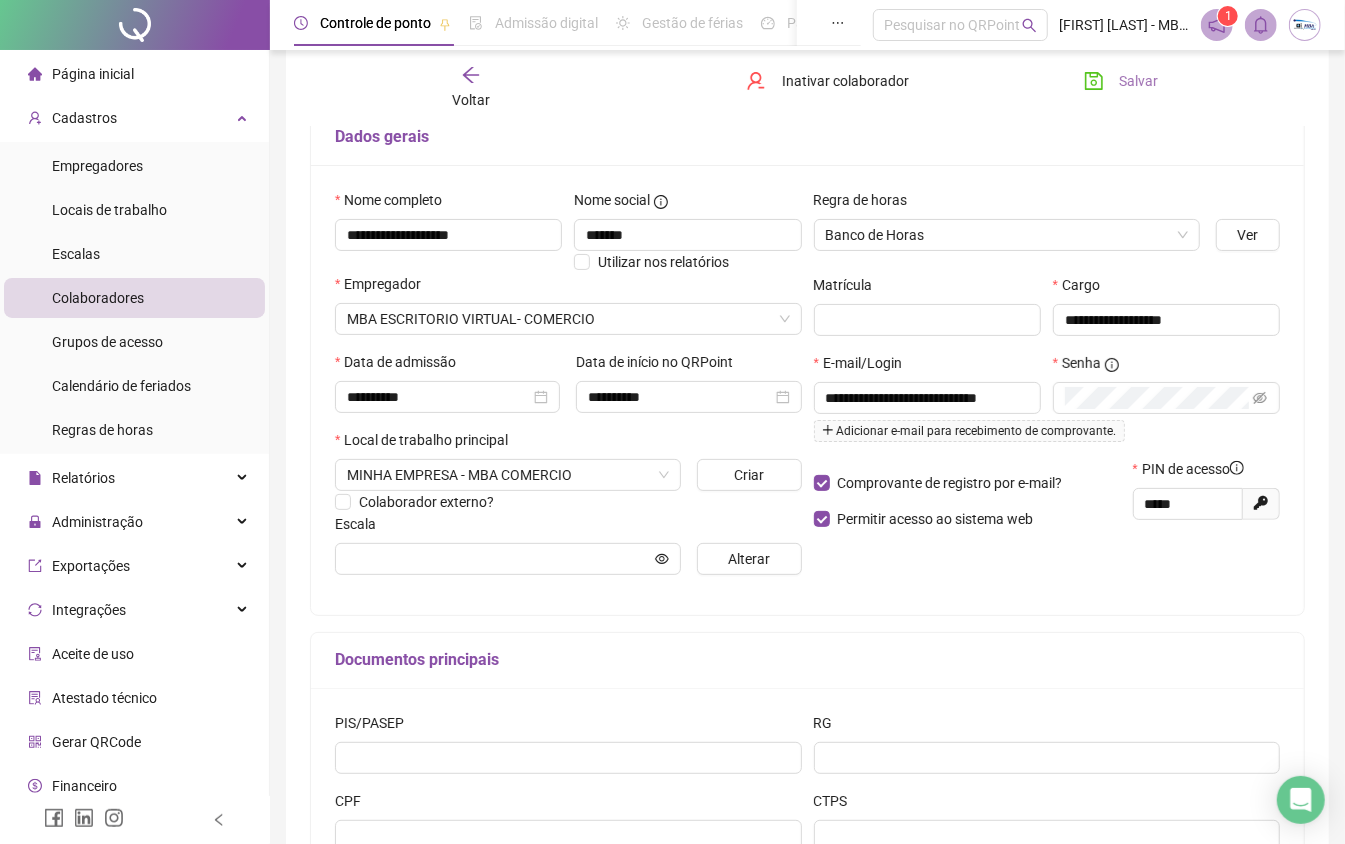 click on "Salvar" at bounding box center (1139, 81) 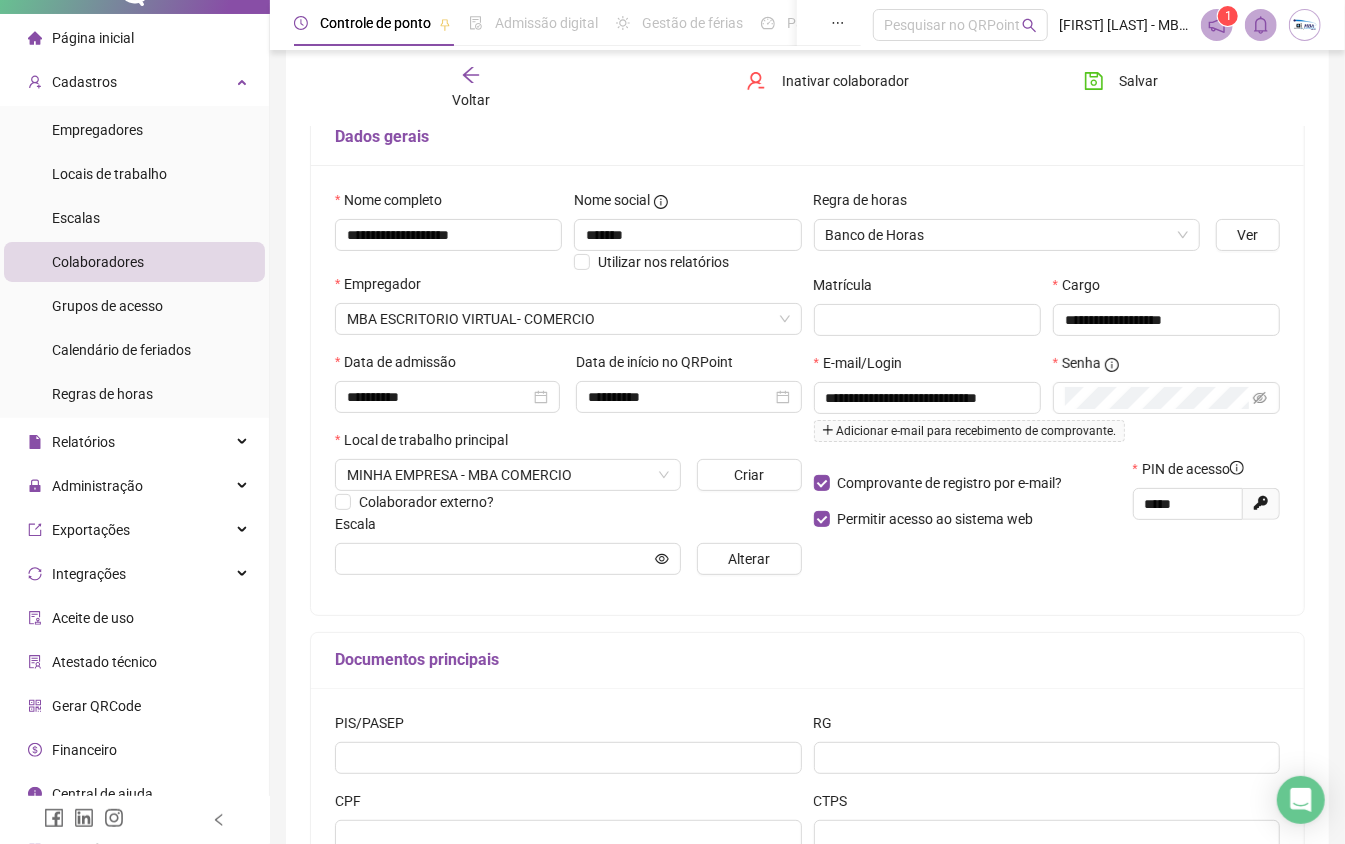scroll, scrollTop: 54, scrollLeft: 0, axis: vertical 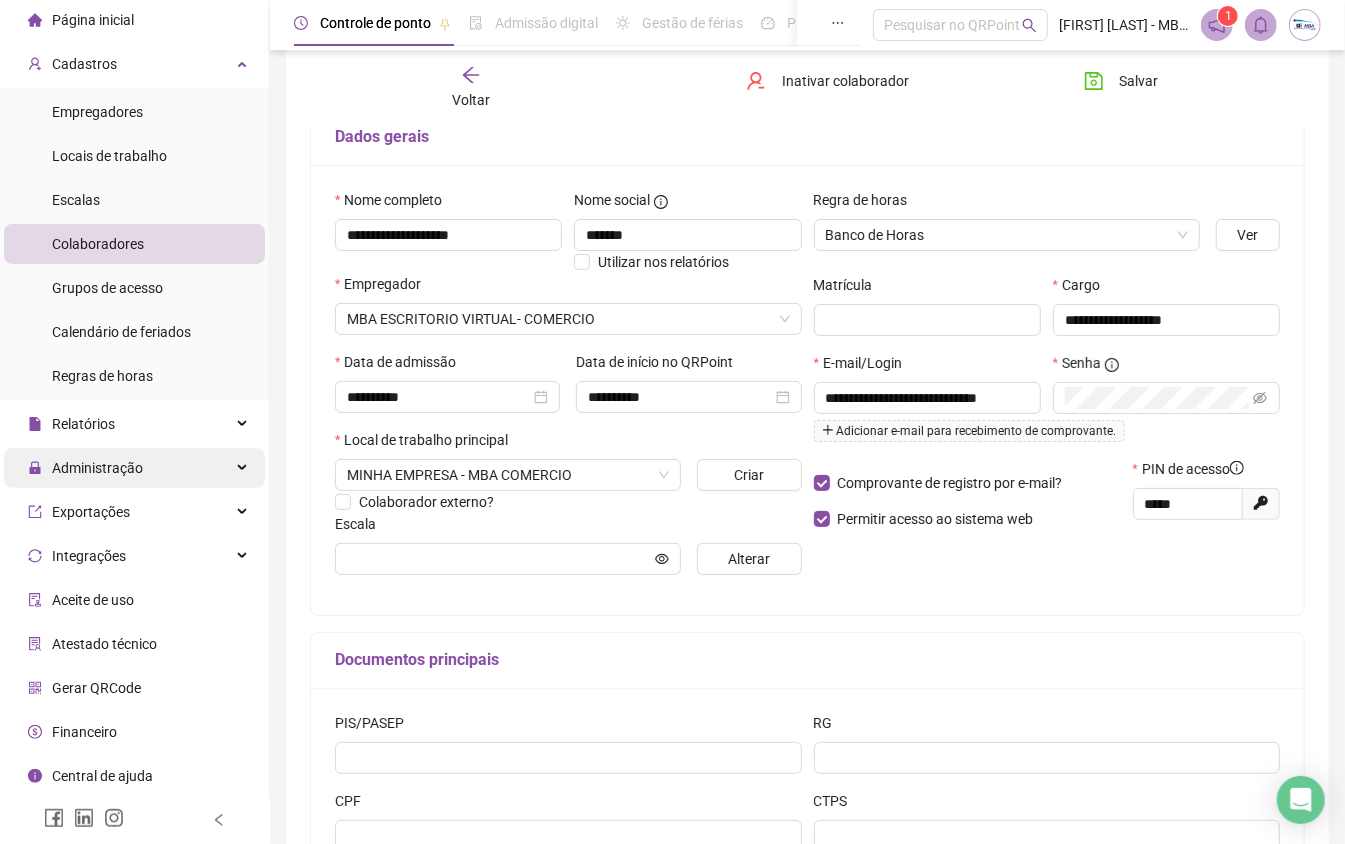 click on "Administração" at bounding box center (97, 468) 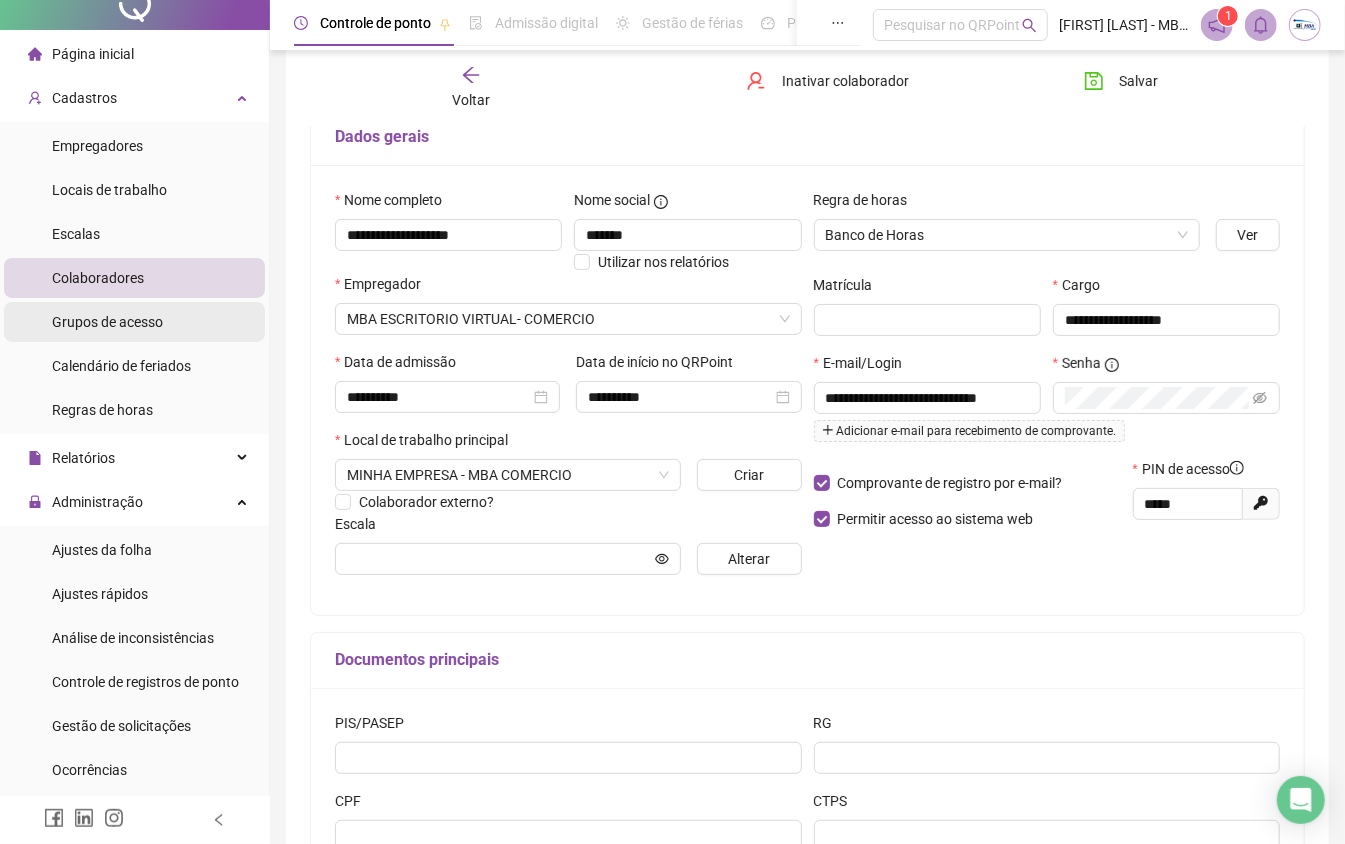 scroll, scrollTop: 0, scrollLeft: 0, axis: both 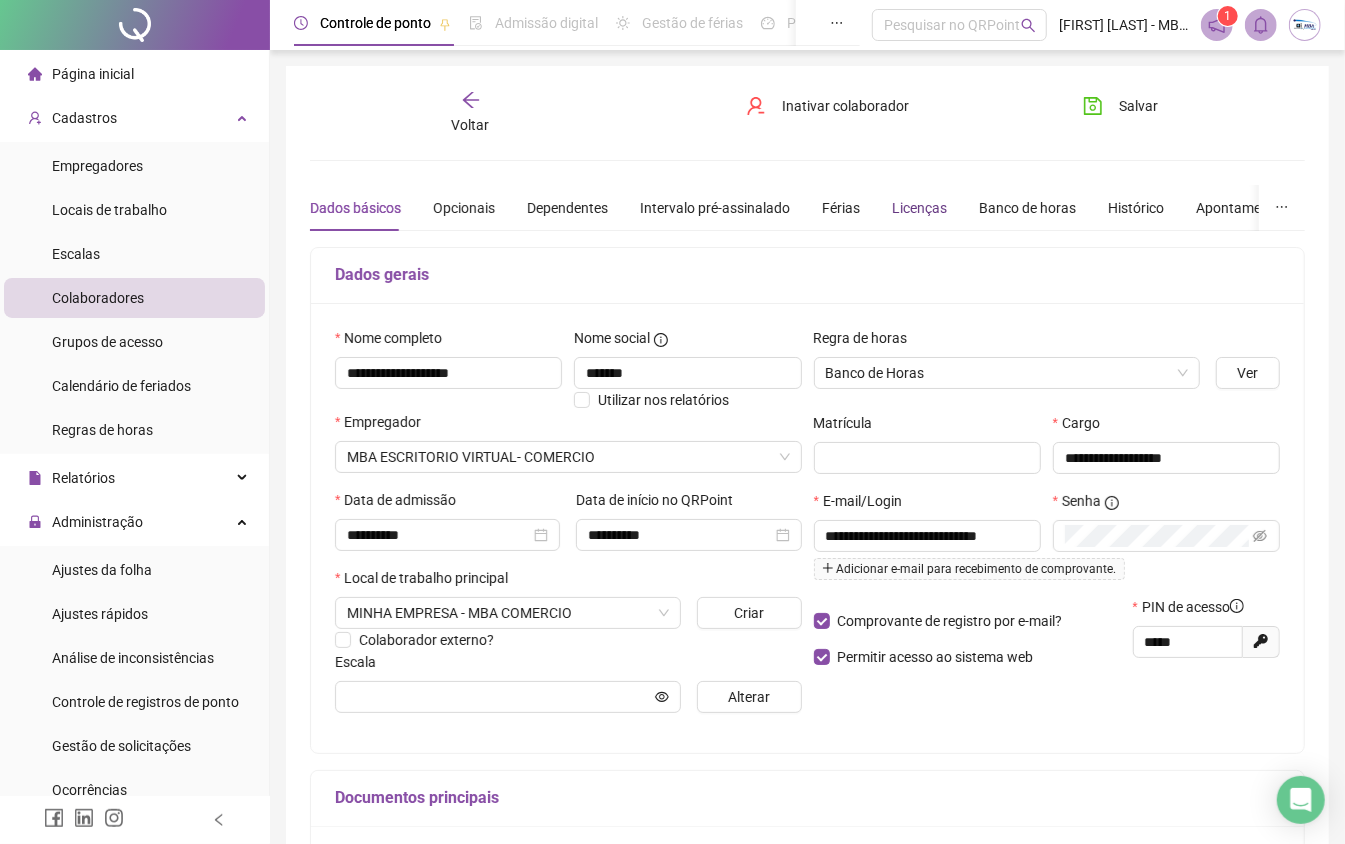 click on "Licenças" at bounding box center [919, 208] 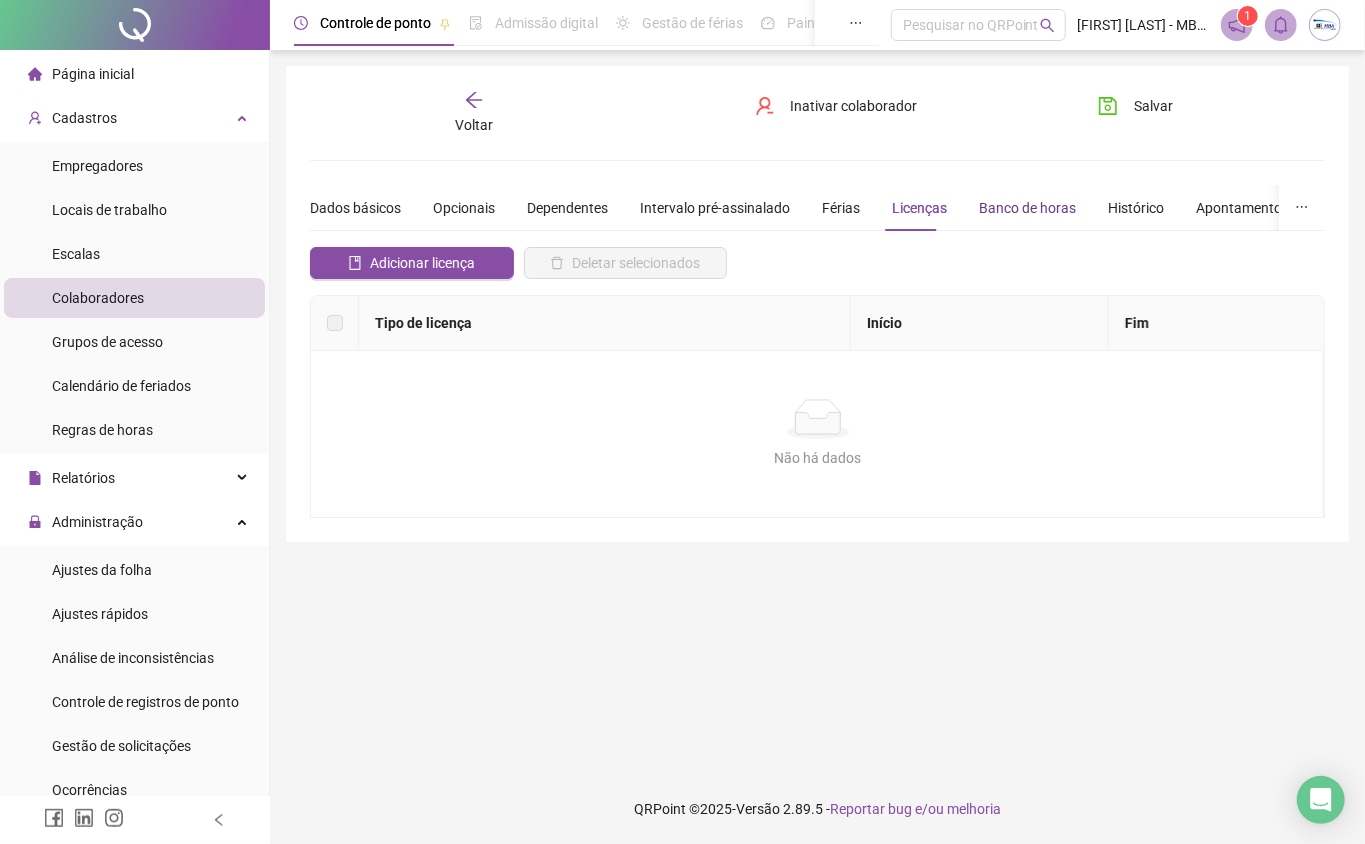 click on "Banco de horas" at bounding box center [1027, 208] 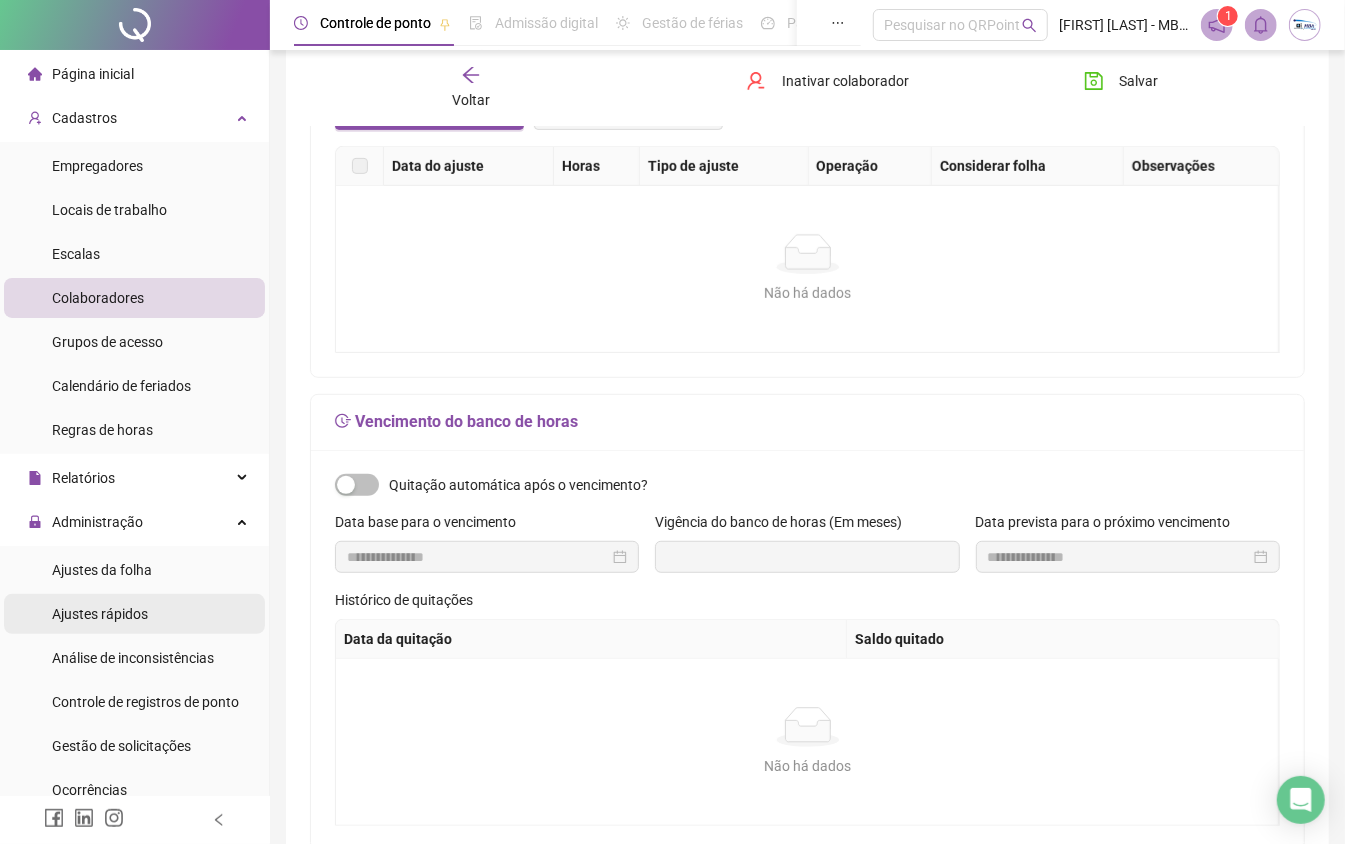 scroll, scrollTop: 533, scrollLeft: 0, axis: vertical 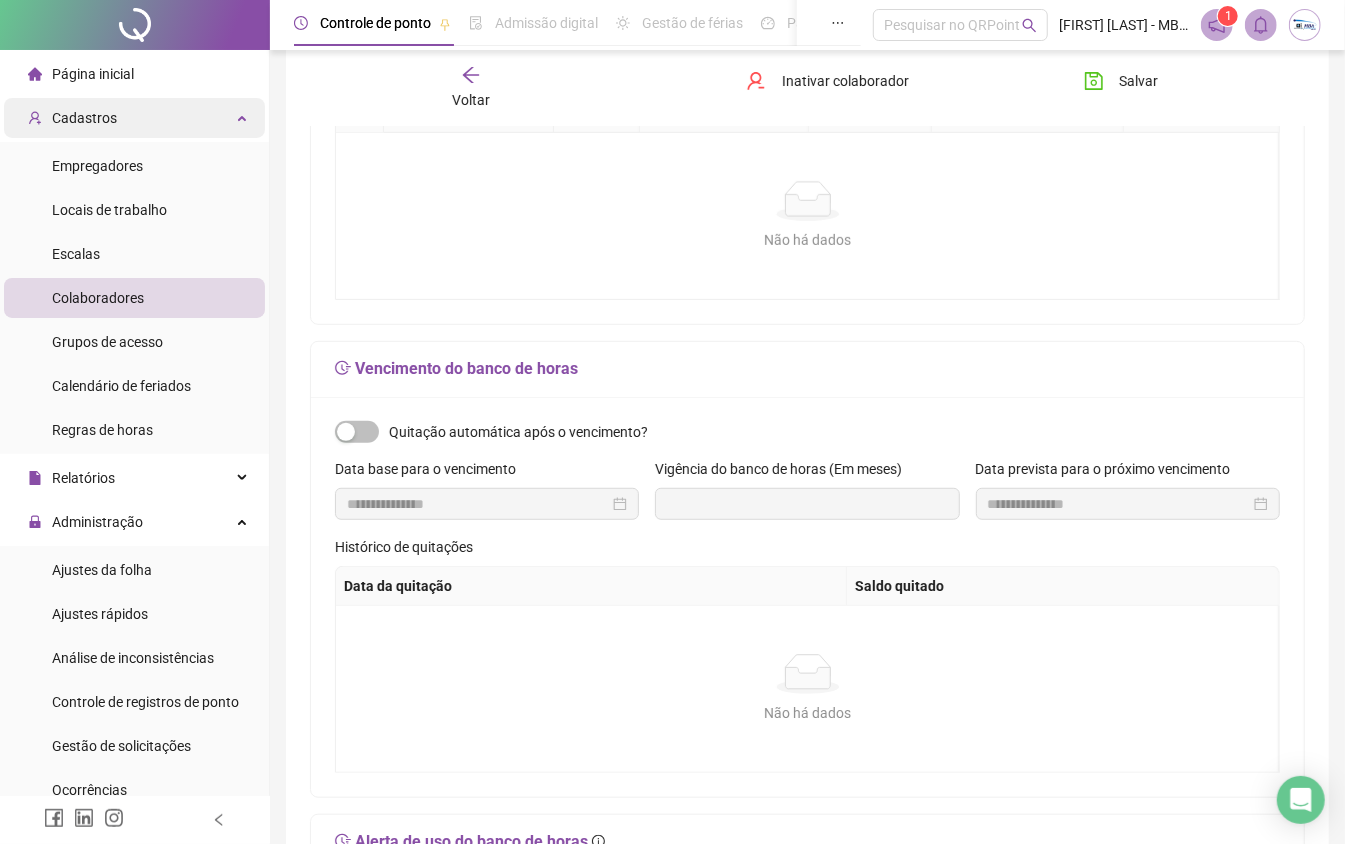 click on "Cadastros" at bounding box center (72, 118) 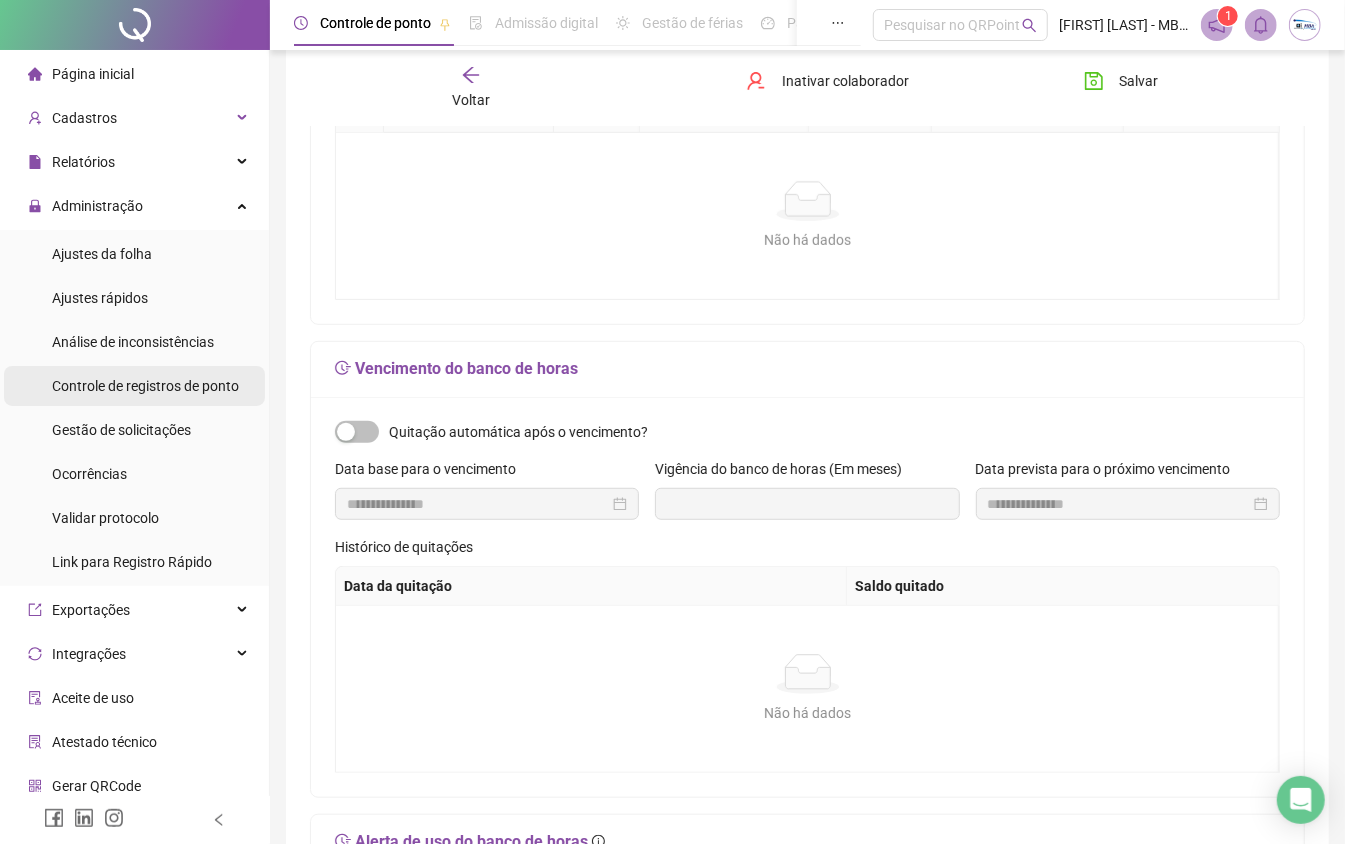 click on "Controle de registros de ponto" at bounding box center [145, 386] 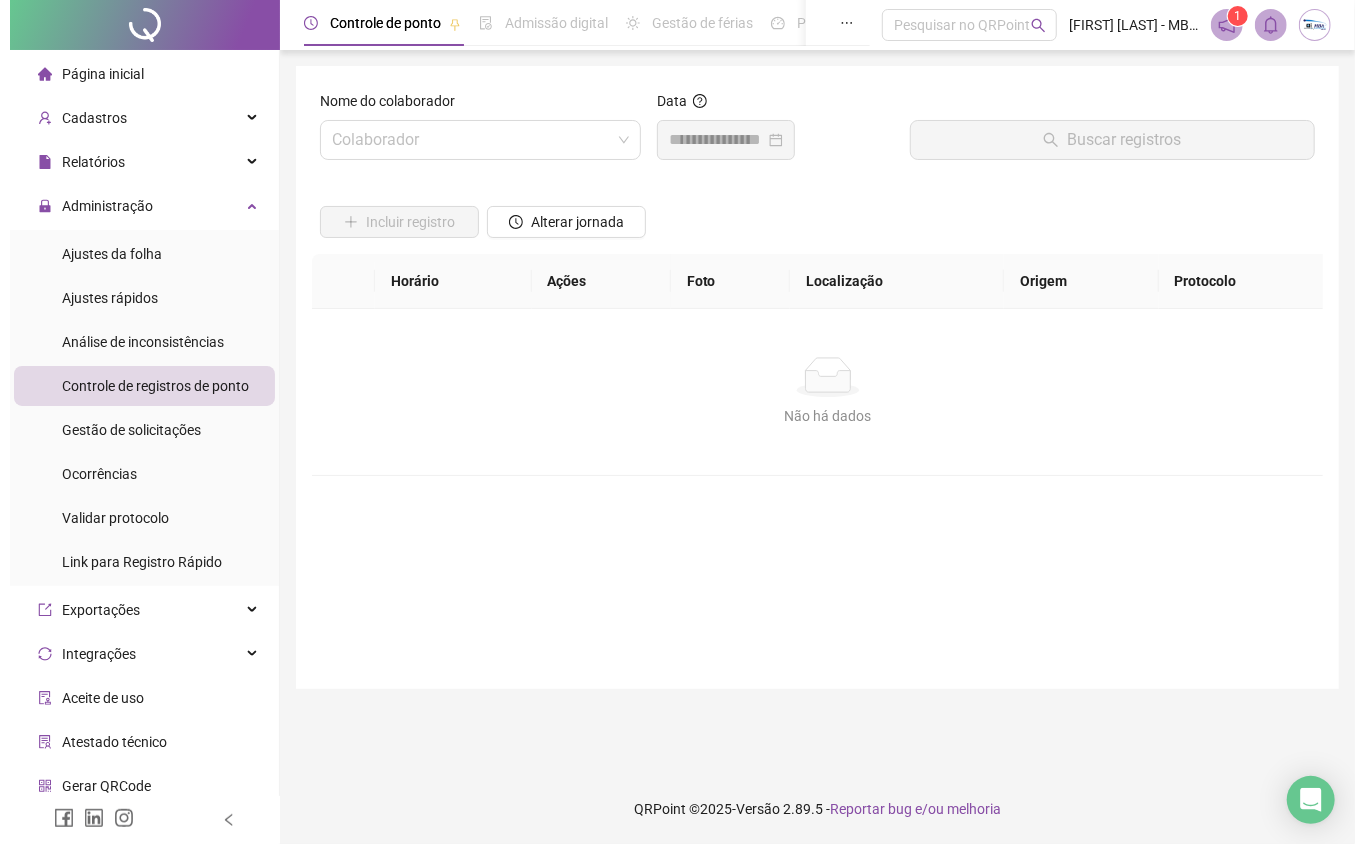 scroll, scrollTop: 0, scrollLeft: 0, axis: both 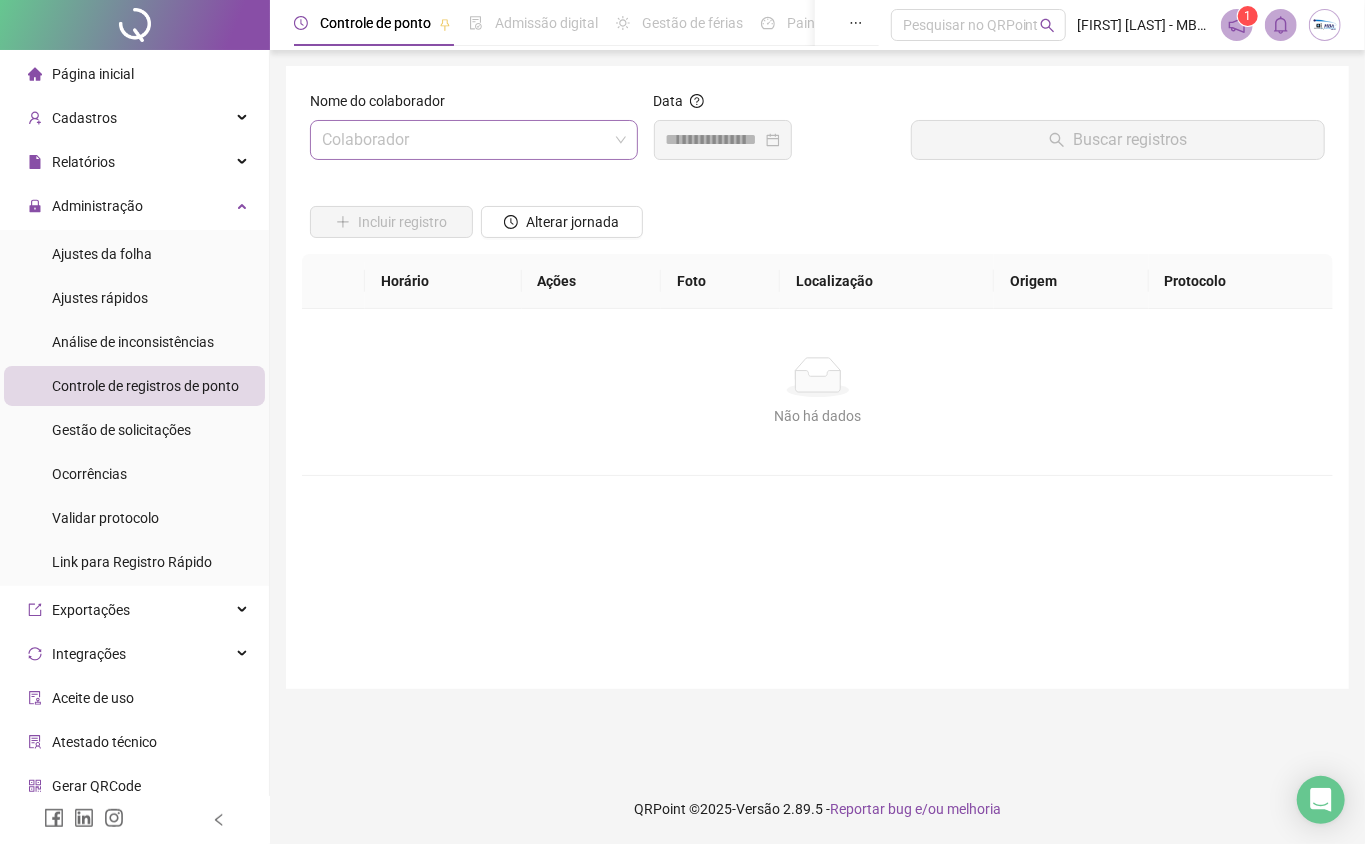 click at bounding box center (465, 140) 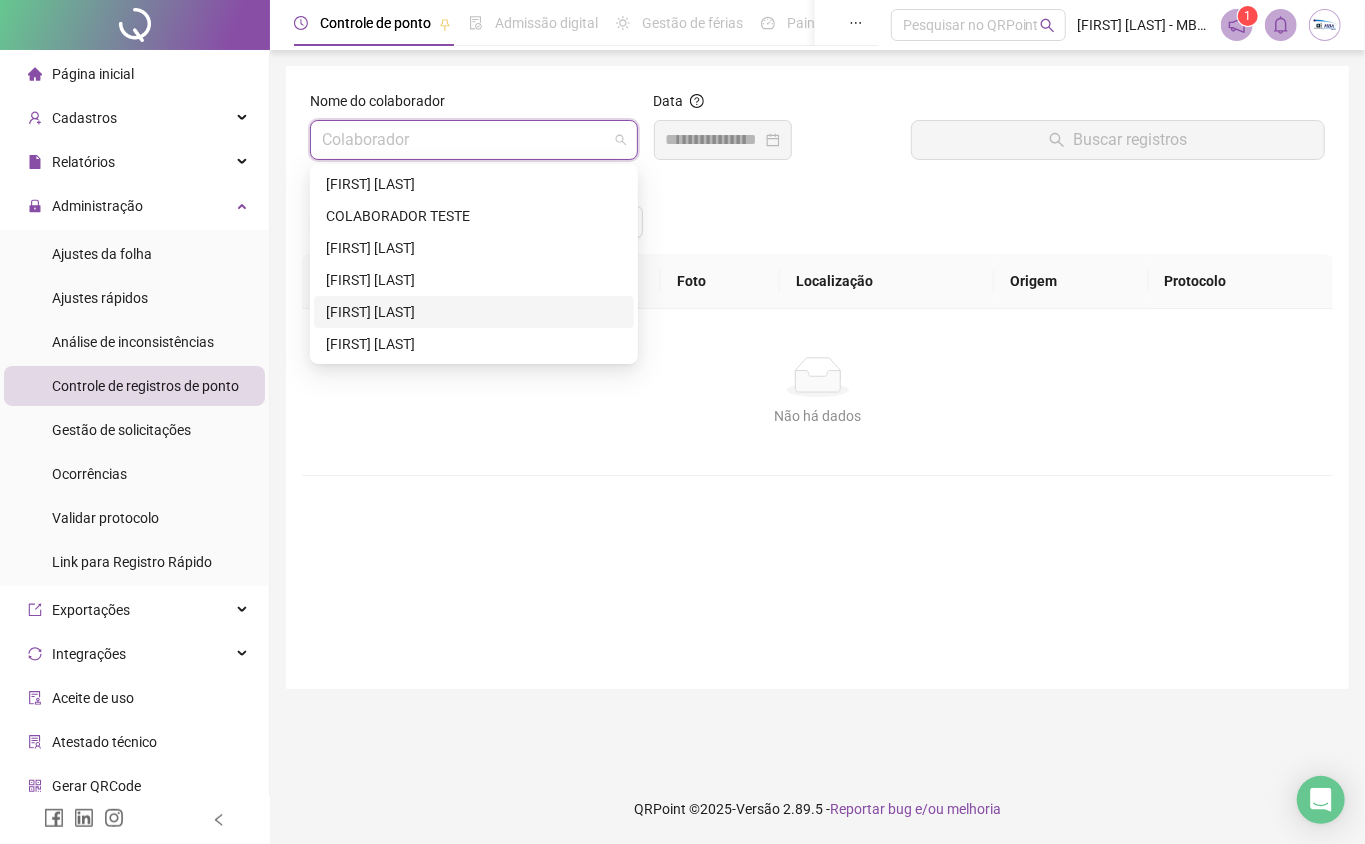 click on "[FIRST] [LAST]" at bounding box center (474, 312) 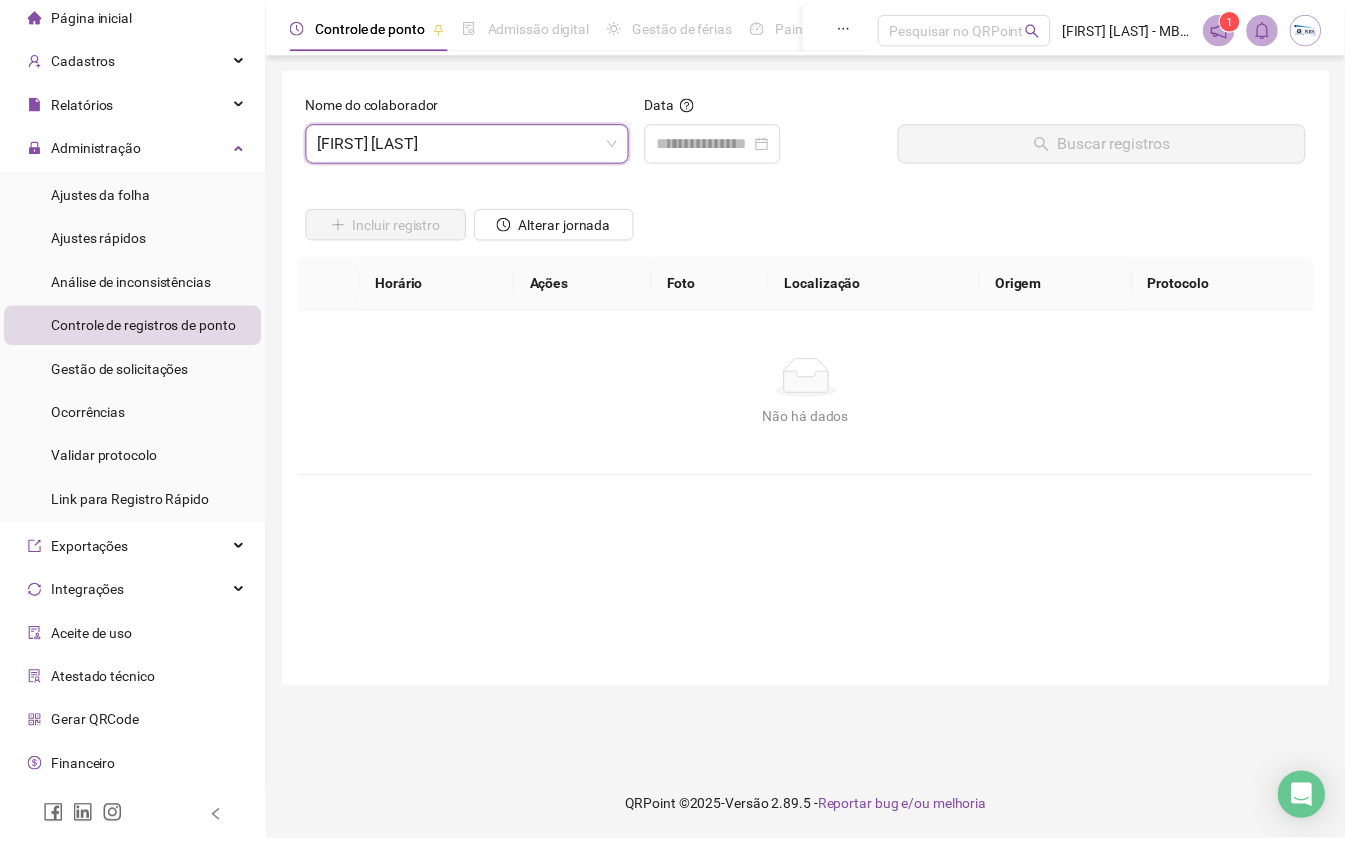 scroll, scrollTop: 0, scrollLeft: 0, axis: both 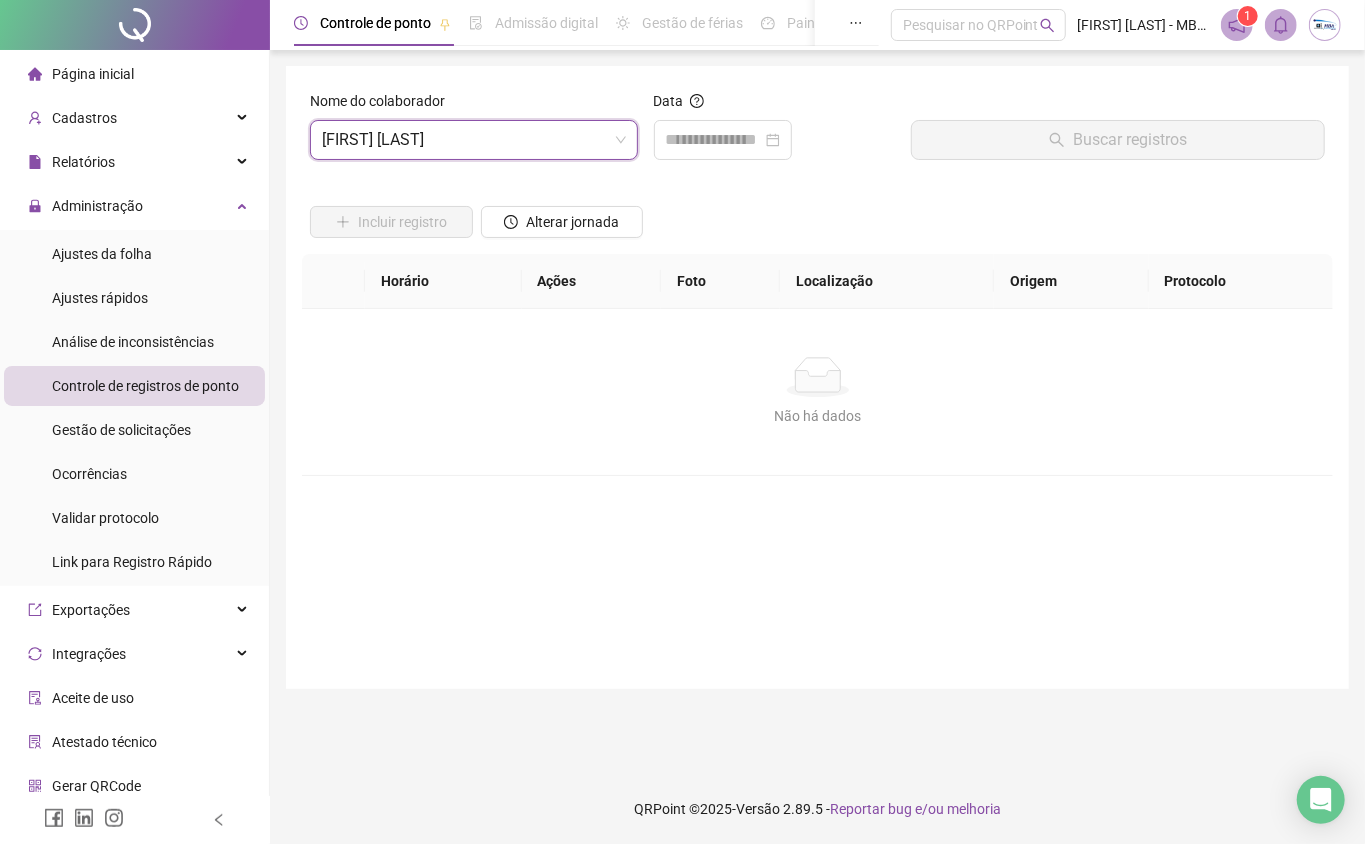 click on "Página inicial" at bounding box center [93, 74] 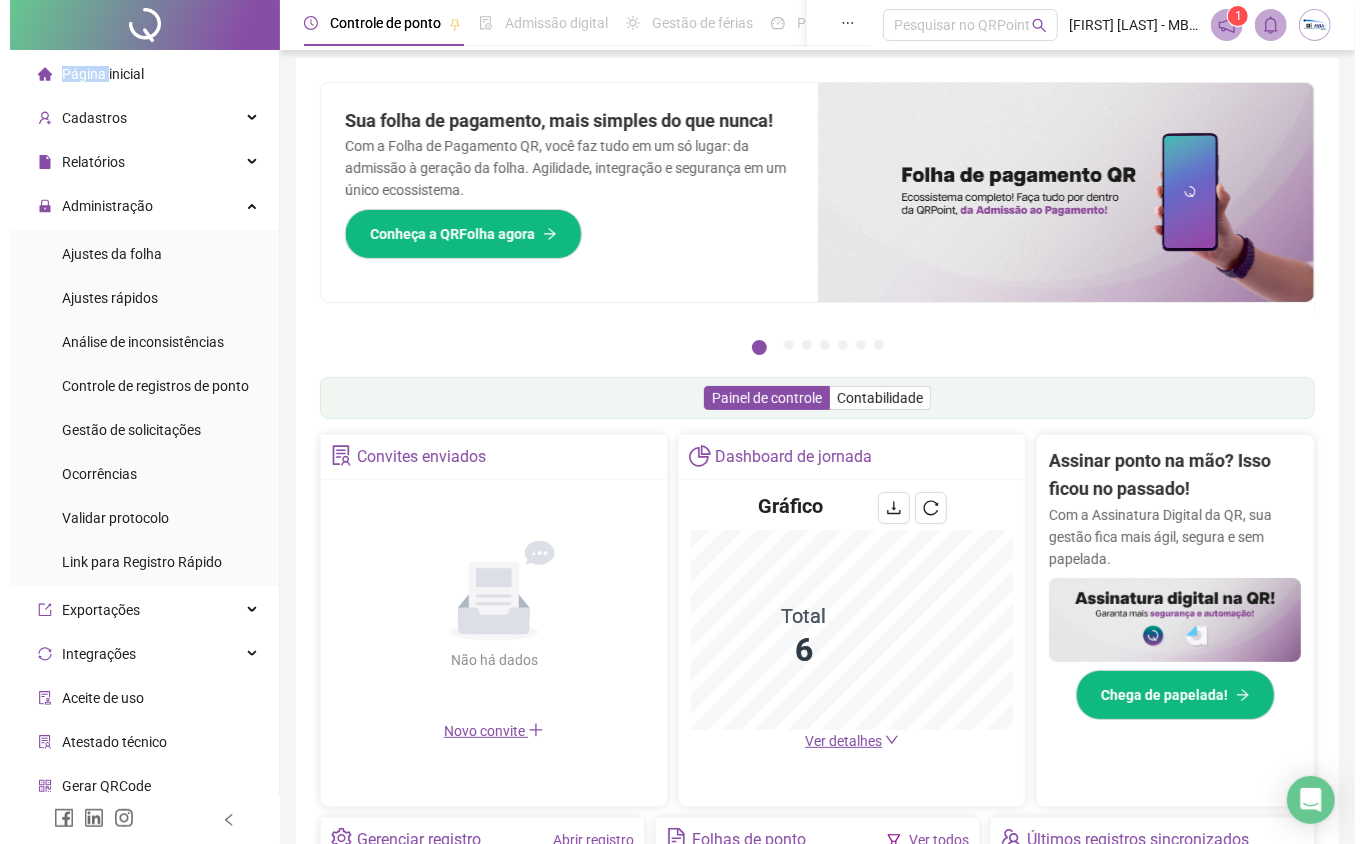 scroll, scrollTop: 0, scrollLeft: 0, axis: both 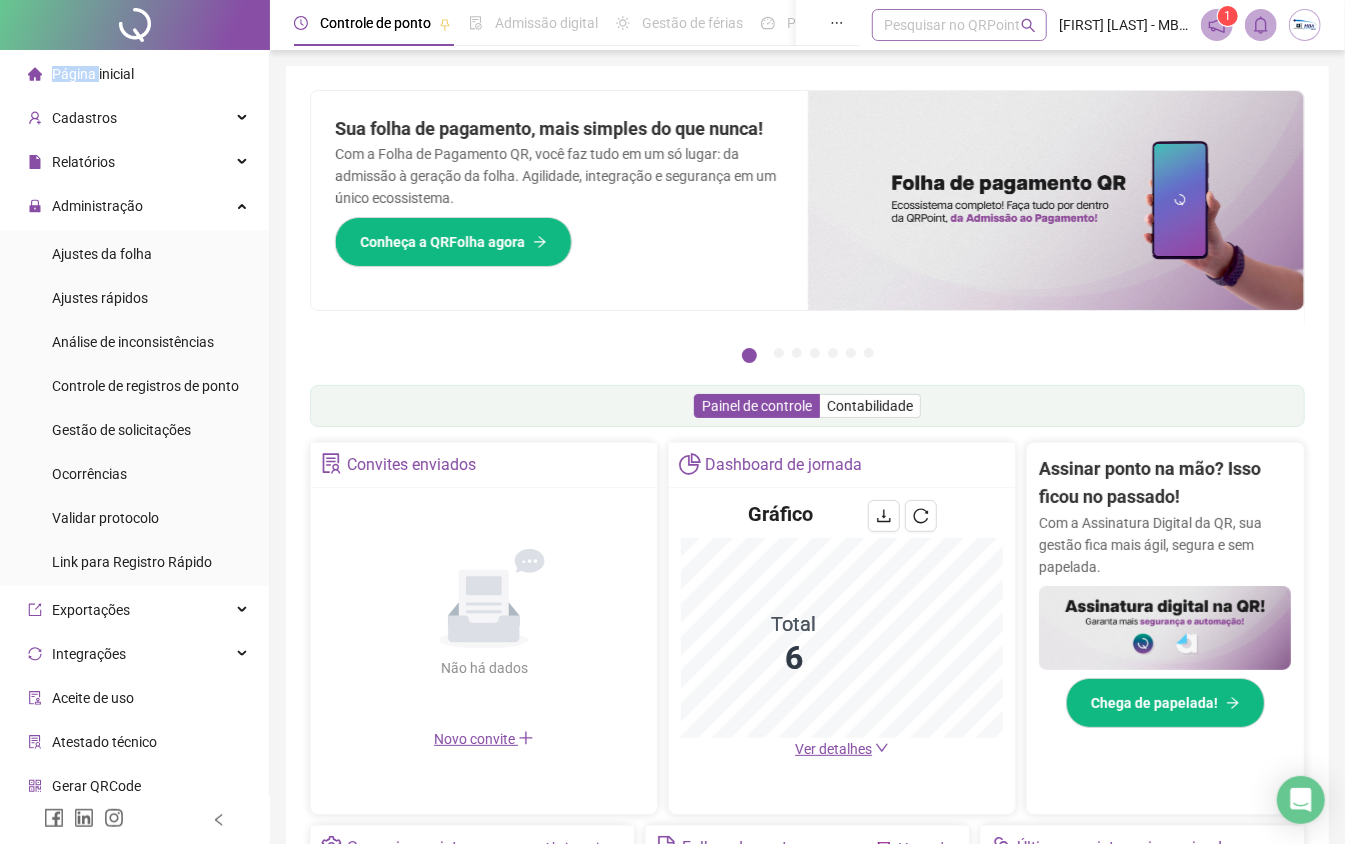 click on "Pesquisar no QRPoint" at bounding box center (959, 25) 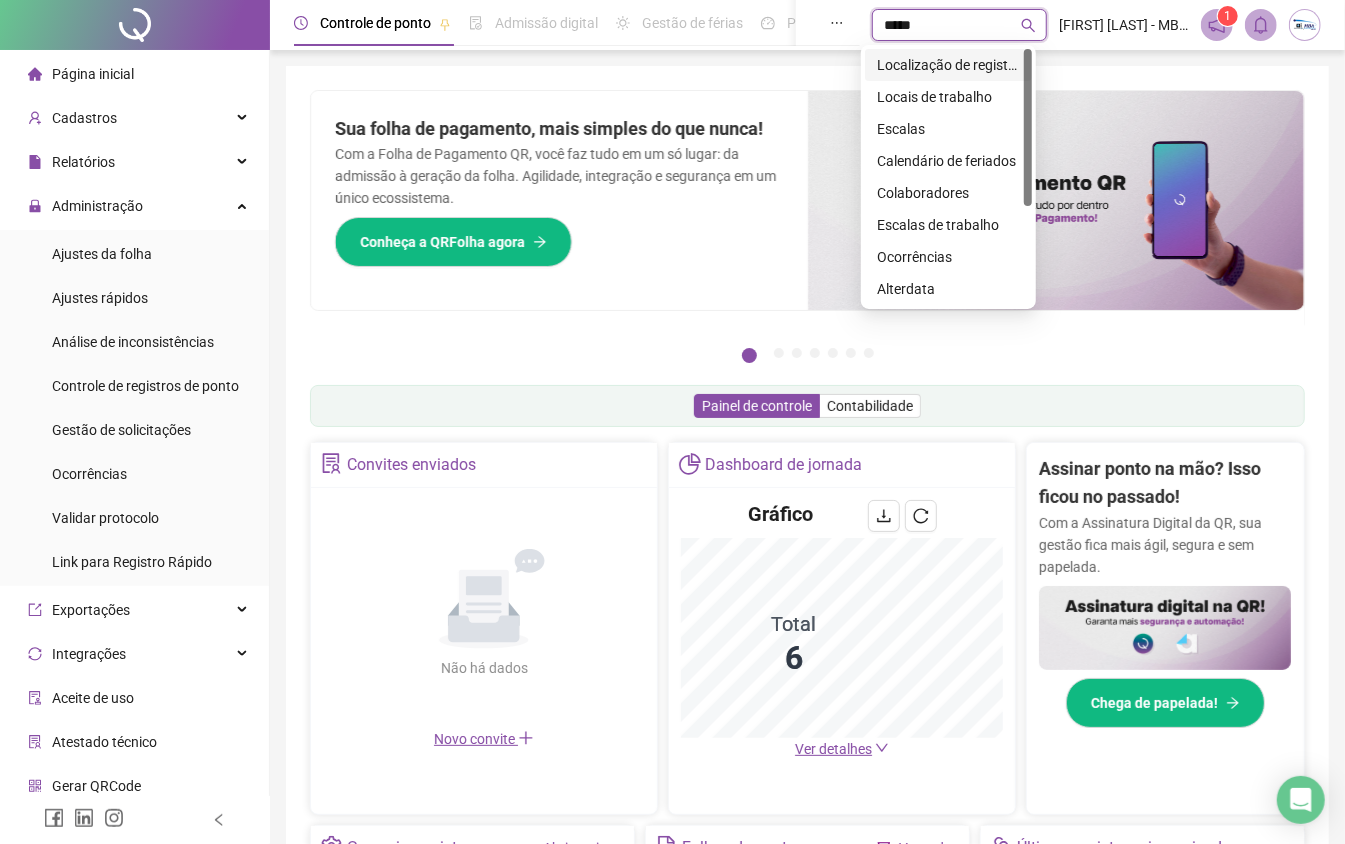 type on "******" 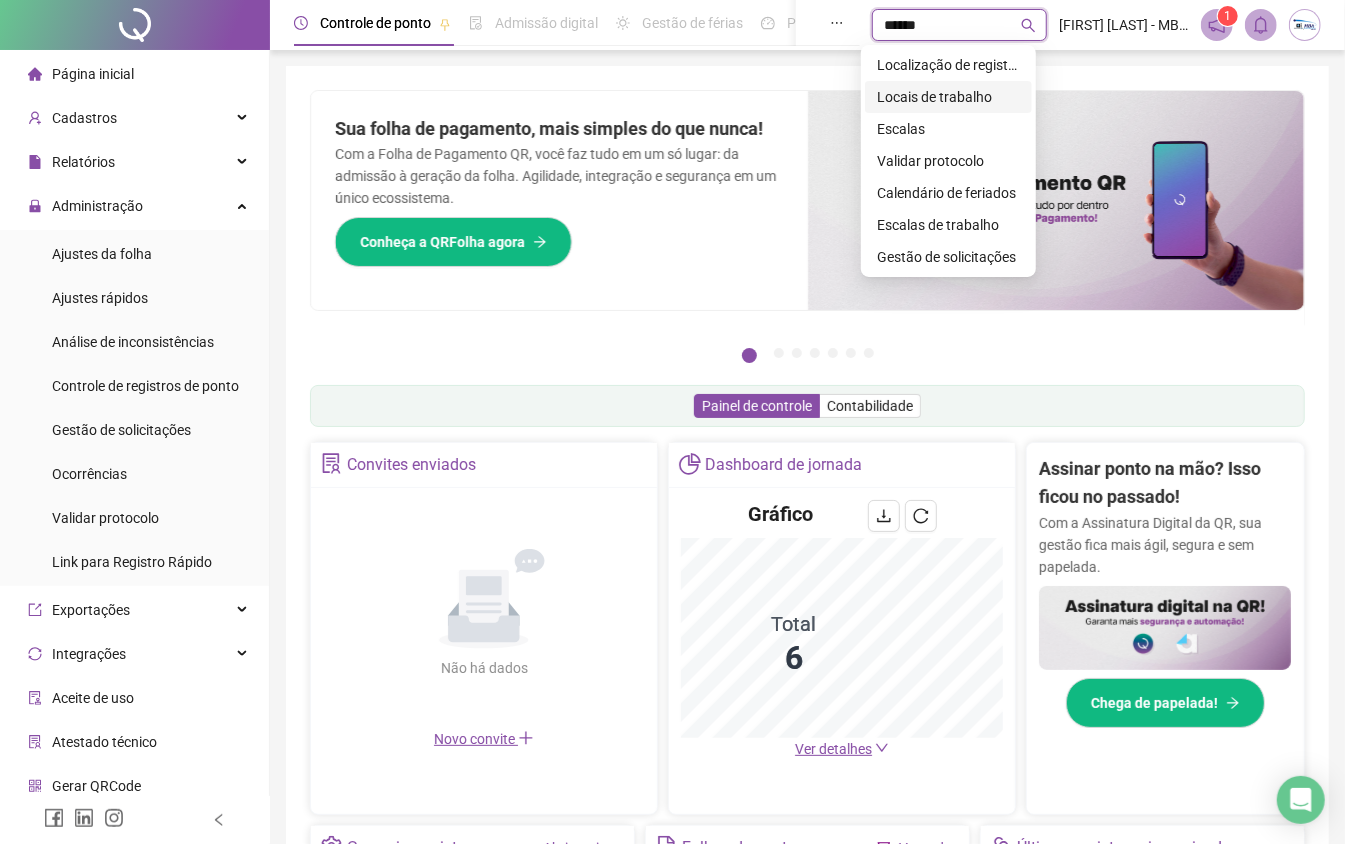click on "Locais de trabalho" at bounding box center [948, 97] 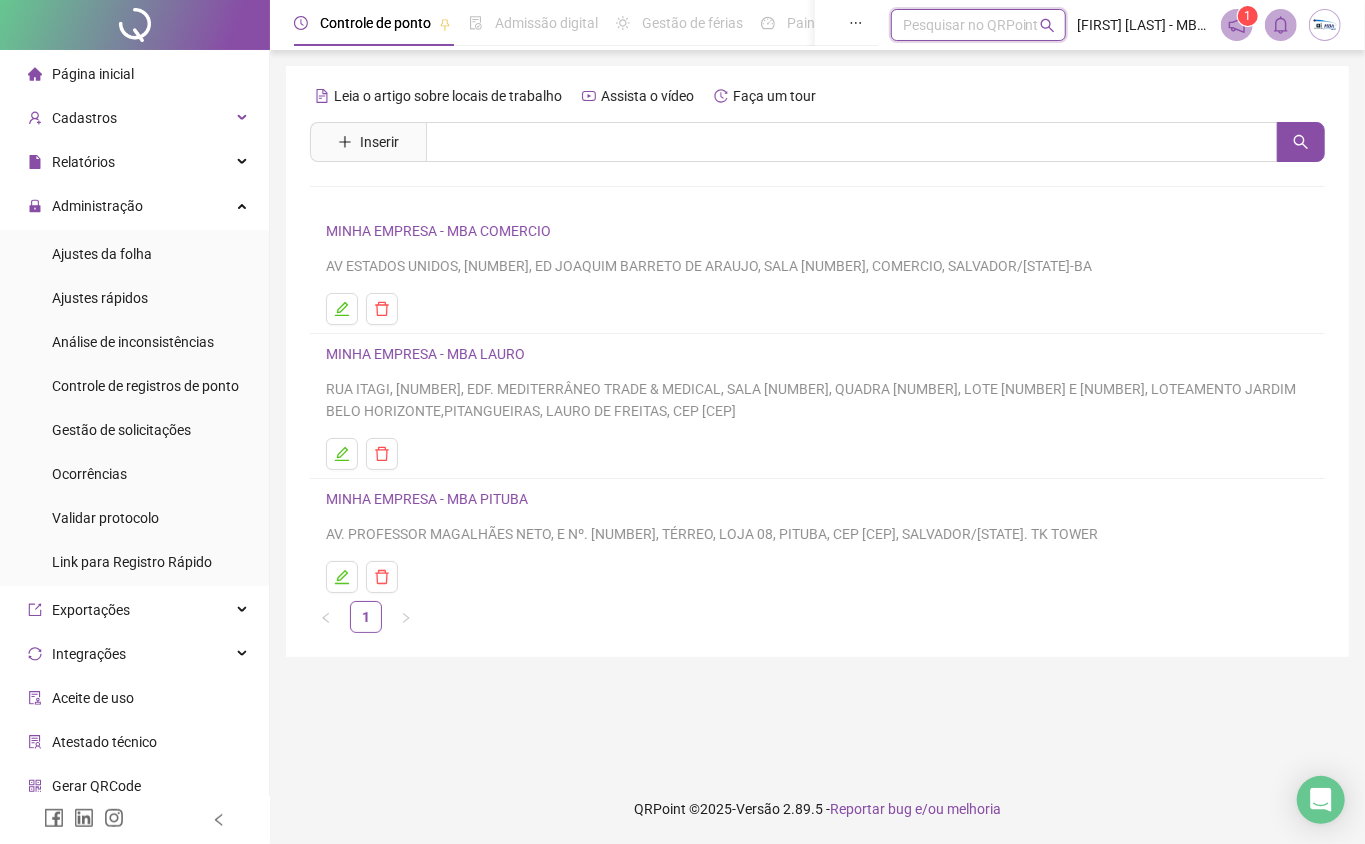 click on "Pesquisar no QRPoint" at bounding box center [978, 25] 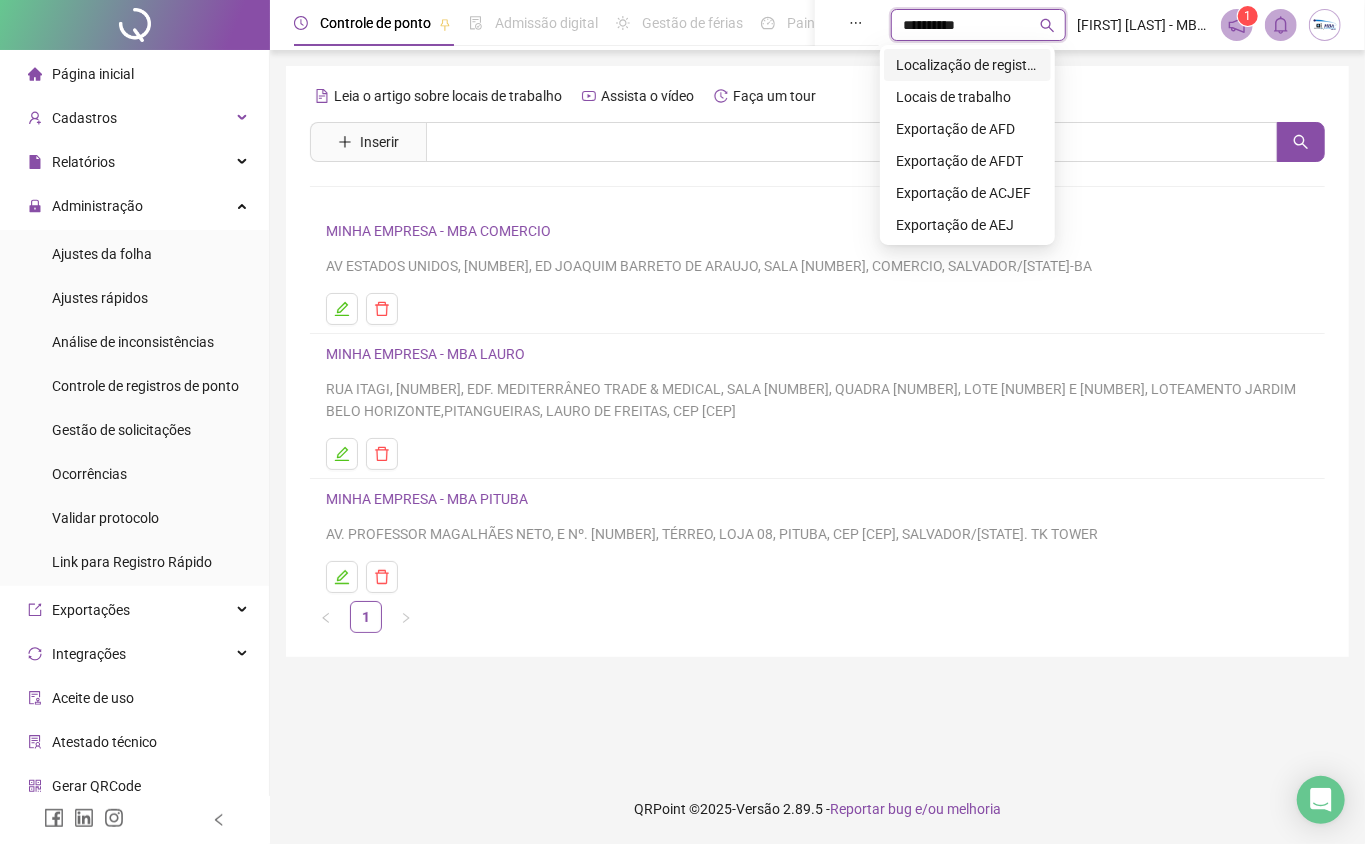 type on "**********" 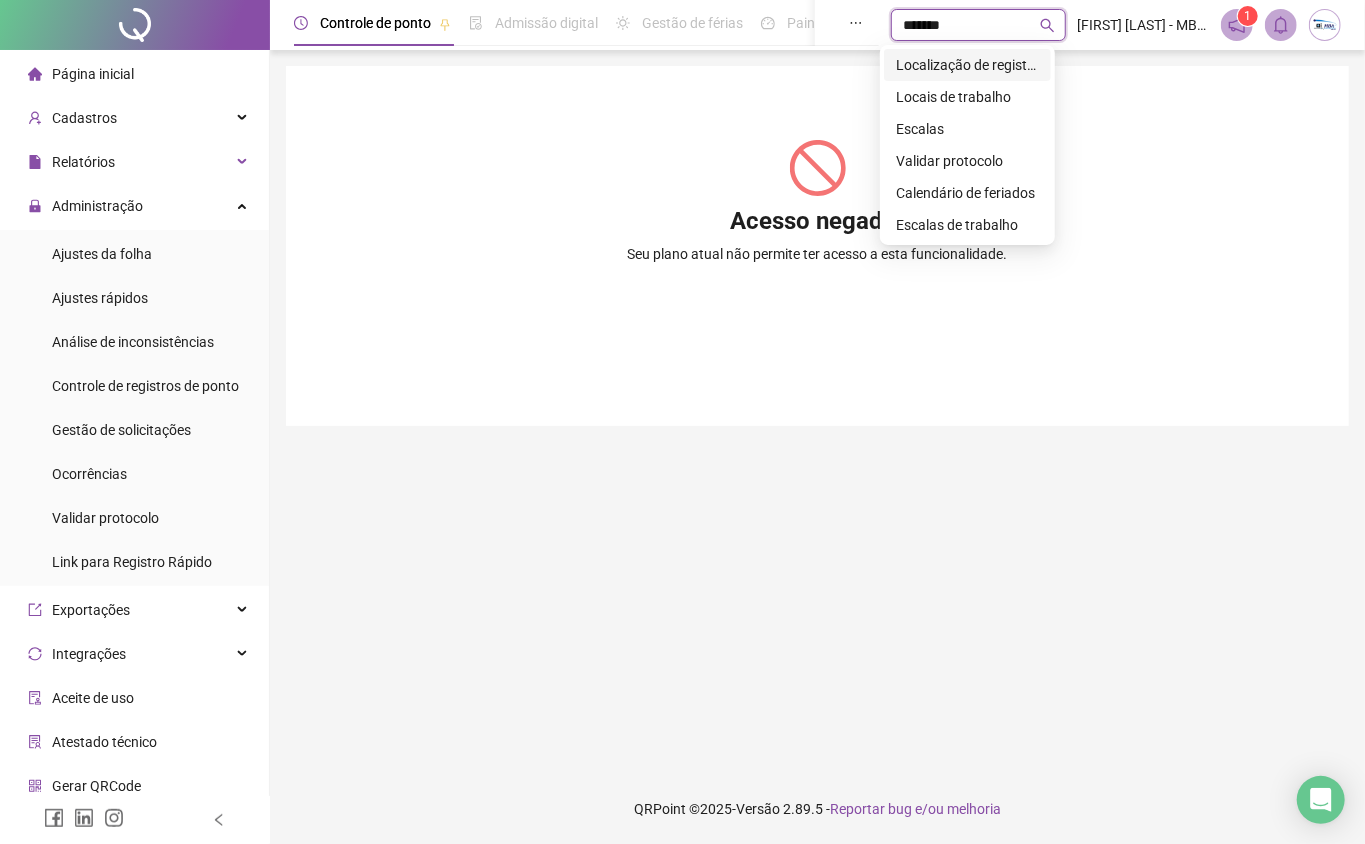 type on "********" 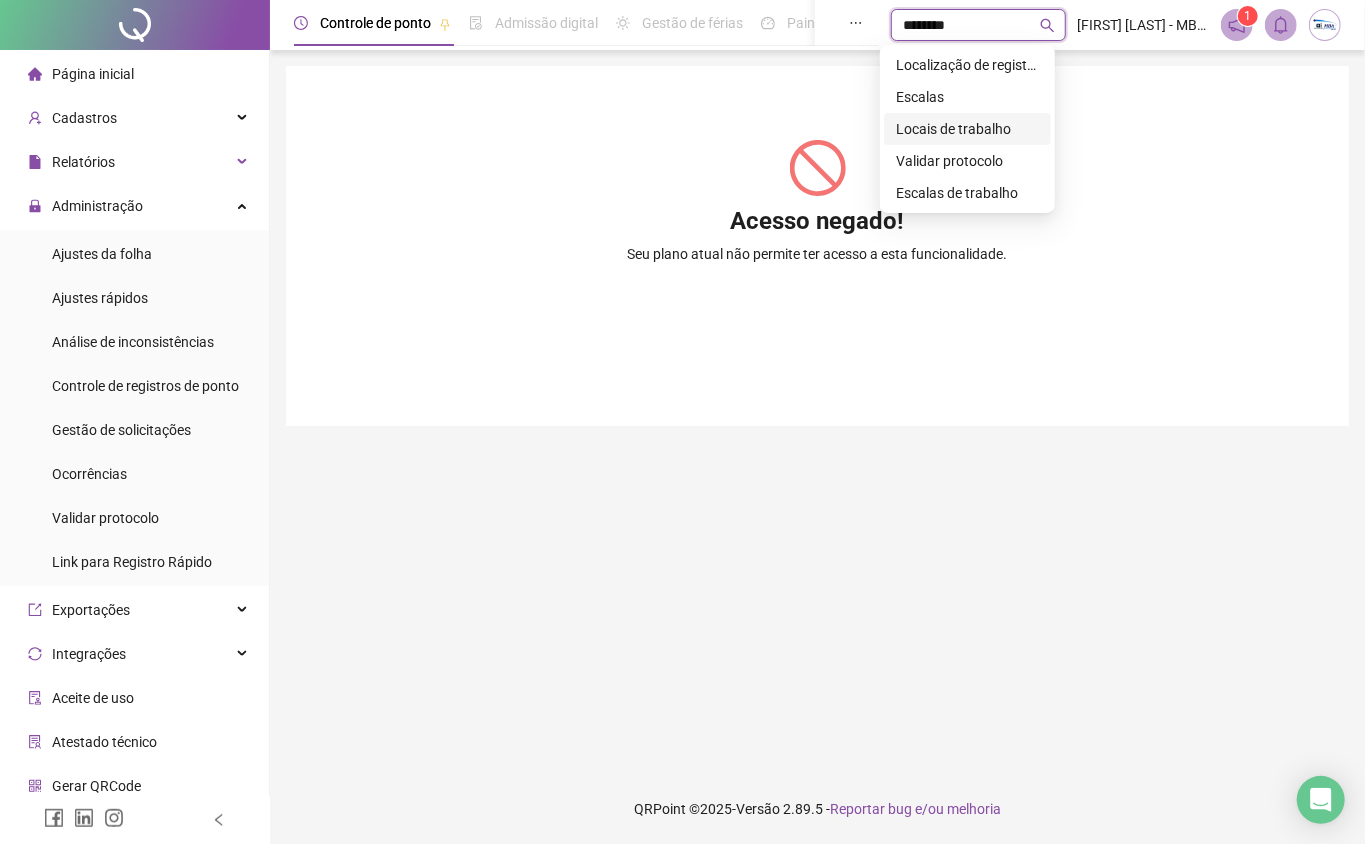 click on "Locais de trabalho" at bounding box center [967, 129] 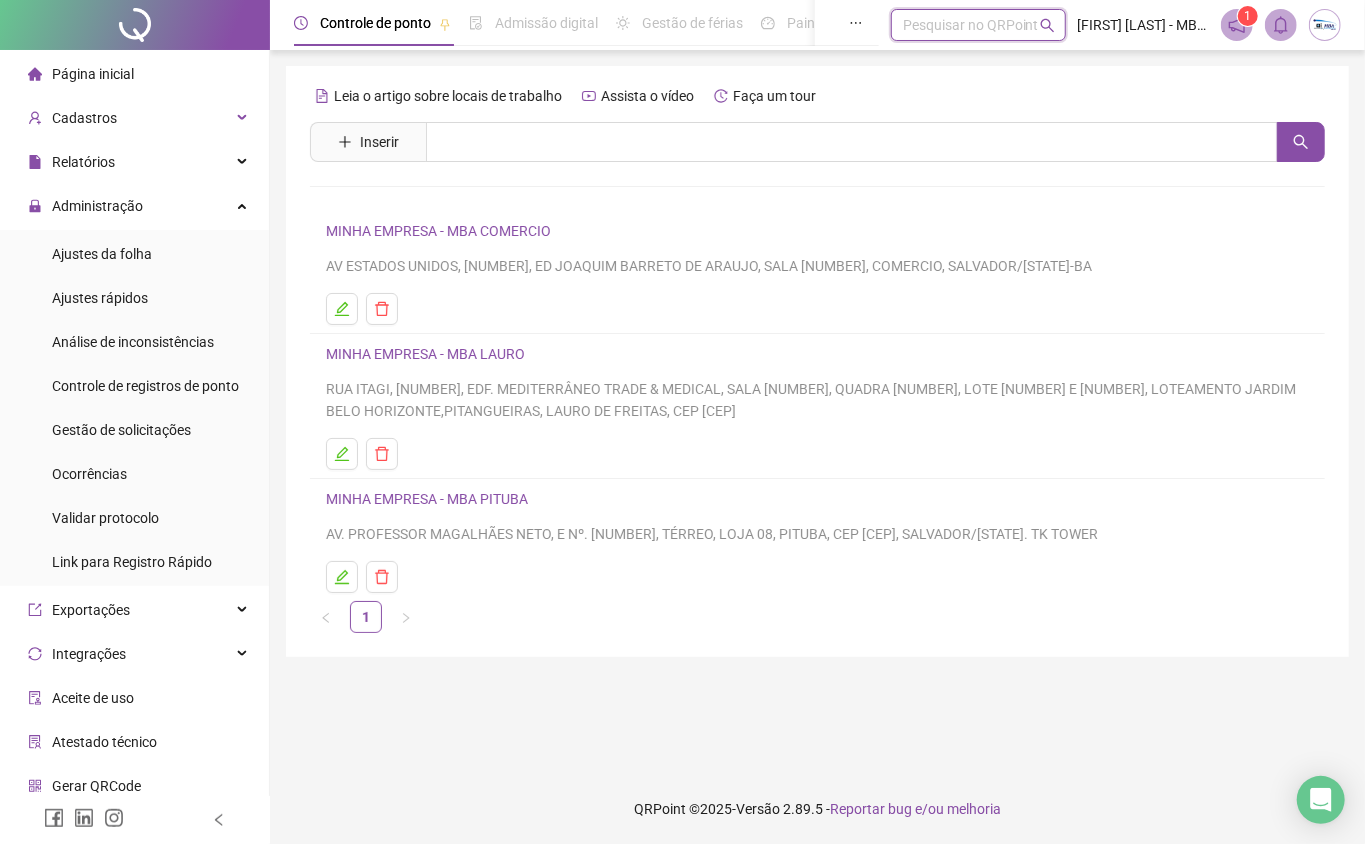 click on "MINHA EMPRESA - MBA COMERCIO" at bounding box center (438, 231) 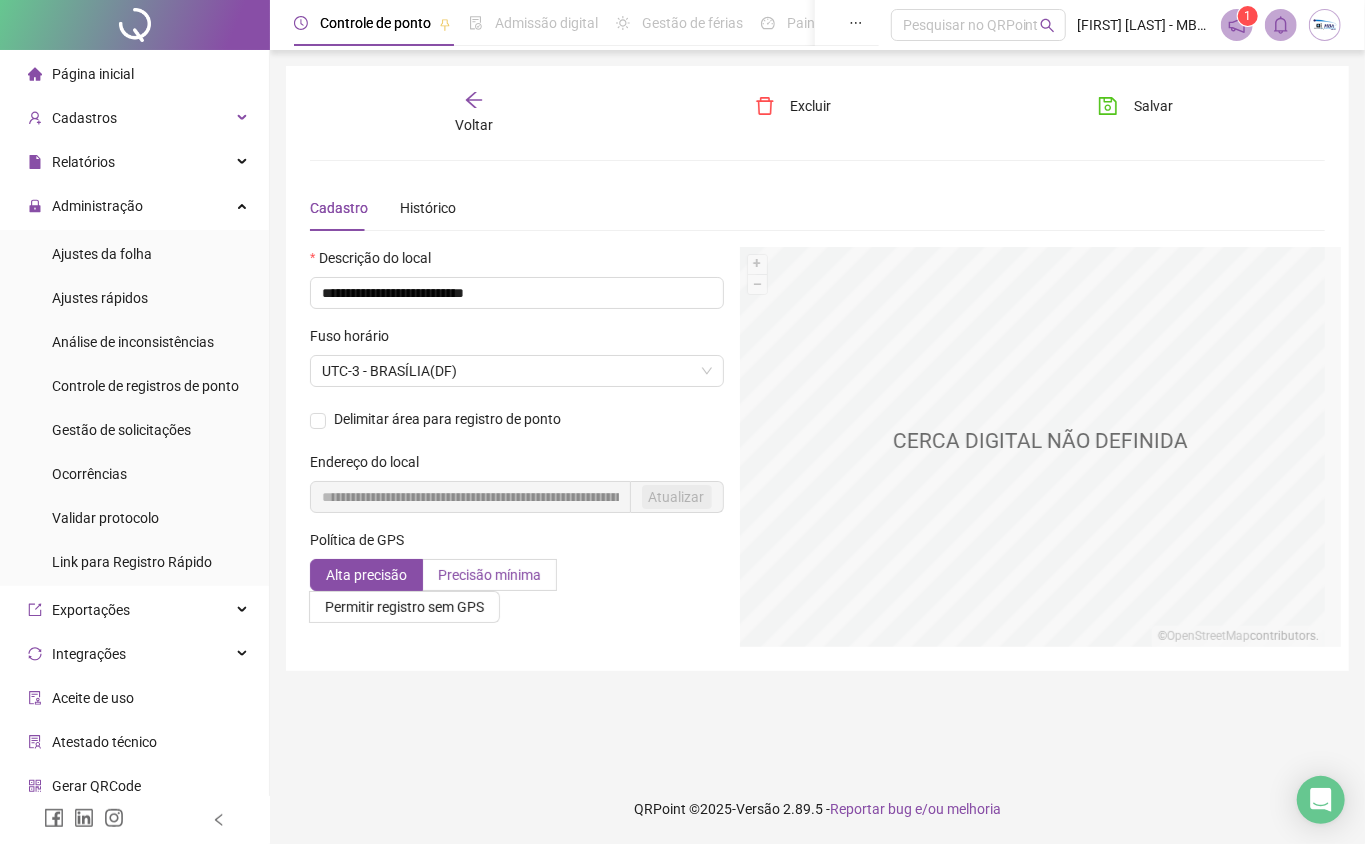 click on "Precisão mínima" at bounding box center [489, 575] 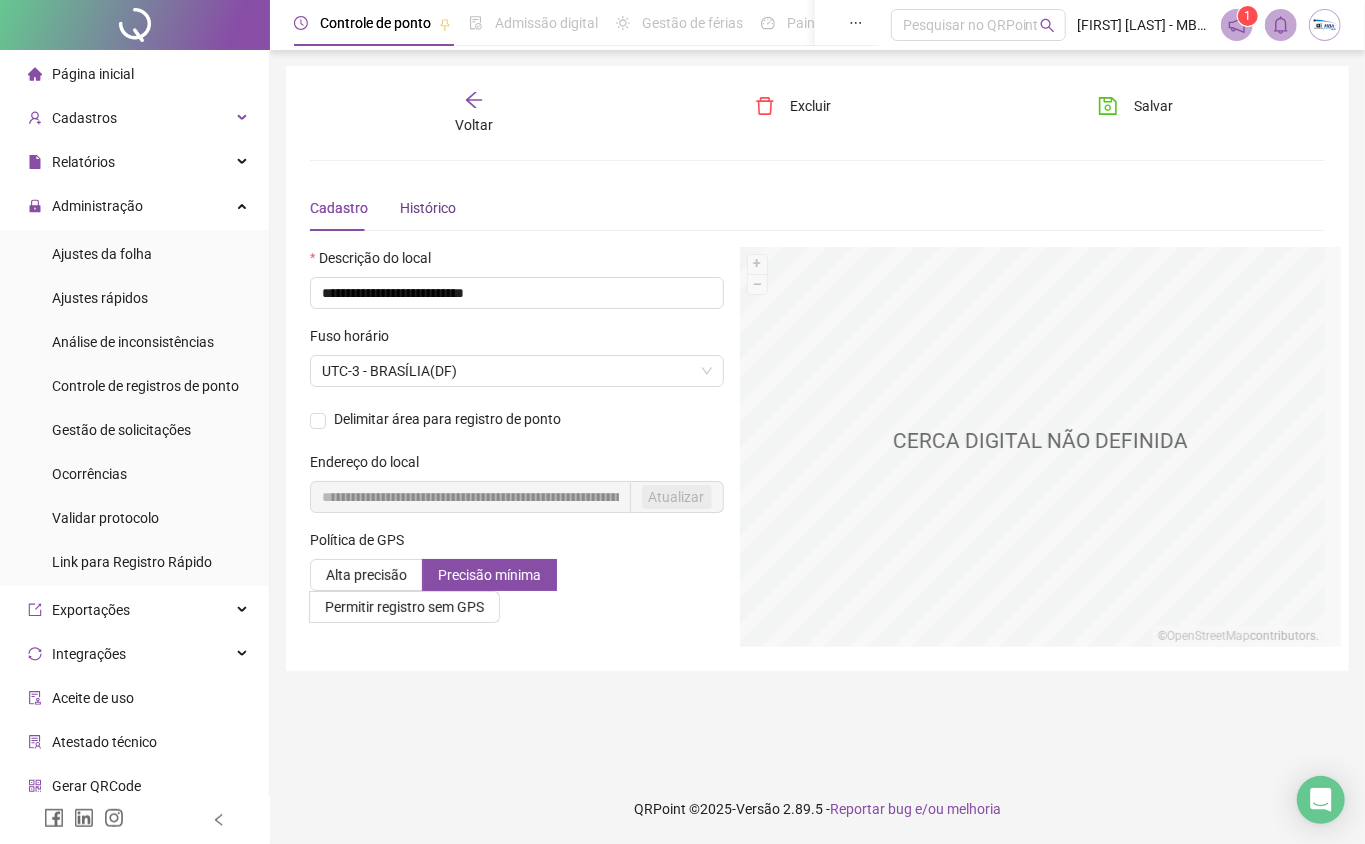 click on "Histórico" at bounding box center [428, 208] 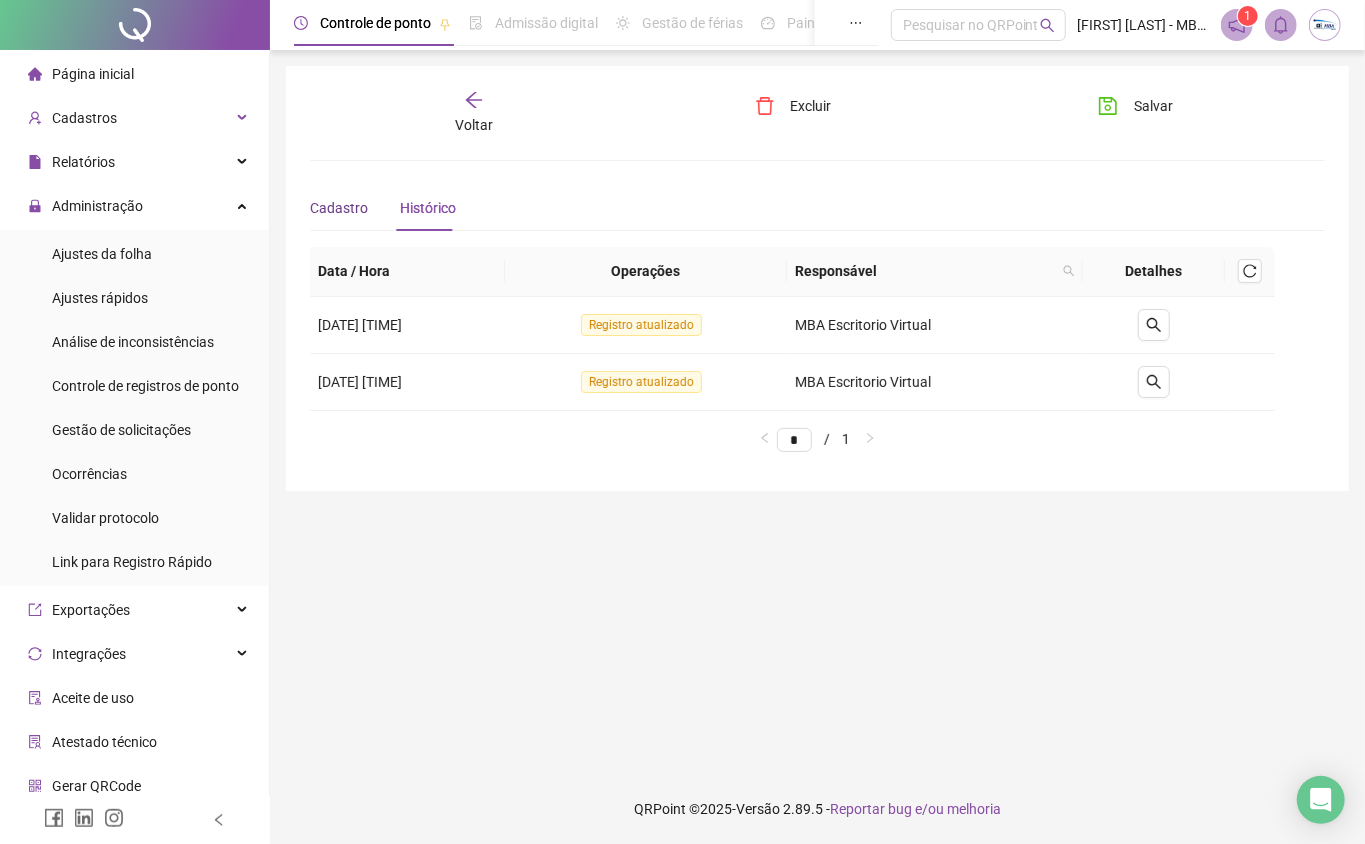 click on "Cadastro" at bounding box center [339, 208] 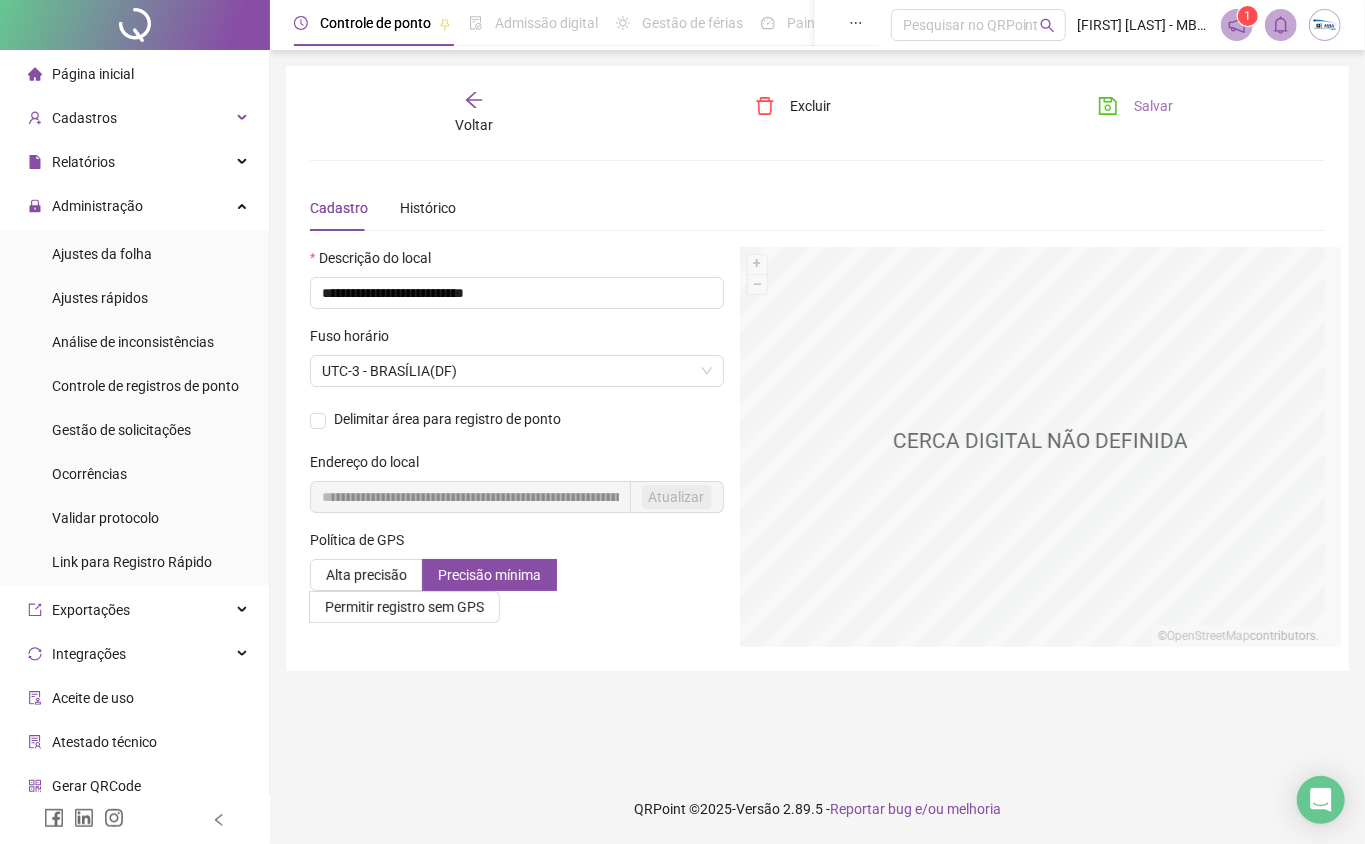 click on "Salvar" at bounding box center (1135, 106) 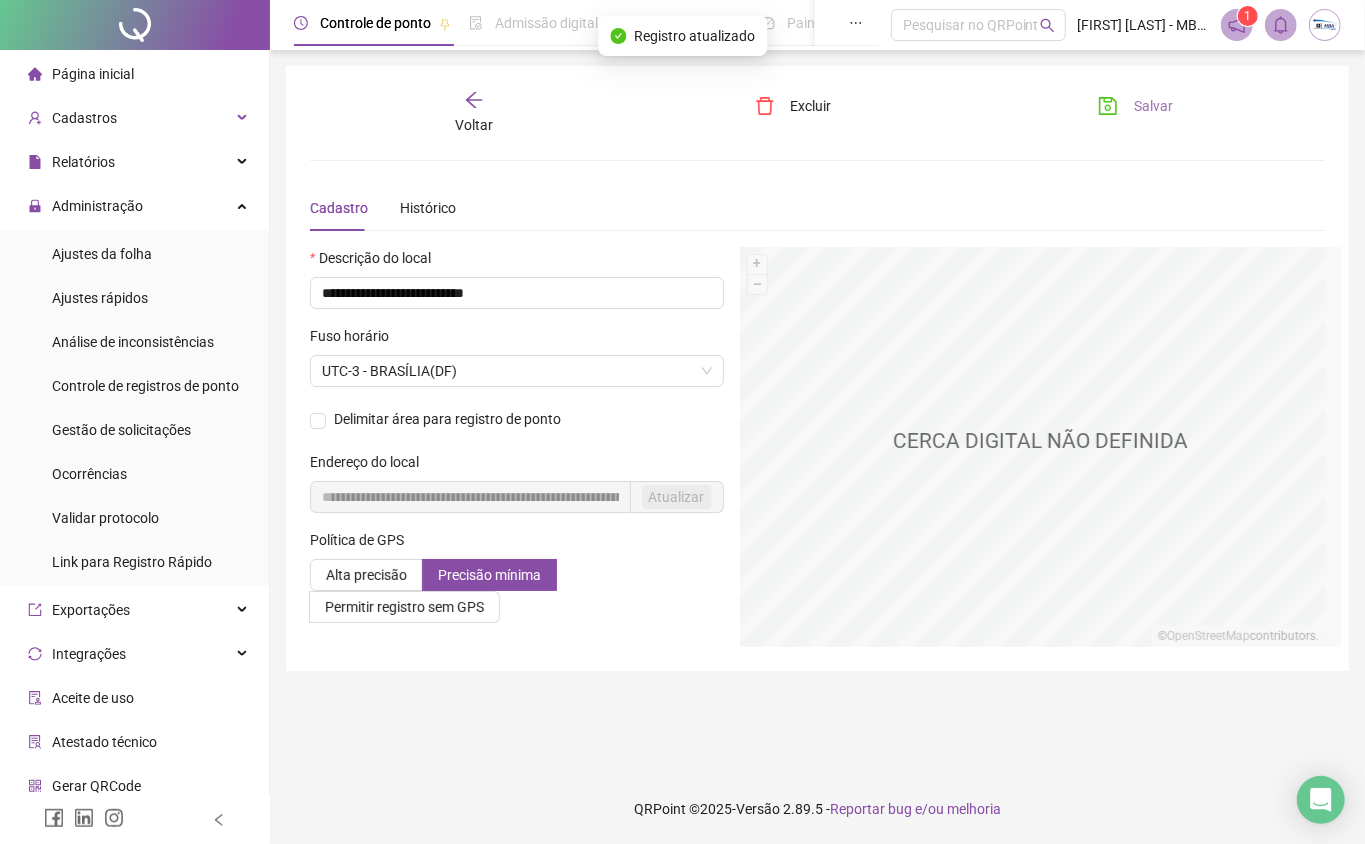 click on "Salvar" at bounding box center (1135, 106) 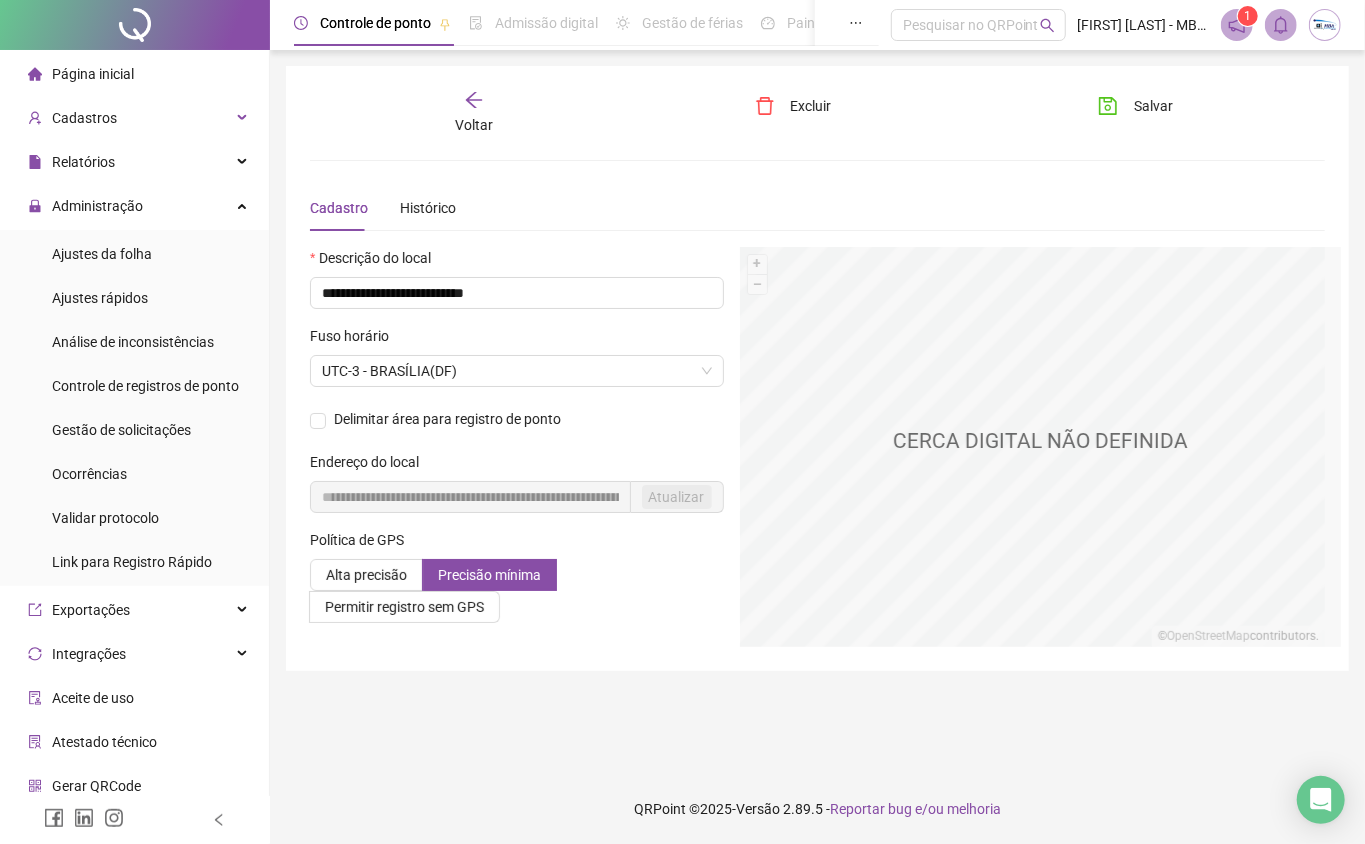 click on "Voltar" at bounding box center (474, 125) 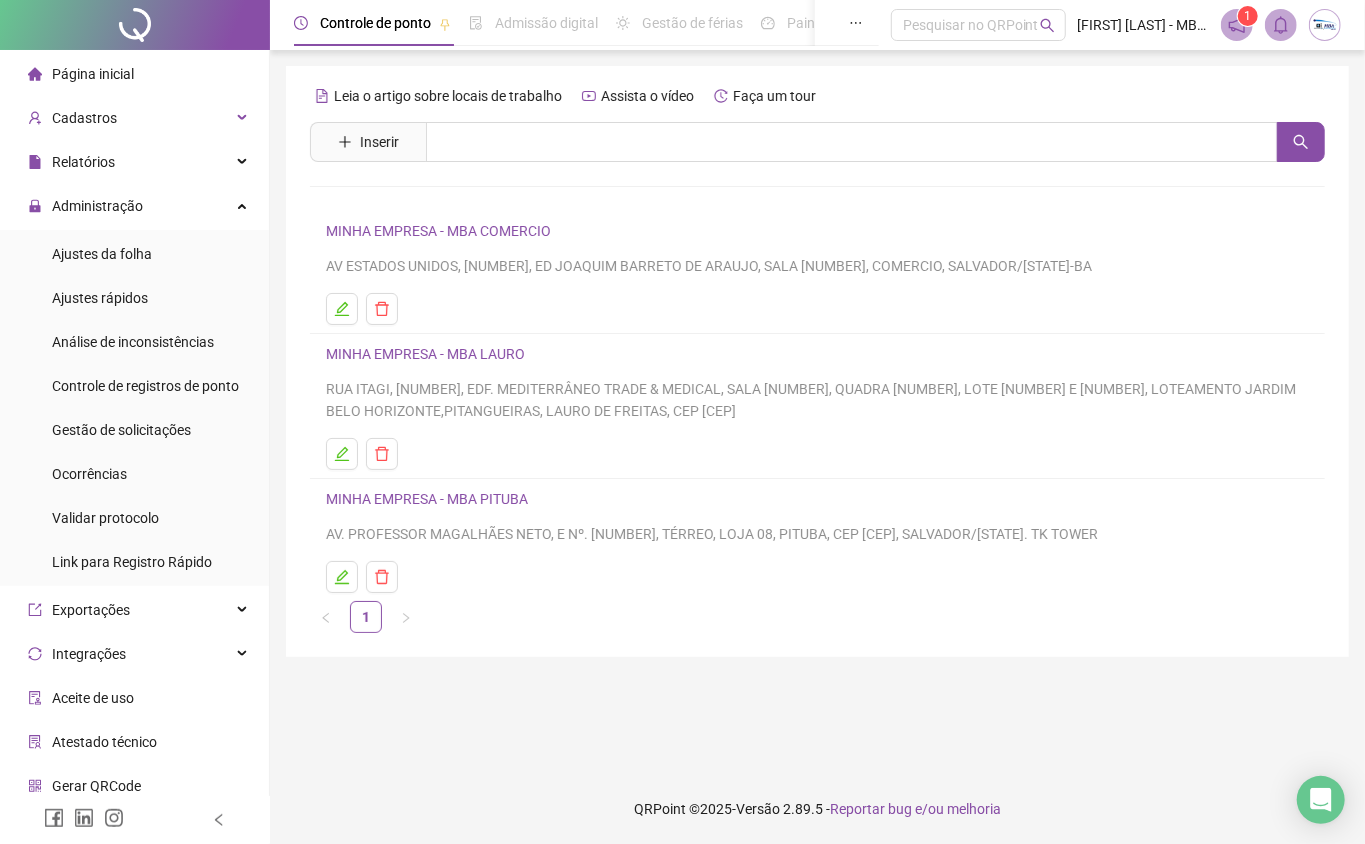 click on "MINHA EMPRESA - MBA LAURO" at bounding box center [425, 354] 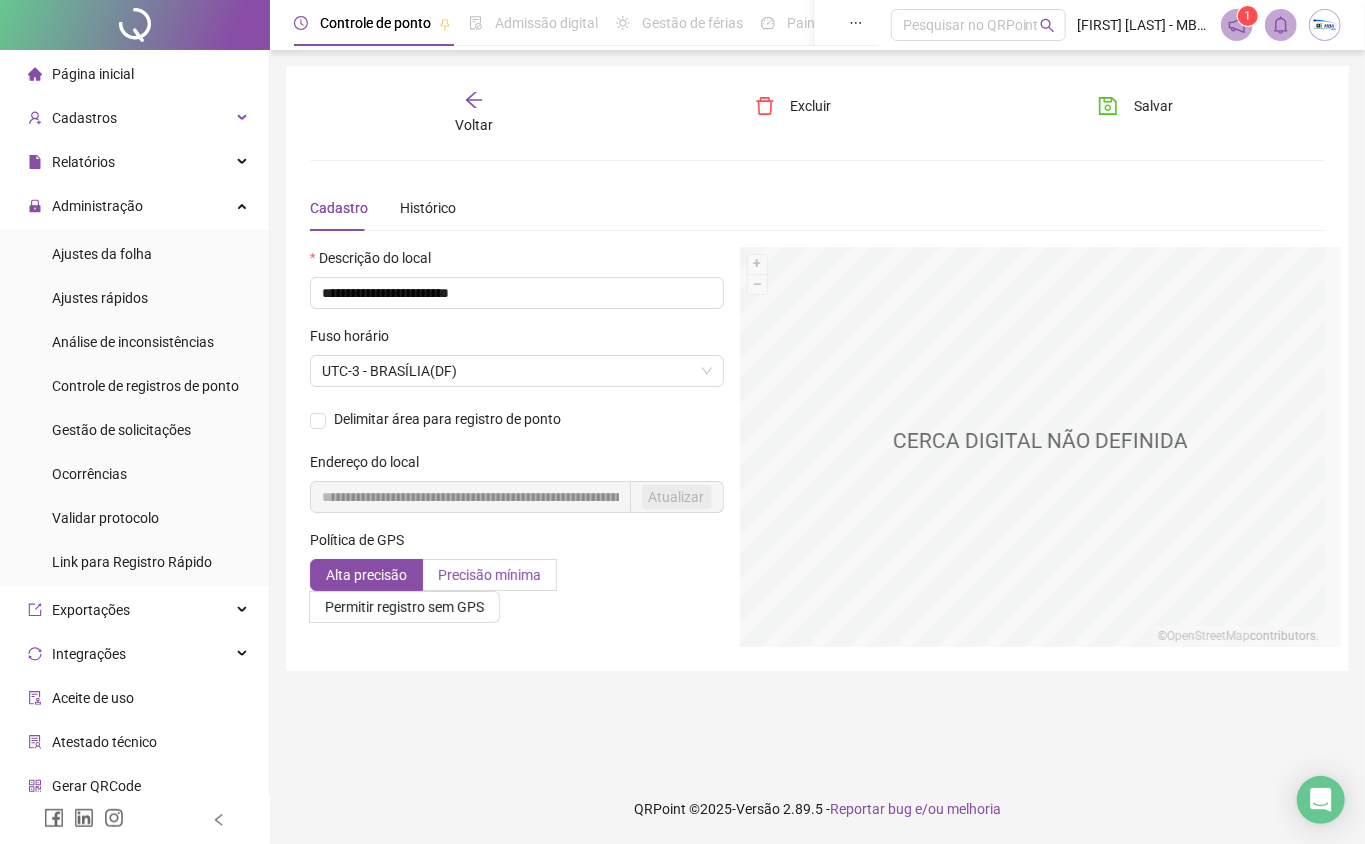 click on "Precisão mínima" at bounding box center (489, 575) 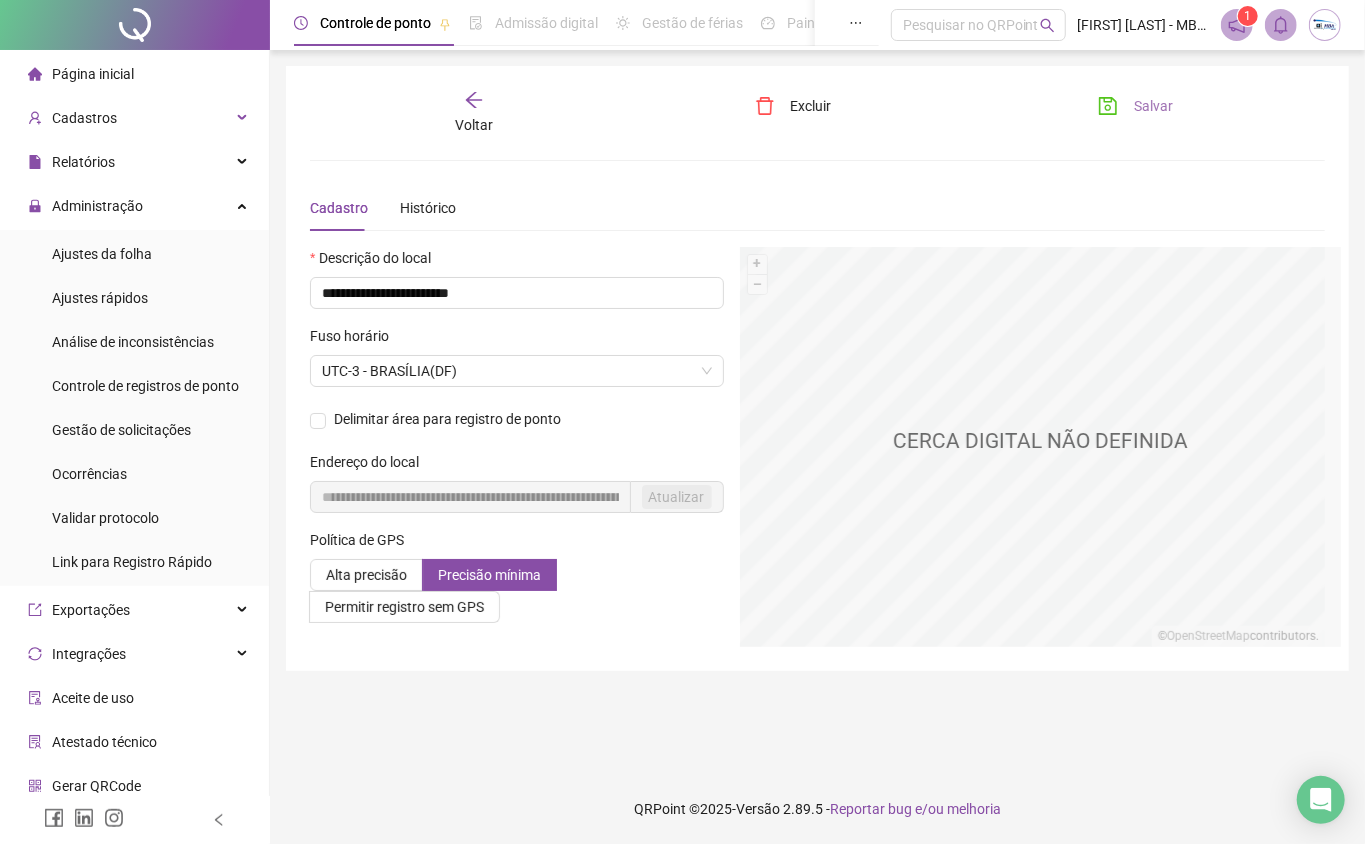 click on "Salvar" at bounding box center (1153, 106) 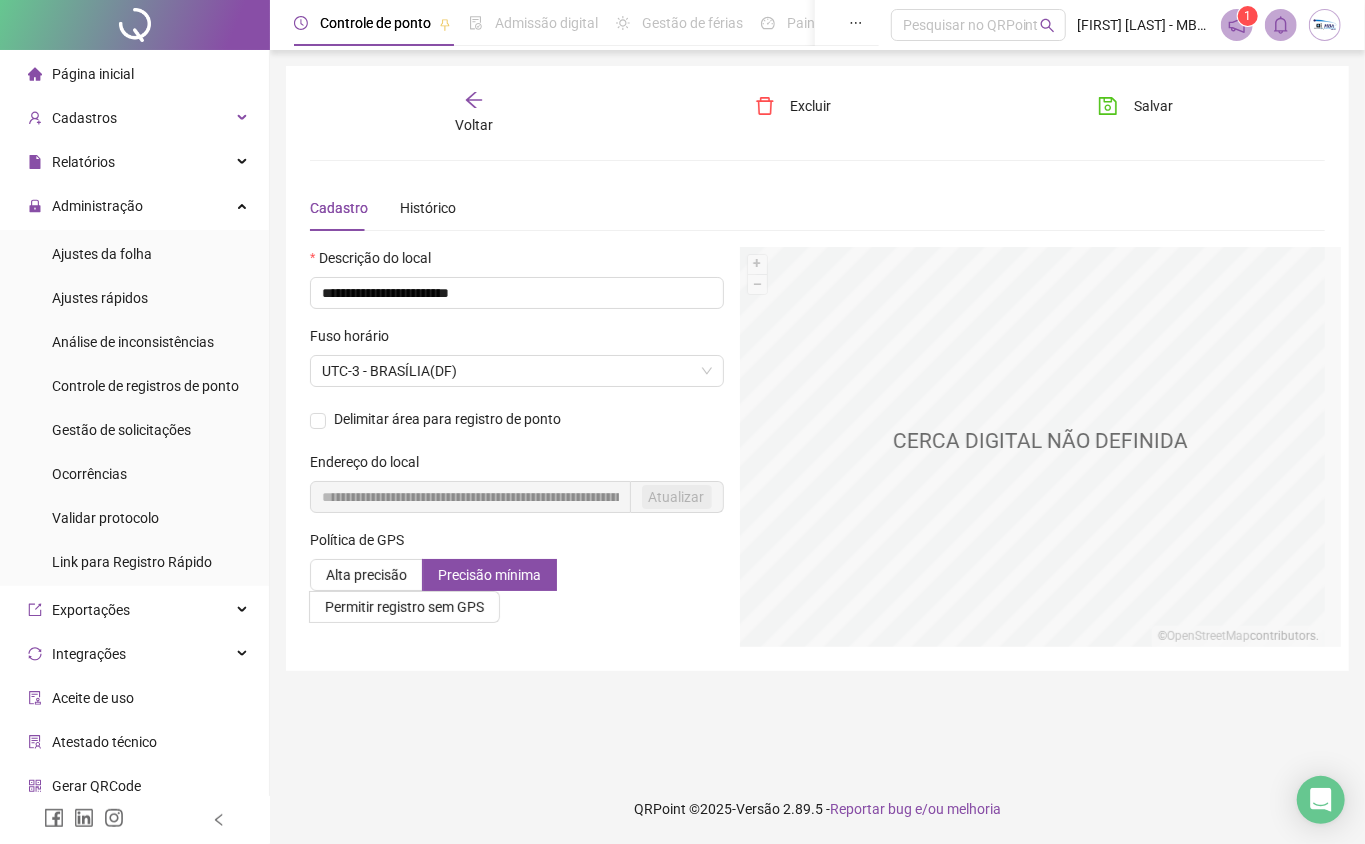 click on "Voltar" at bounding box center [474, 125] 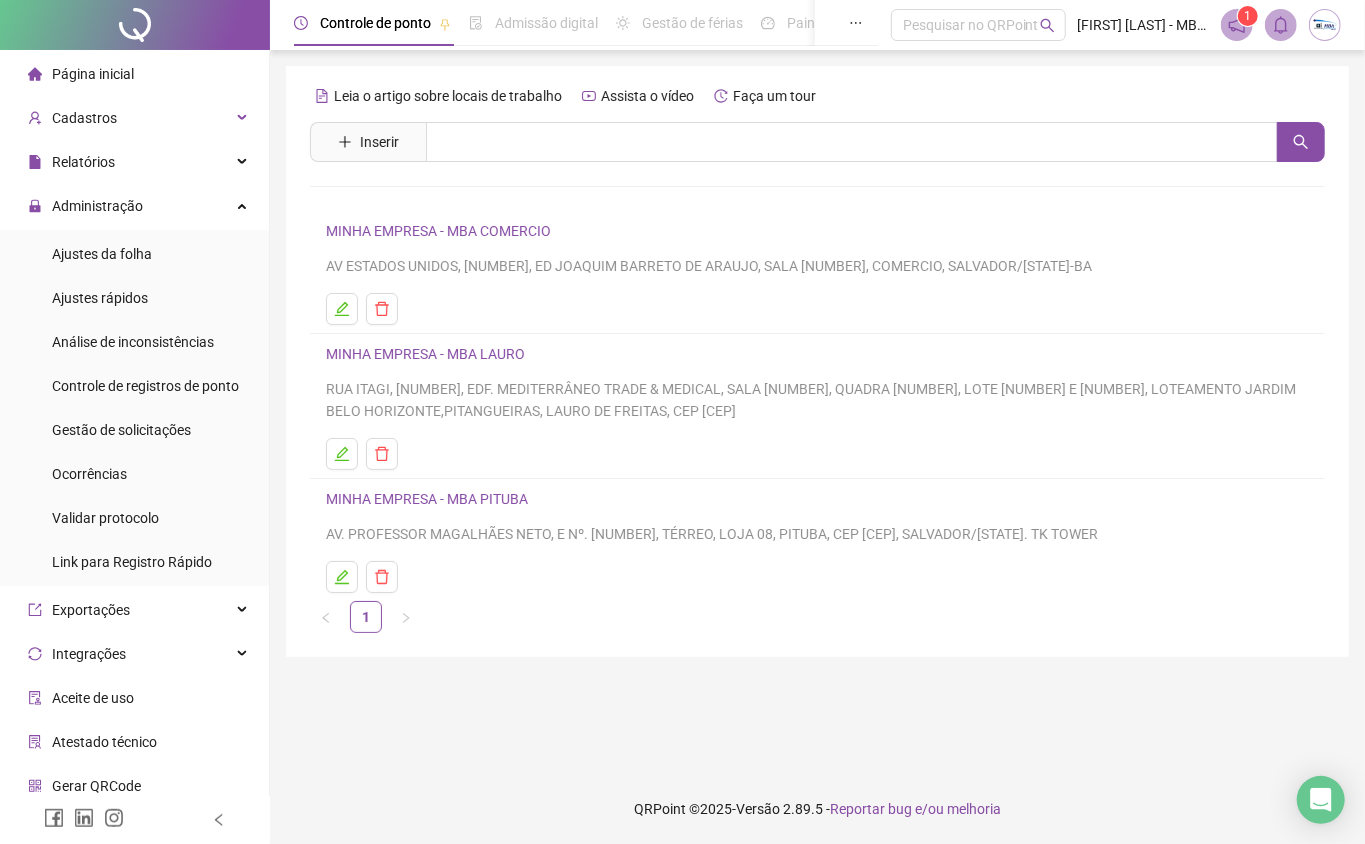 click on "MINHA EMPRESA - MBA LAURO RUA ITAGI, 599, EDF. MEDITERRÂNEO TRADE & MEDICAL, SALA 314, QUADRA 09, LOTE 25 E 26, LOTEAMENTO JARDIM BELO HORIZONTE,PITANGUEIRAS, LAURO DE FREITAS, CEP 42.701-370" at bounding box center (817, 406) 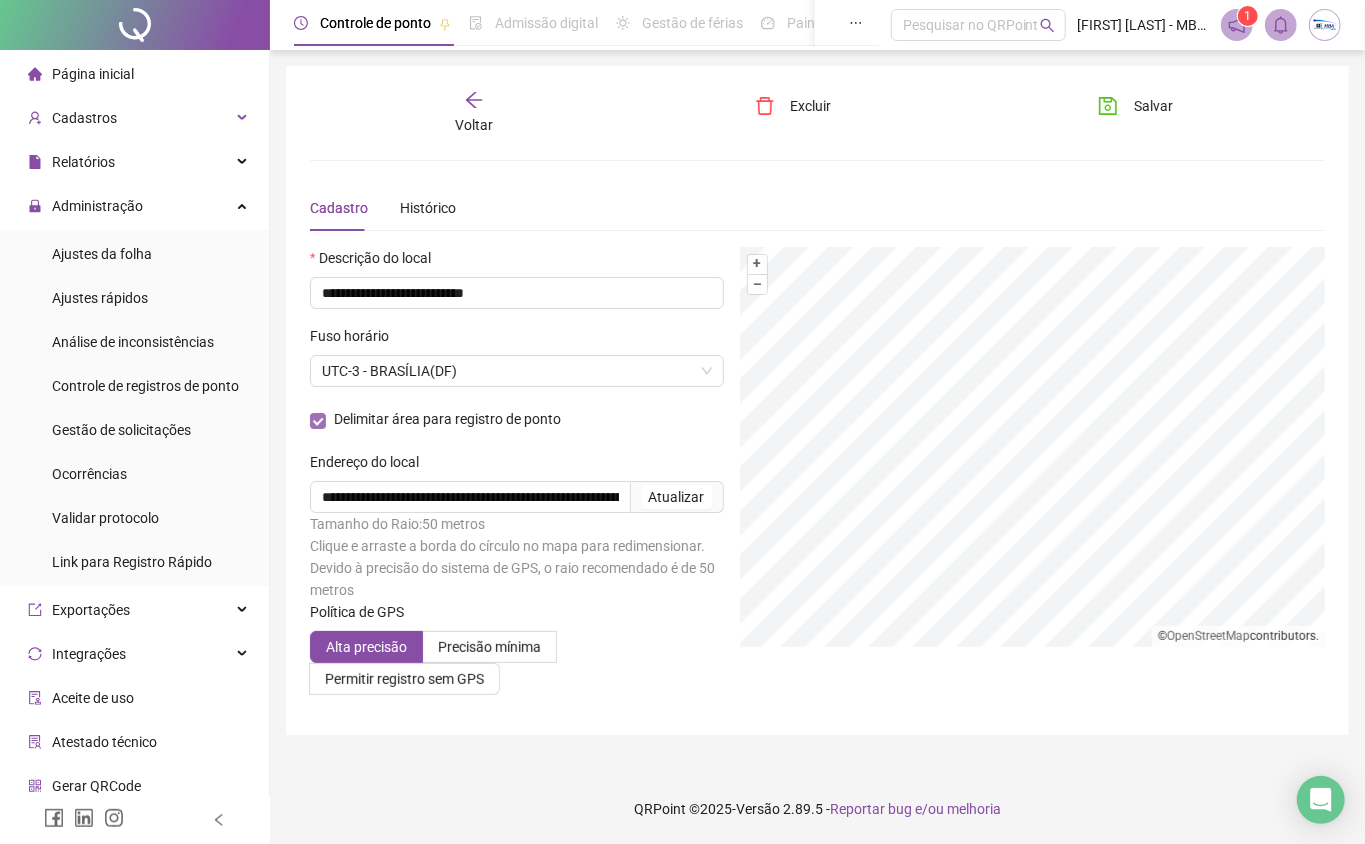 click at bounding box center [318, 421] 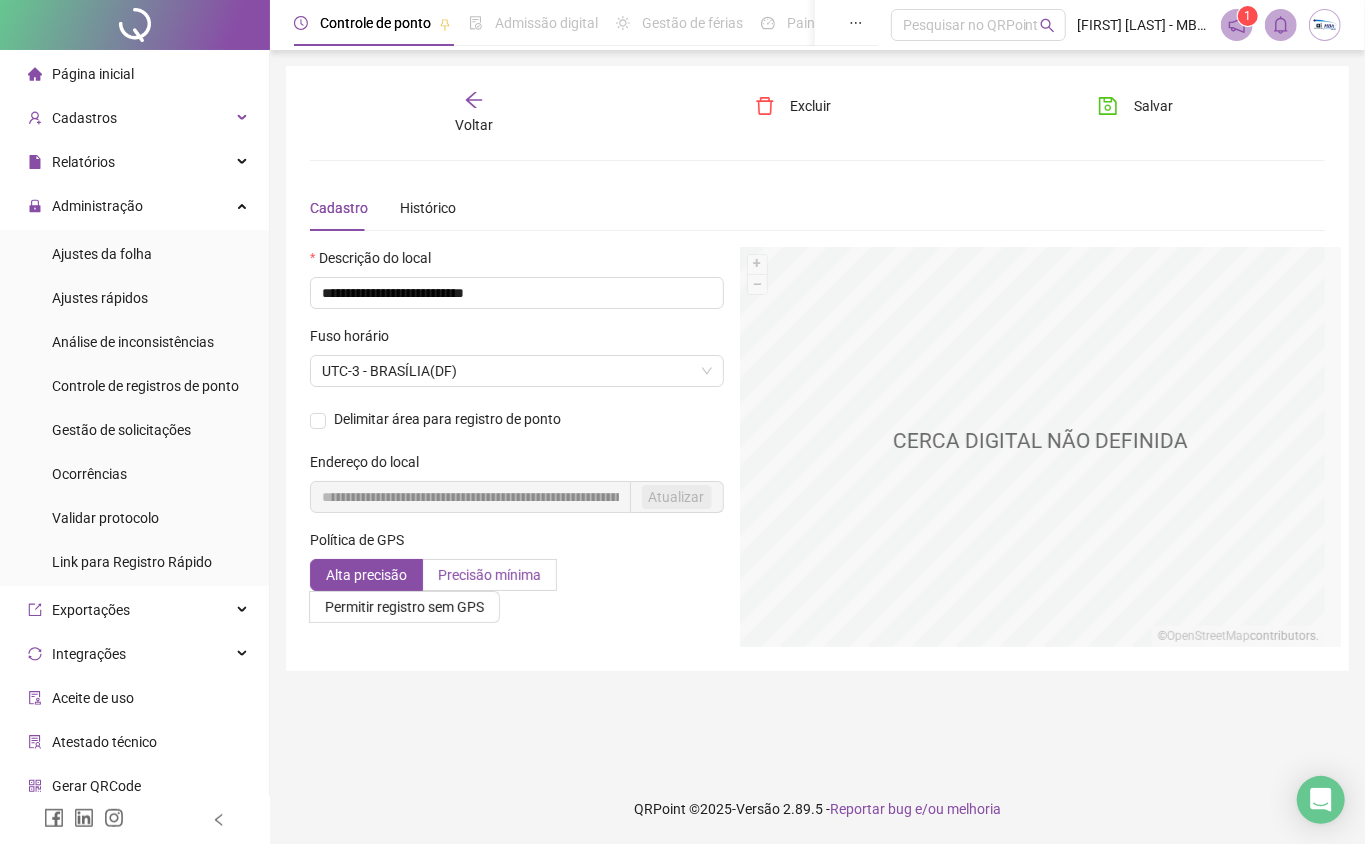 click on "Precisão mínima" at bounding box center (489, 575) 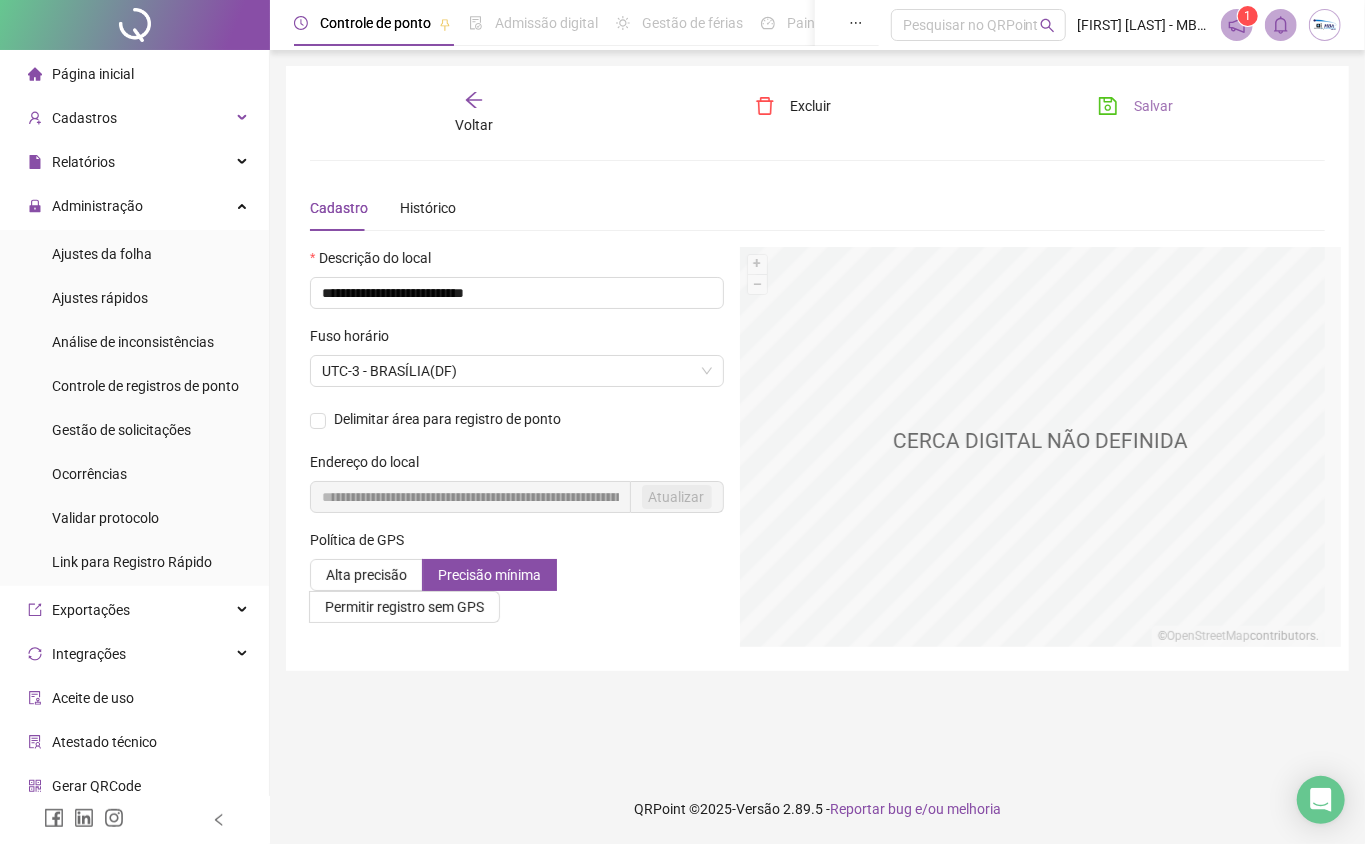 click on "Salvar" at bounding box center (1135, 106) 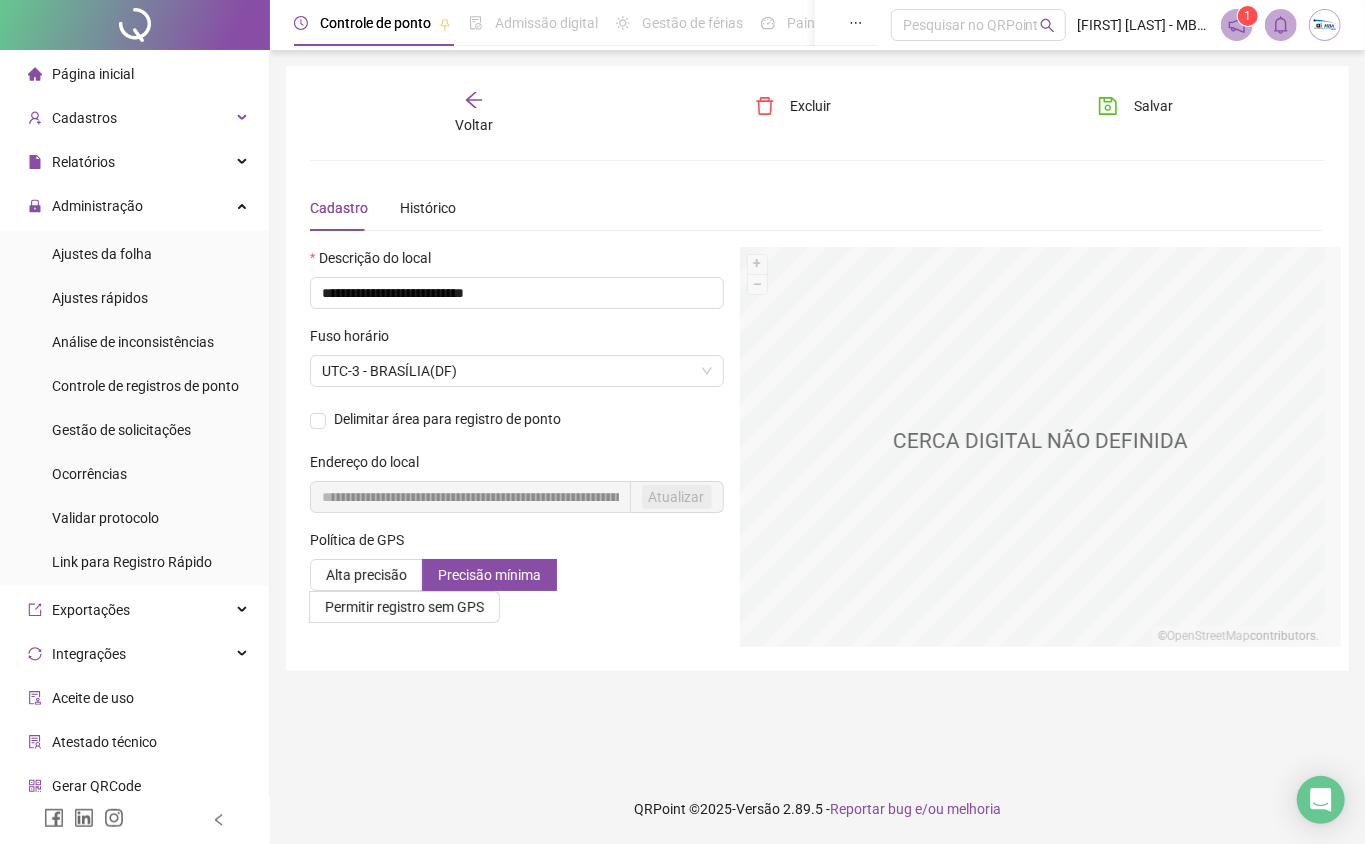 click at bounding box center [1325, 25] 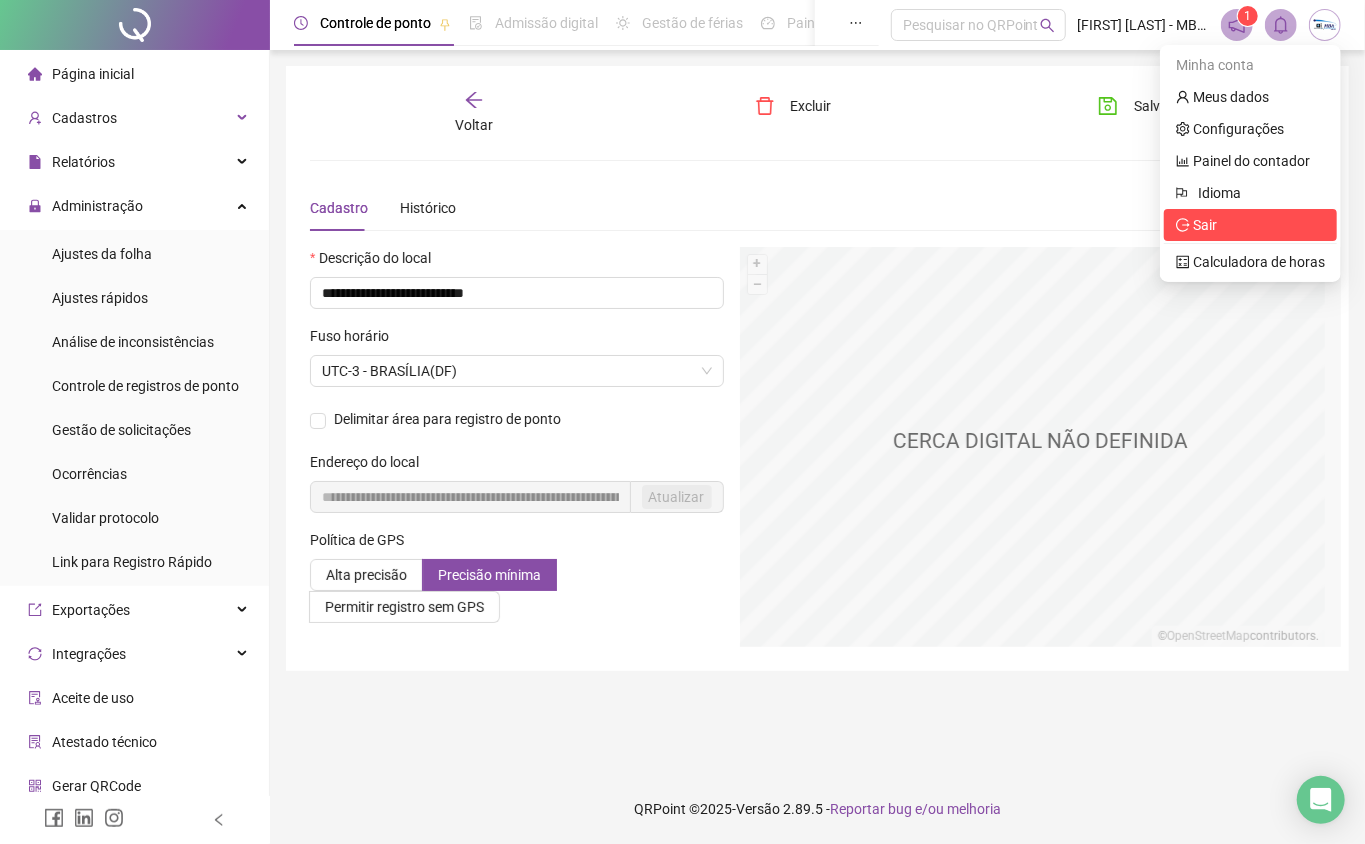 click on "Sair" at bounding box center [1250, 225] 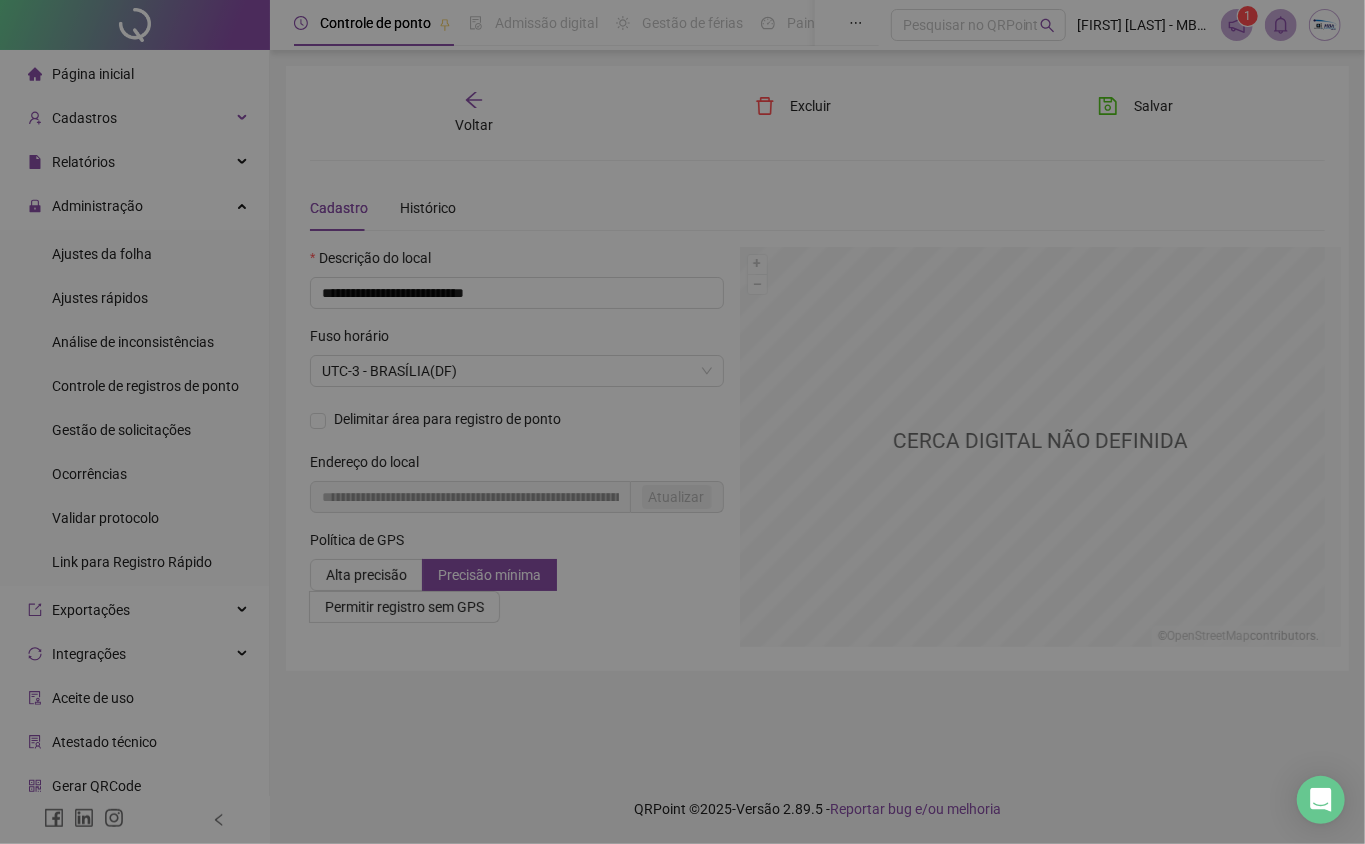 click on "Deseja sair? Tem certeza que deseja sair do QRPoint? Cancelar Sim" at bounding box center [682, 422] 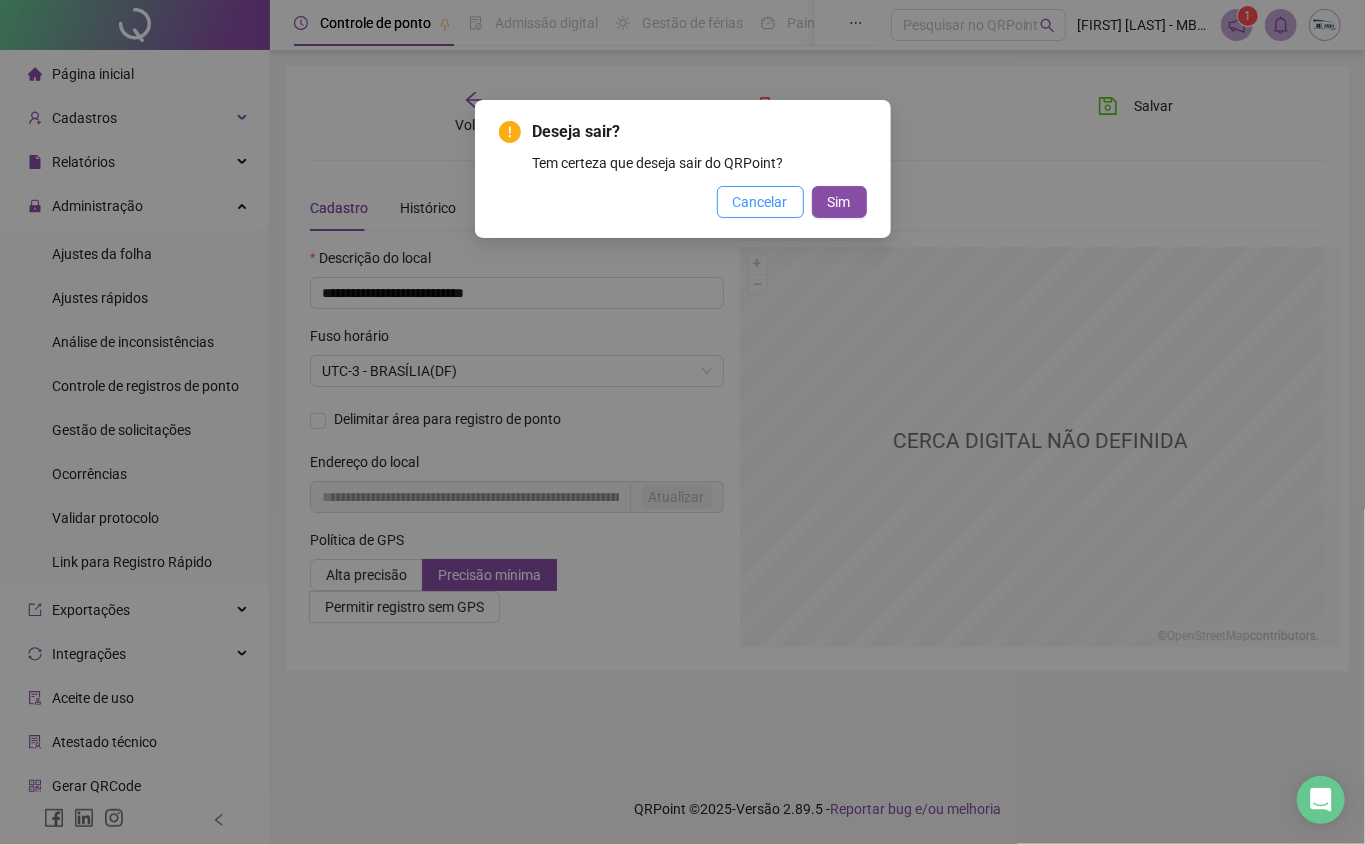 click on "Cancelar" at bounding box center [760, 202] 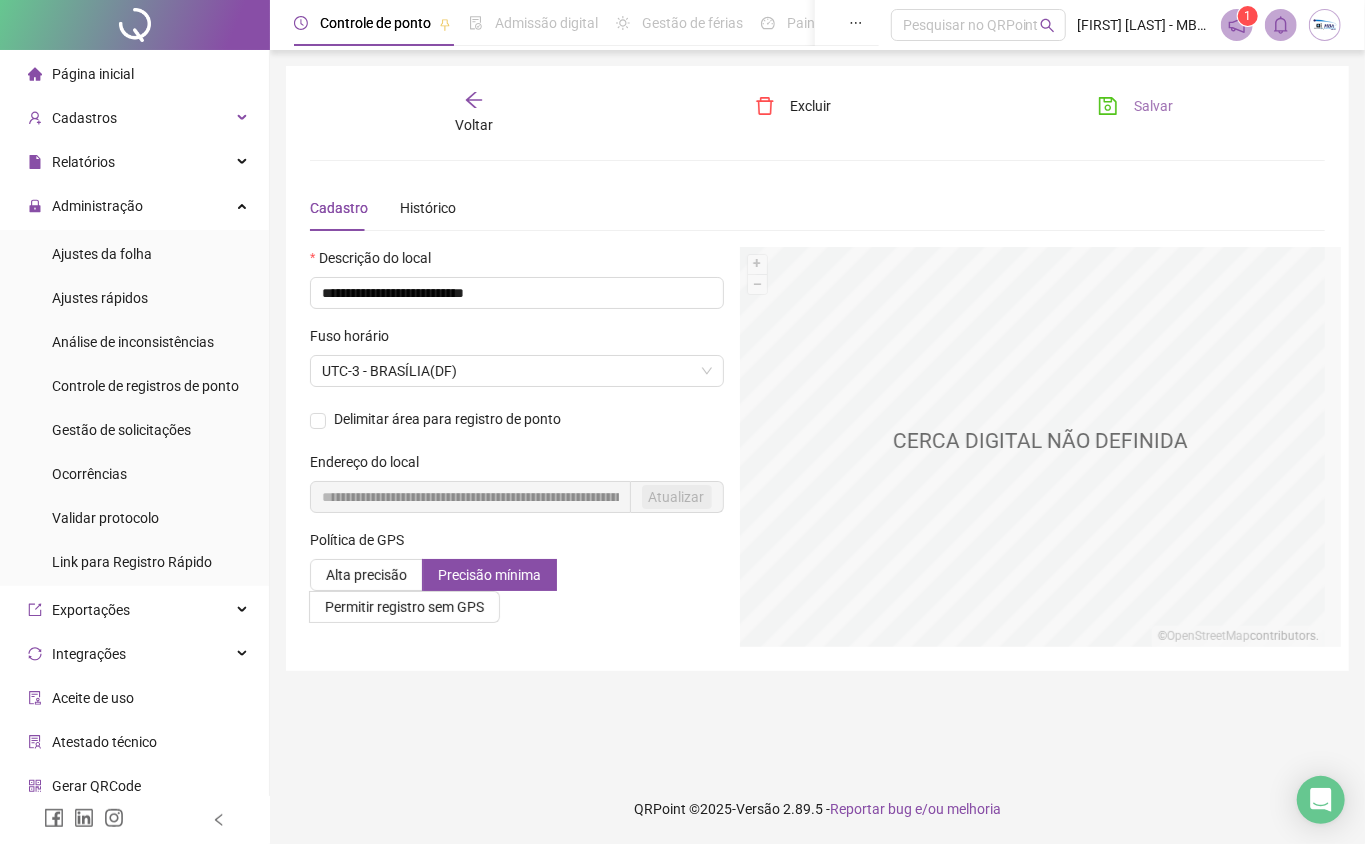 click 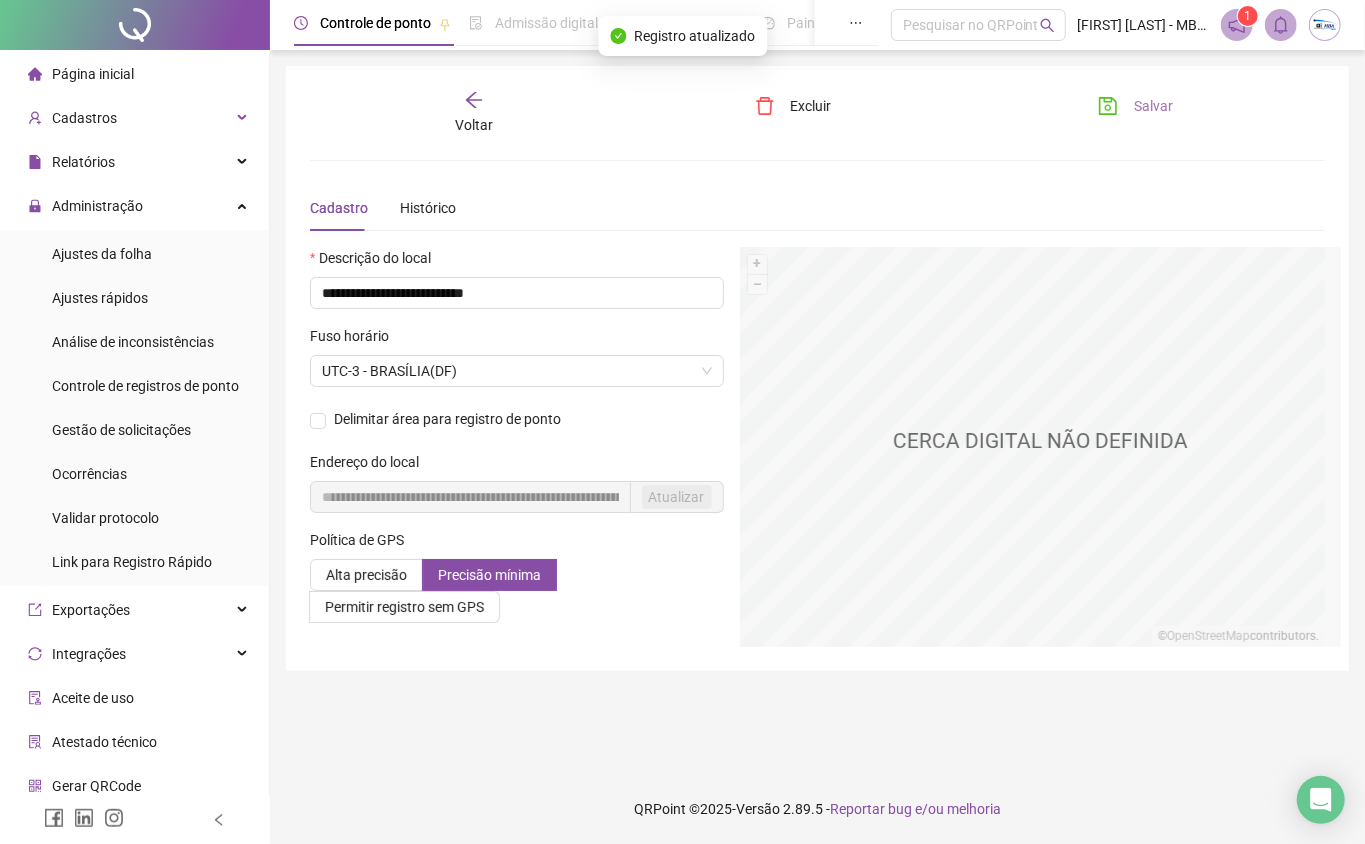 click at bounding box center (1325, 25) 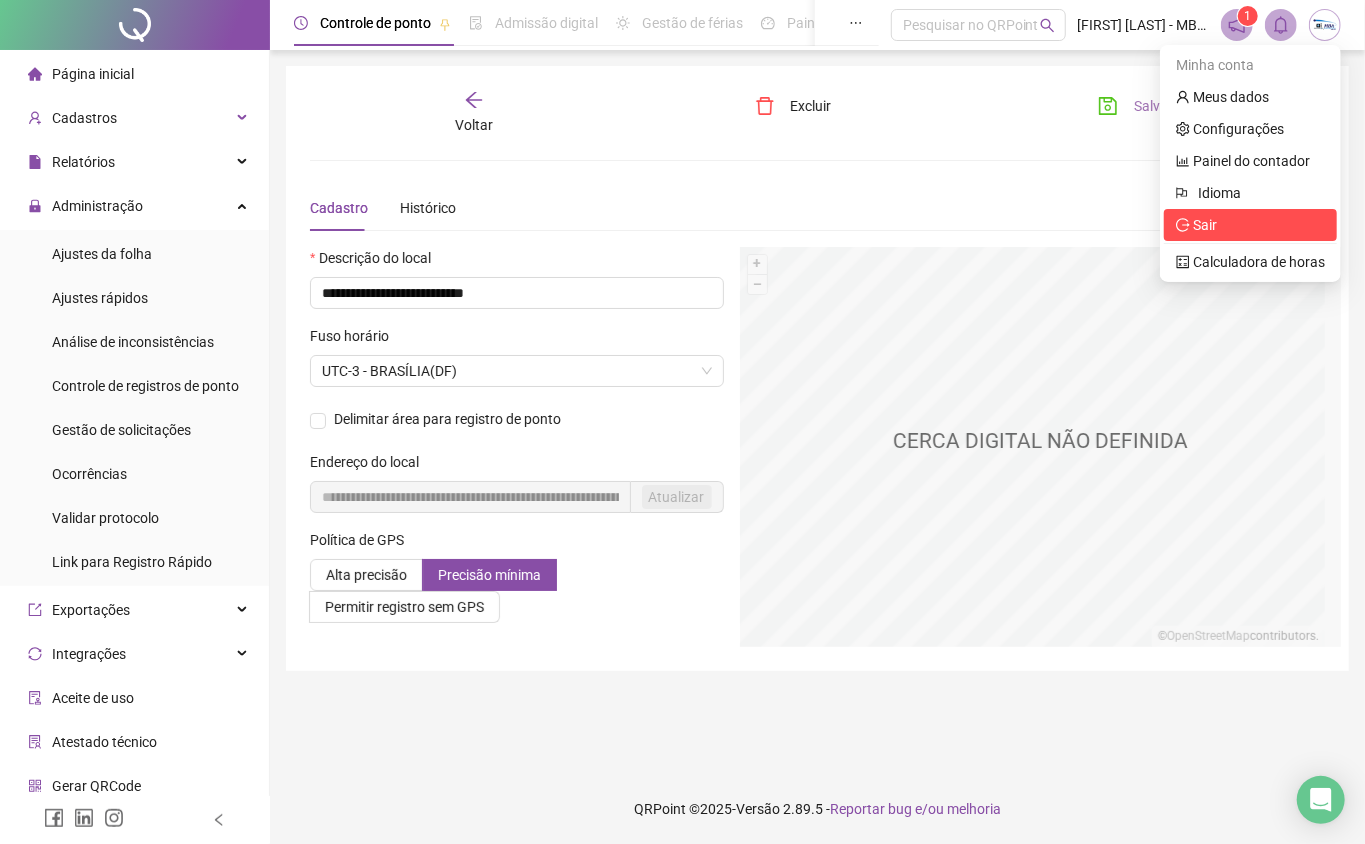 click on "Sair" at bounding box center (1250, 225) 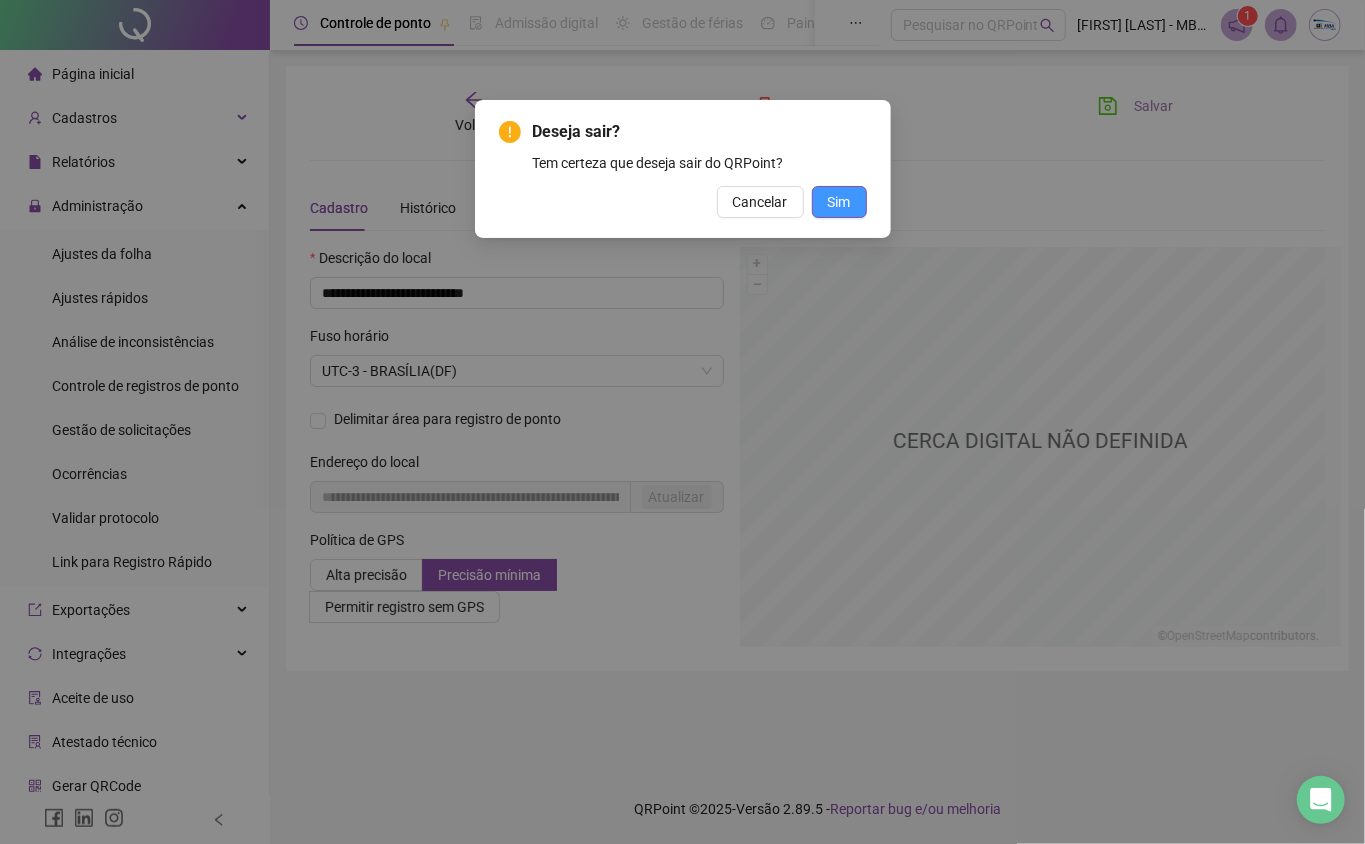 click on "Sim" at bounding box center [839, 202] 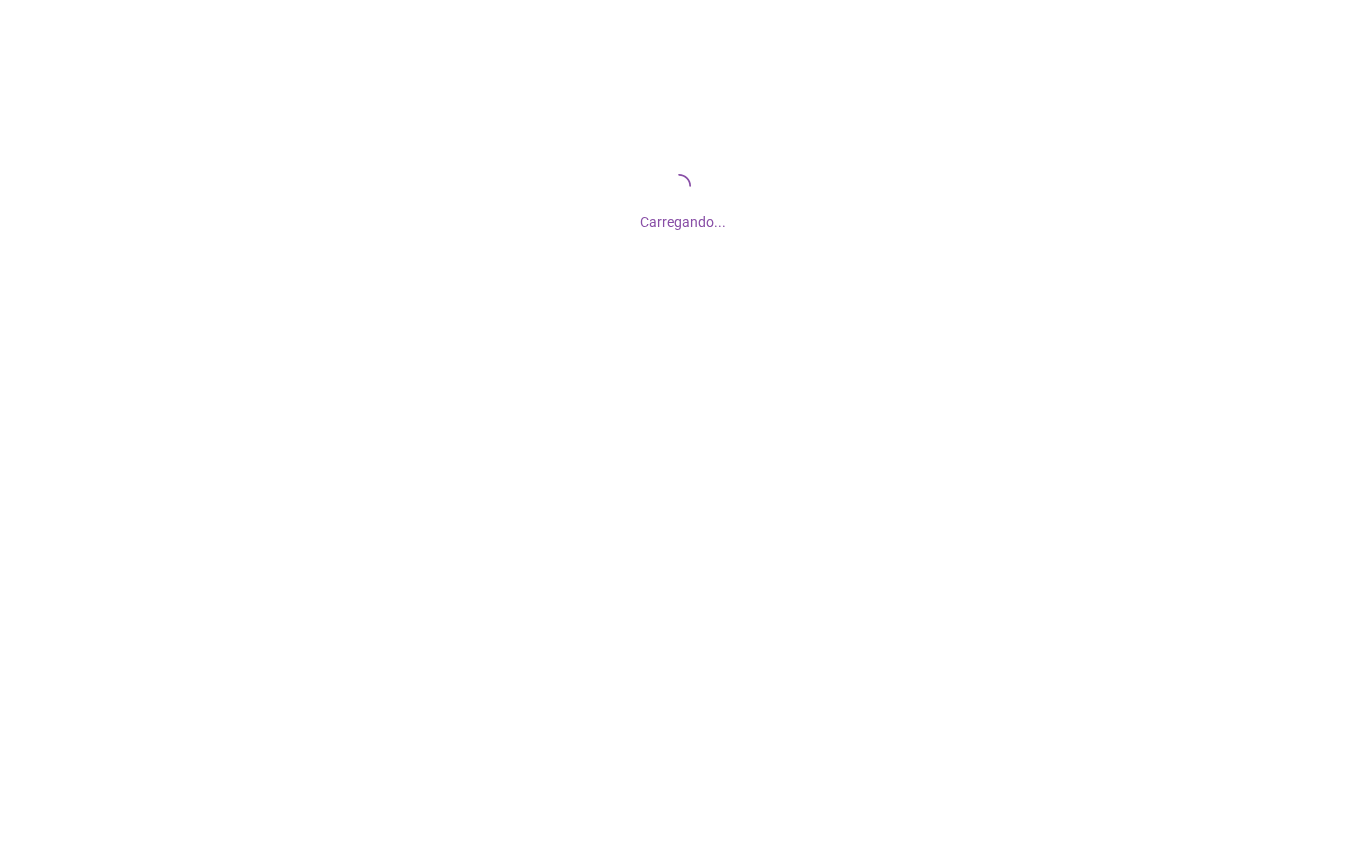scroll, scrollTop: 0, scrollLeft: 0, axis: both 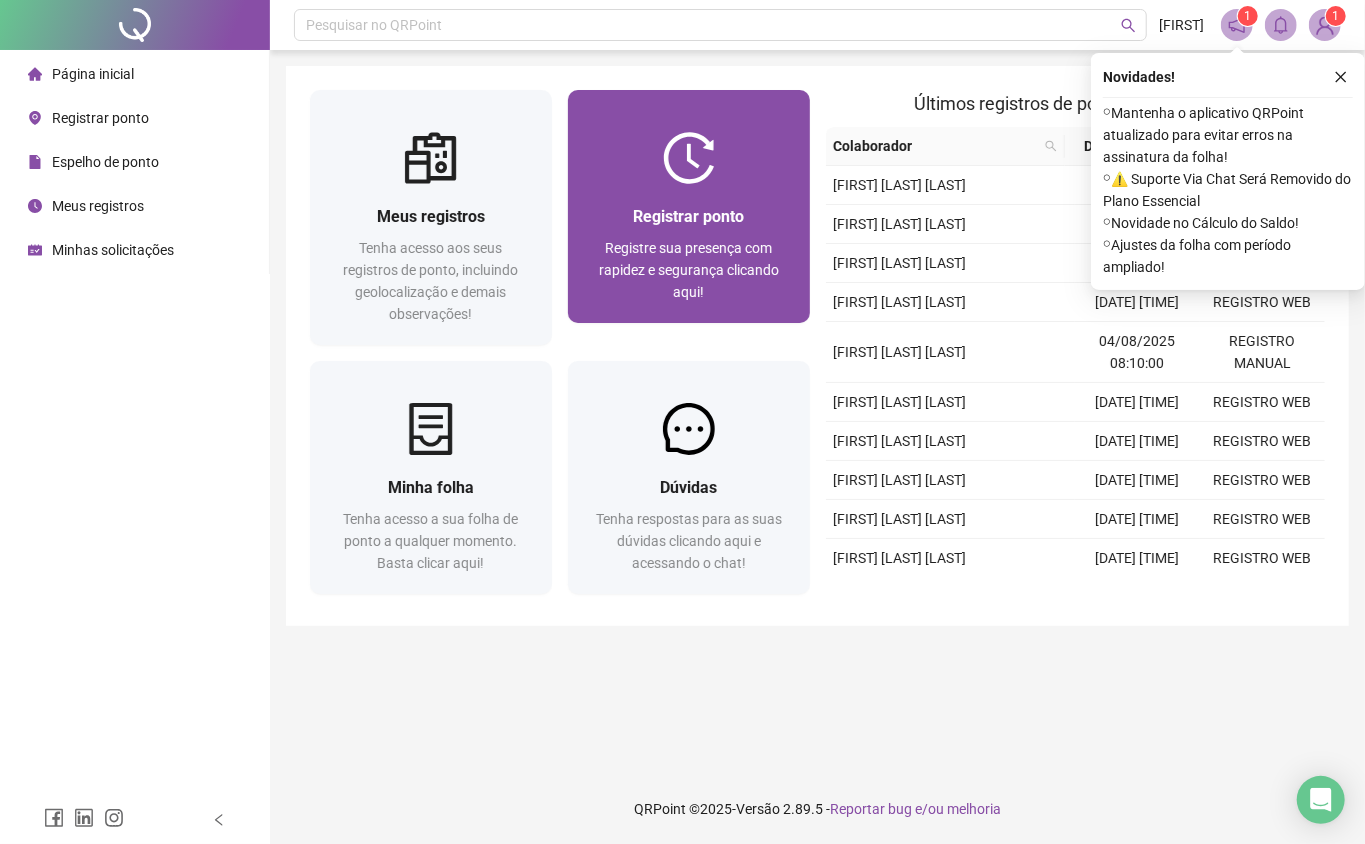 click on "Registrar ponto Registre sua presença com rapidez e segurança clicando aqui!" at bounding box center (689, 253) 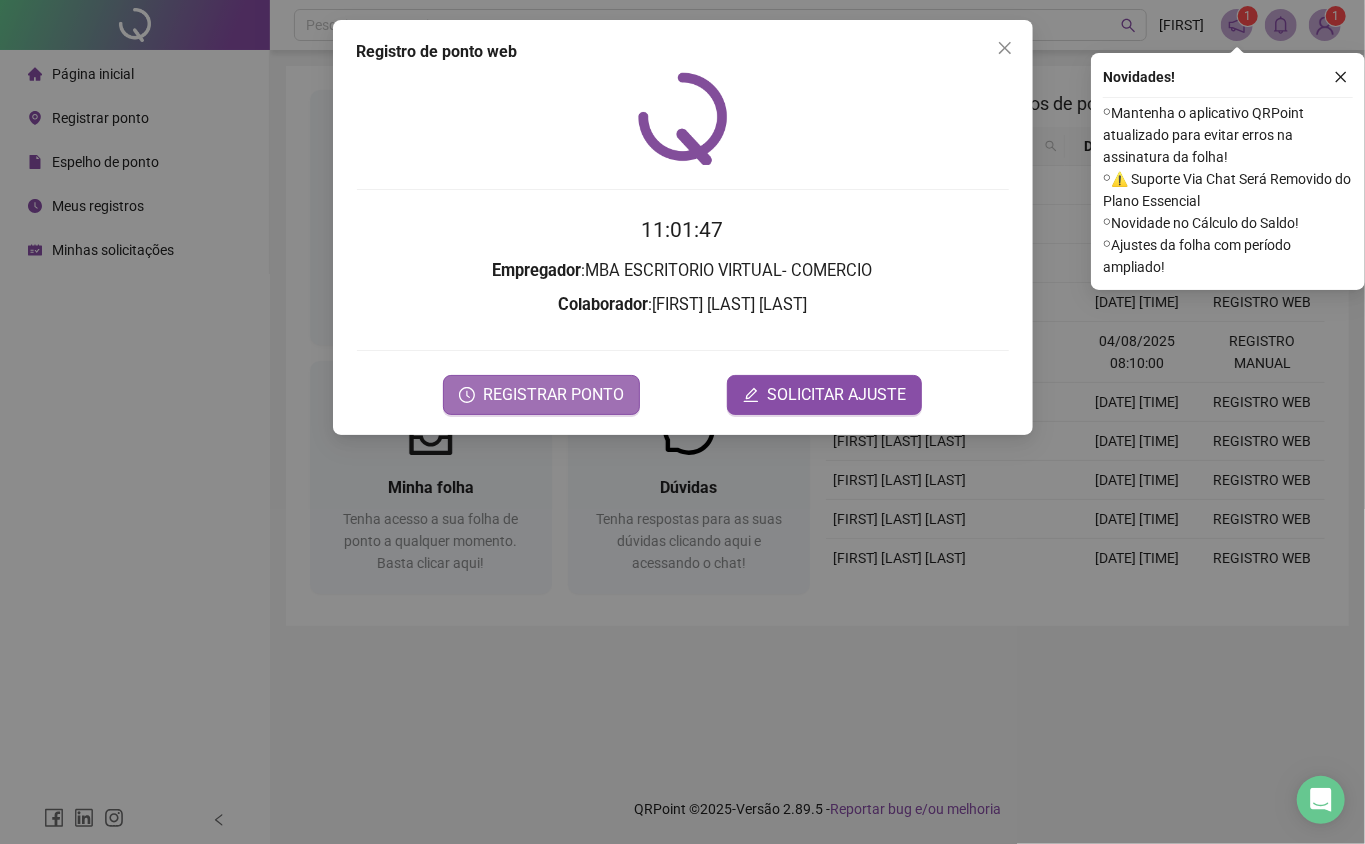 click on "REGISTRAR PONTO" at bounding box center (553, 395) 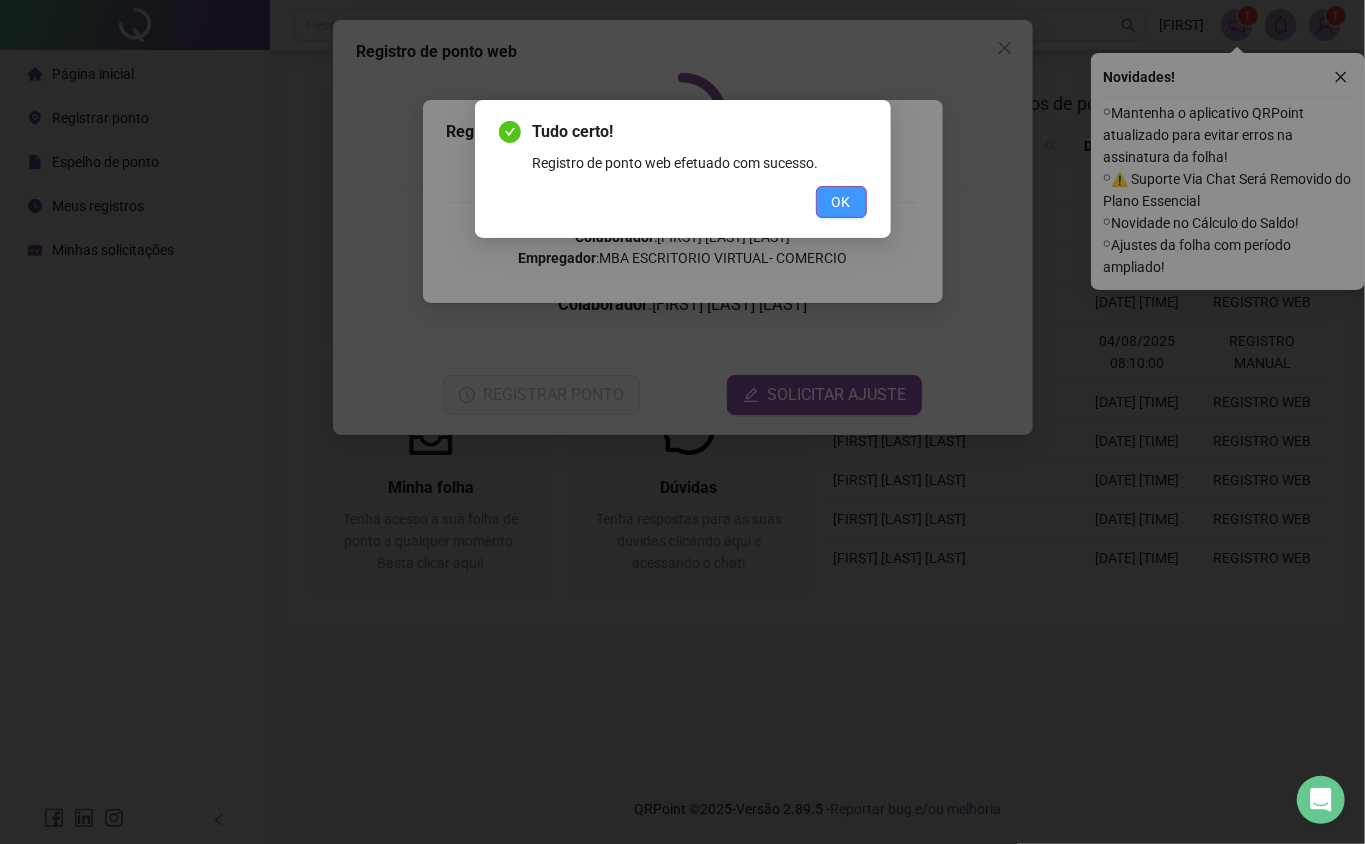 click on "OK" at bounding box center [841, 202] 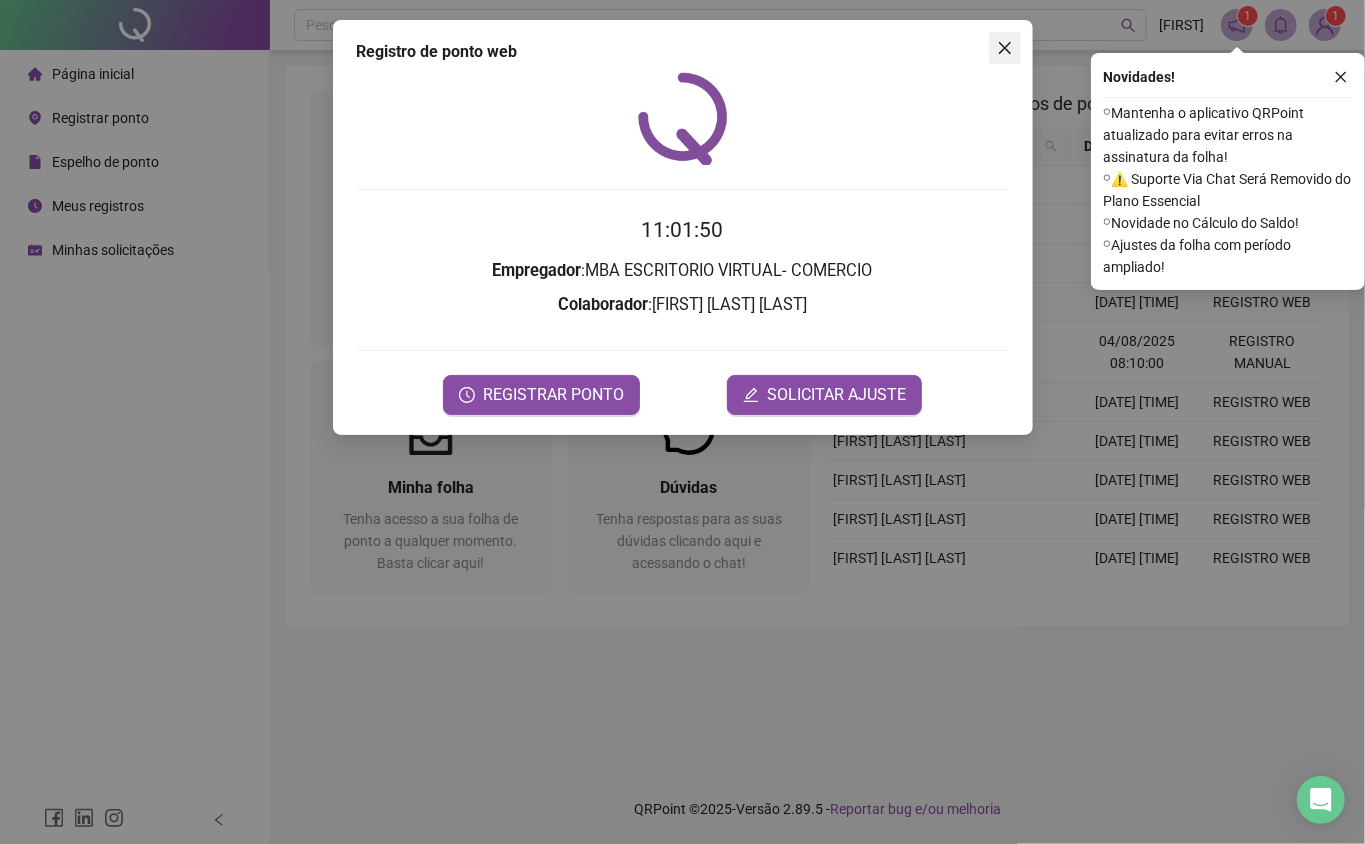 click 